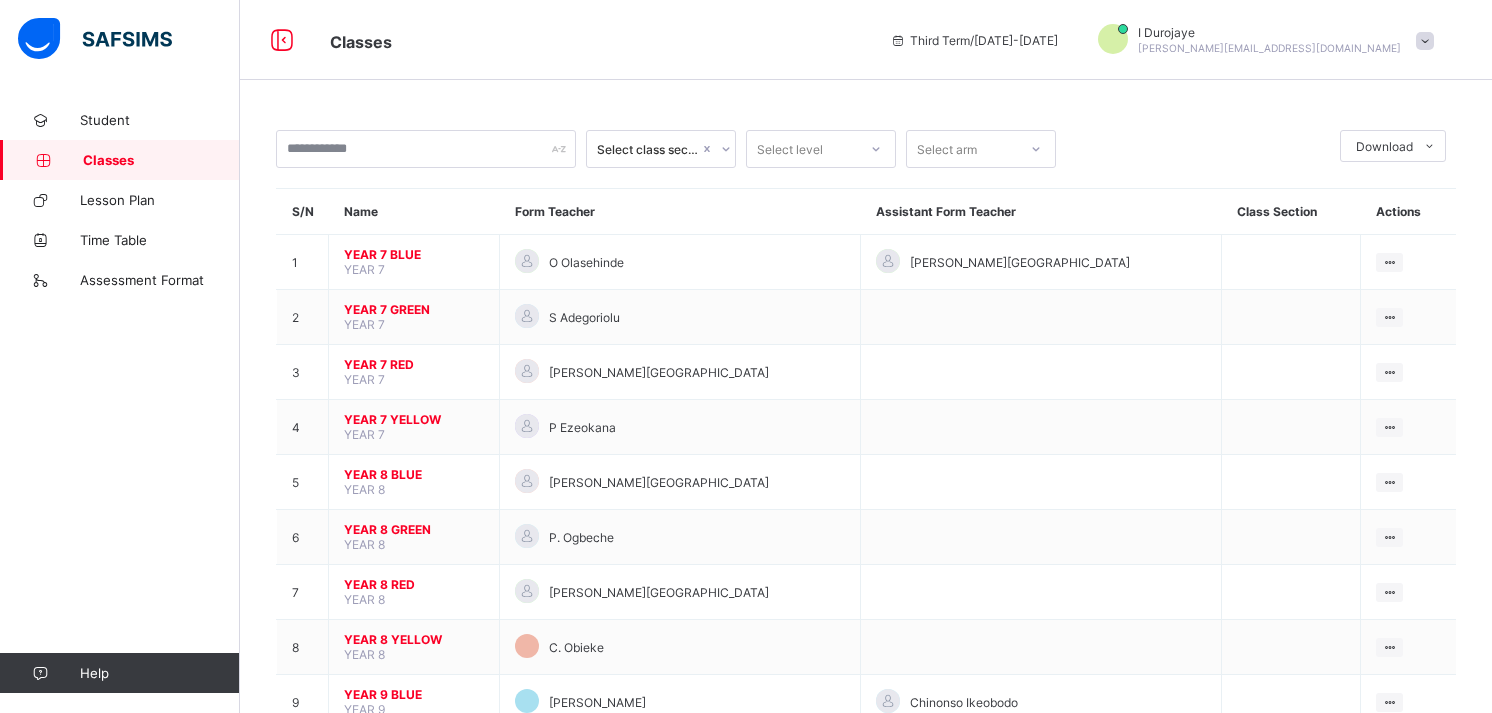 scroll, scrollTop: 0, scrollLeft: 0, axis: both 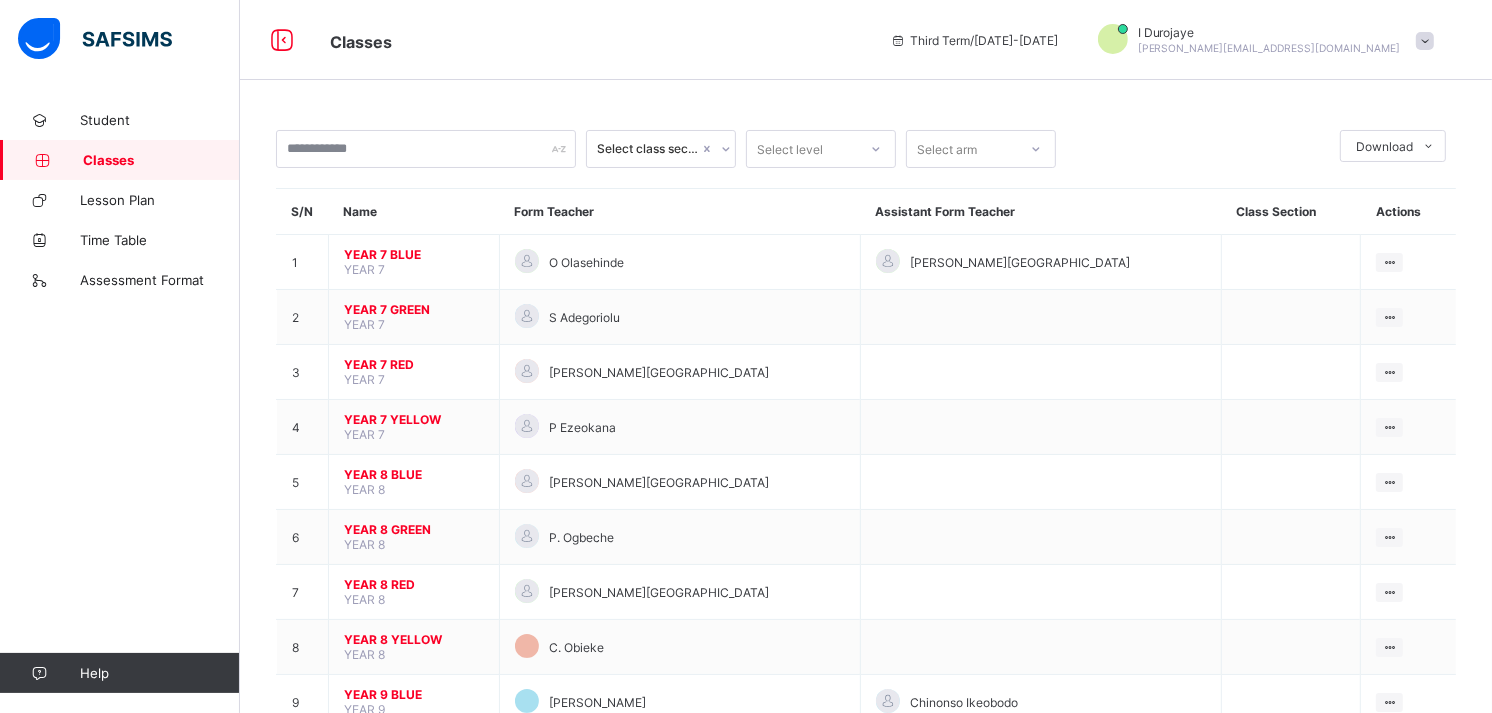 click on "YEAR 7   RED" at bounding box center [414, 364] 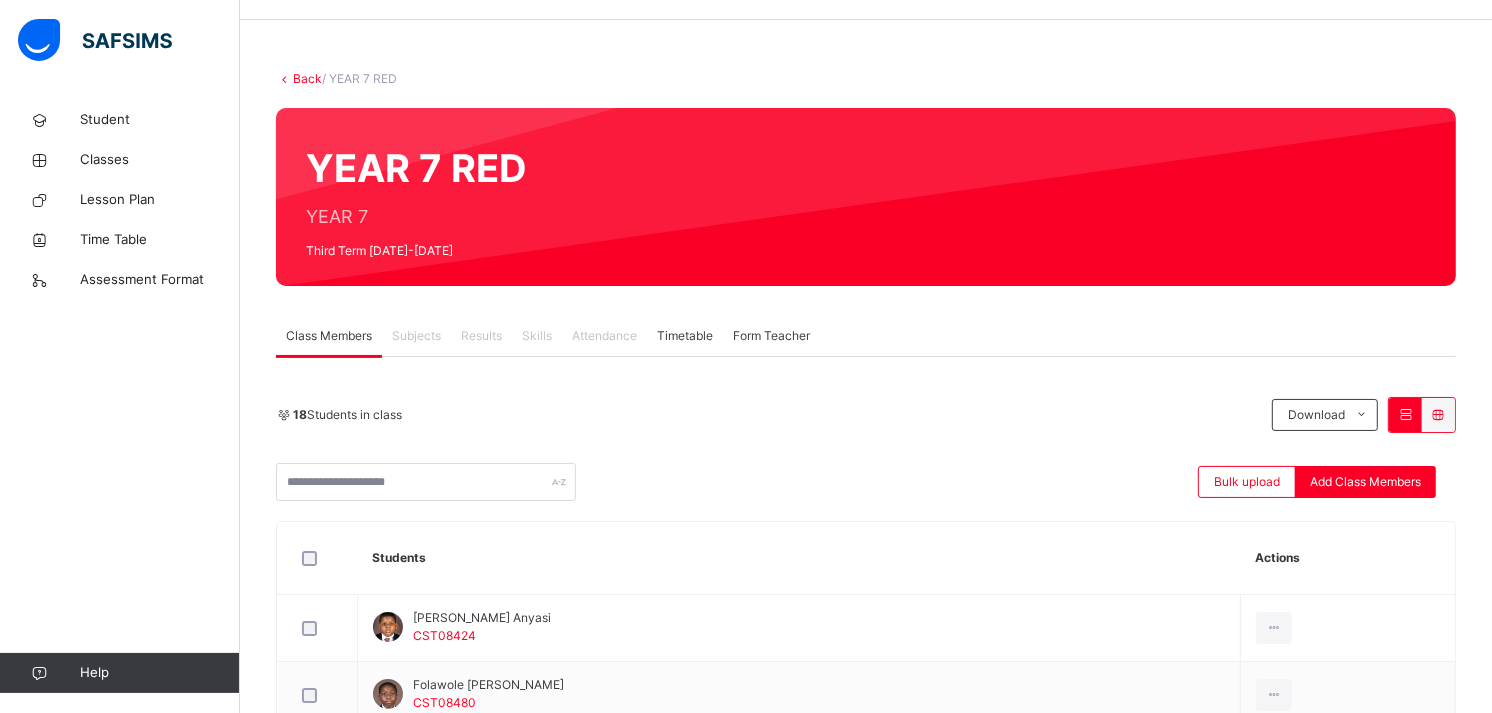 scroll, scrollTop: 0, scrollLeft: 0, axis: both 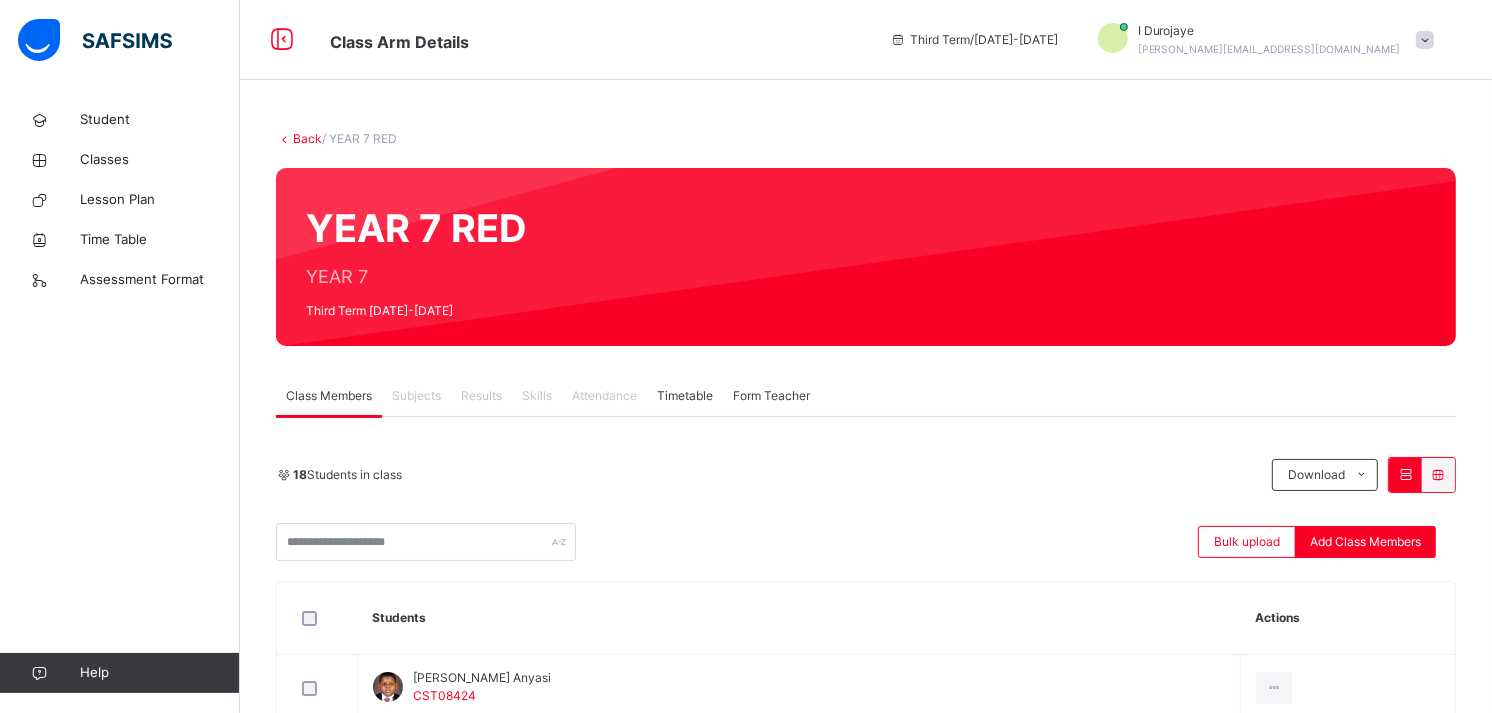 click on "Back" at bounding box center (307, 138) 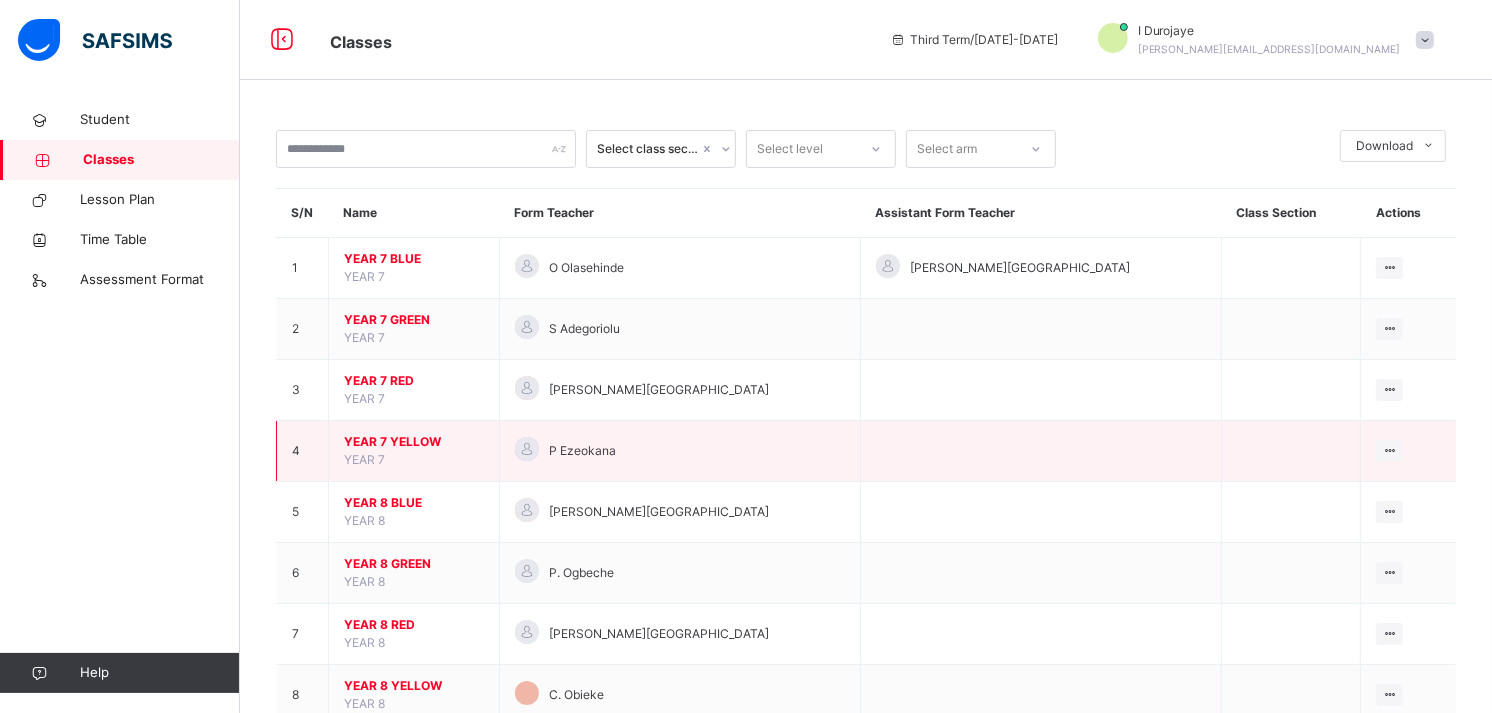 click on "YEAR 7   YELLOW" at bounding box center [414, 442] 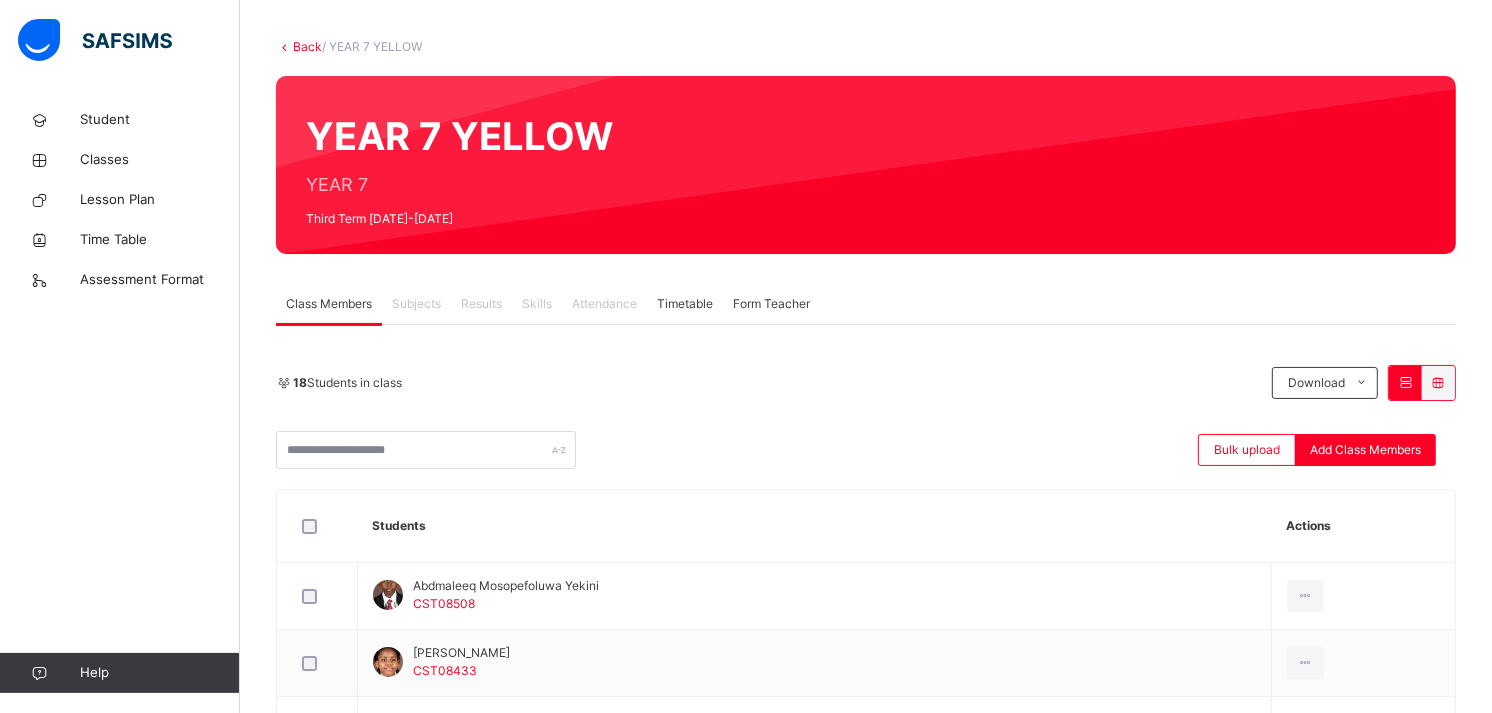 scroll, scrollTop: 0, scrollLeft: 0, axis: both 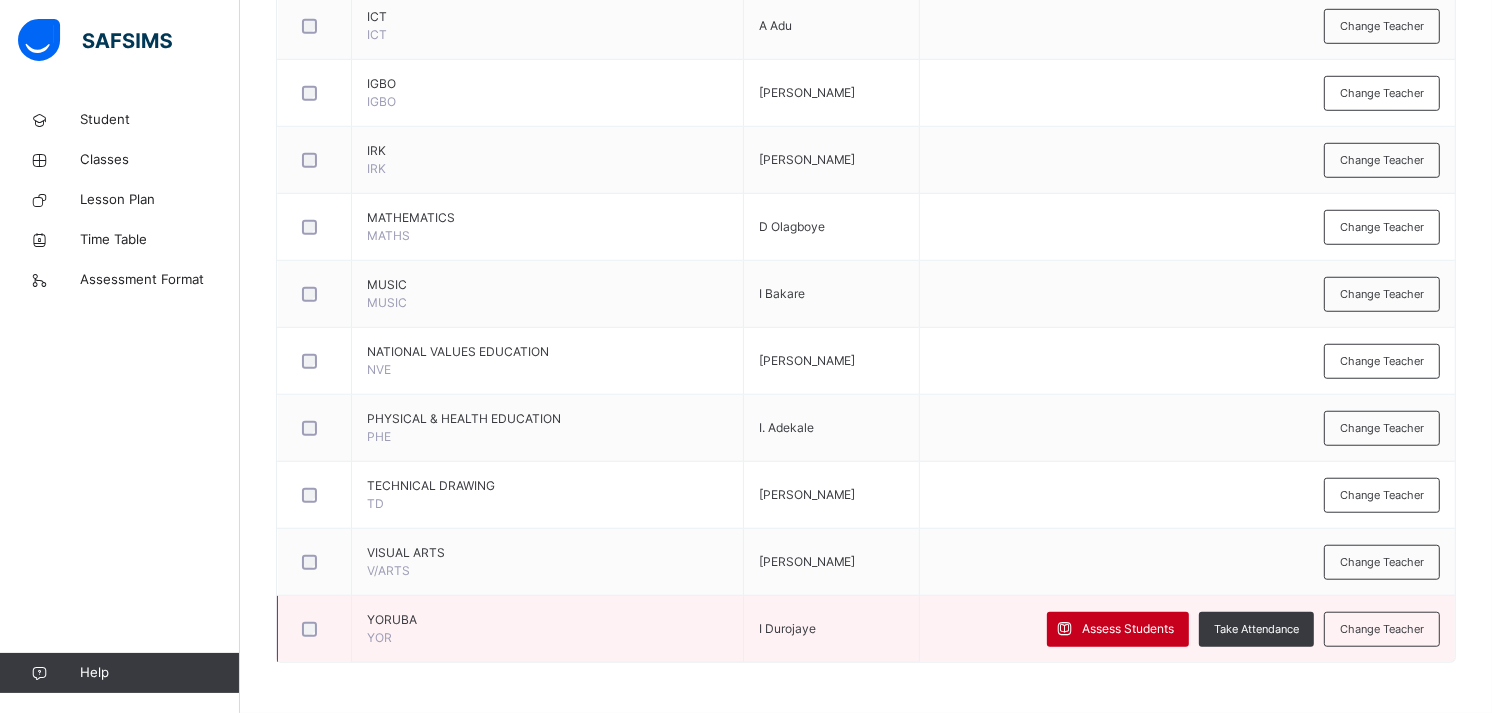 click on "Assess Students" at bounding box center [1118, 629] 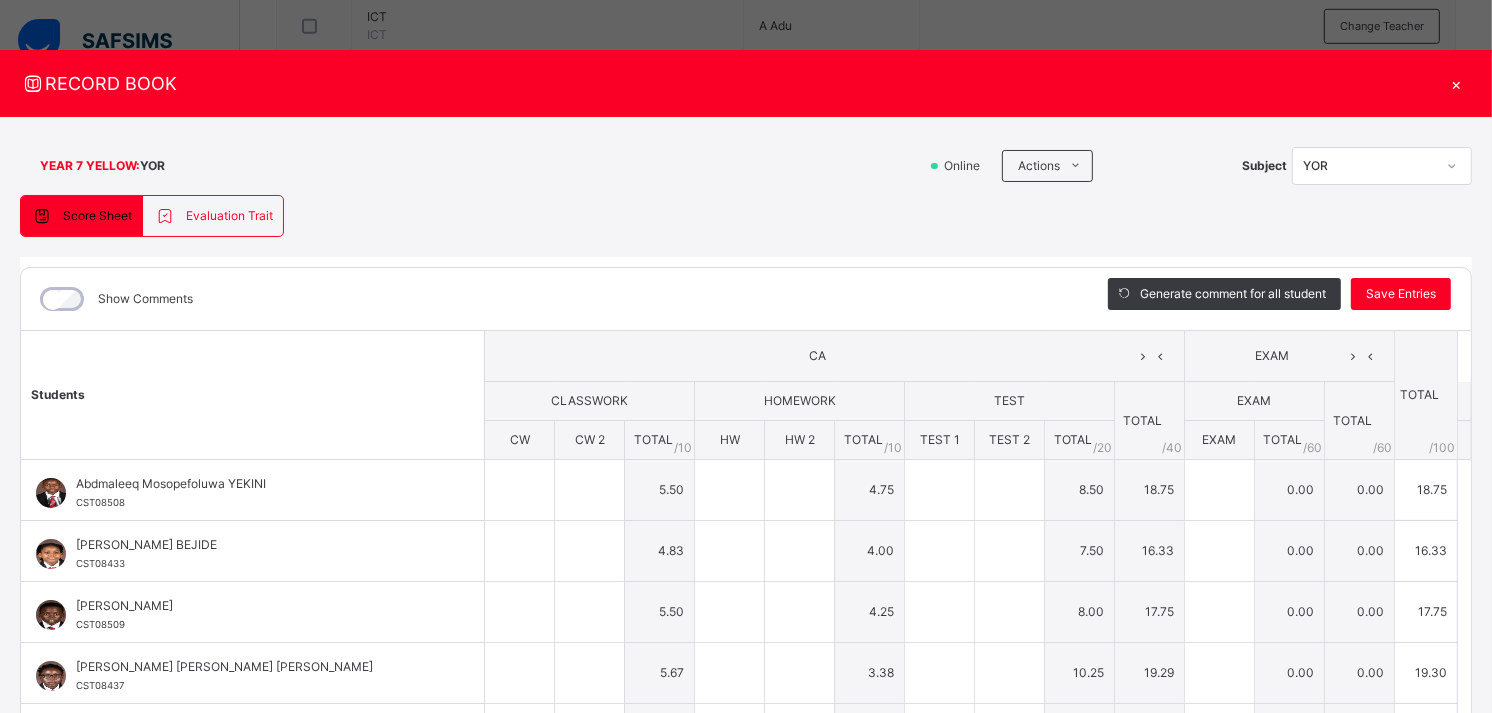 type on "**" 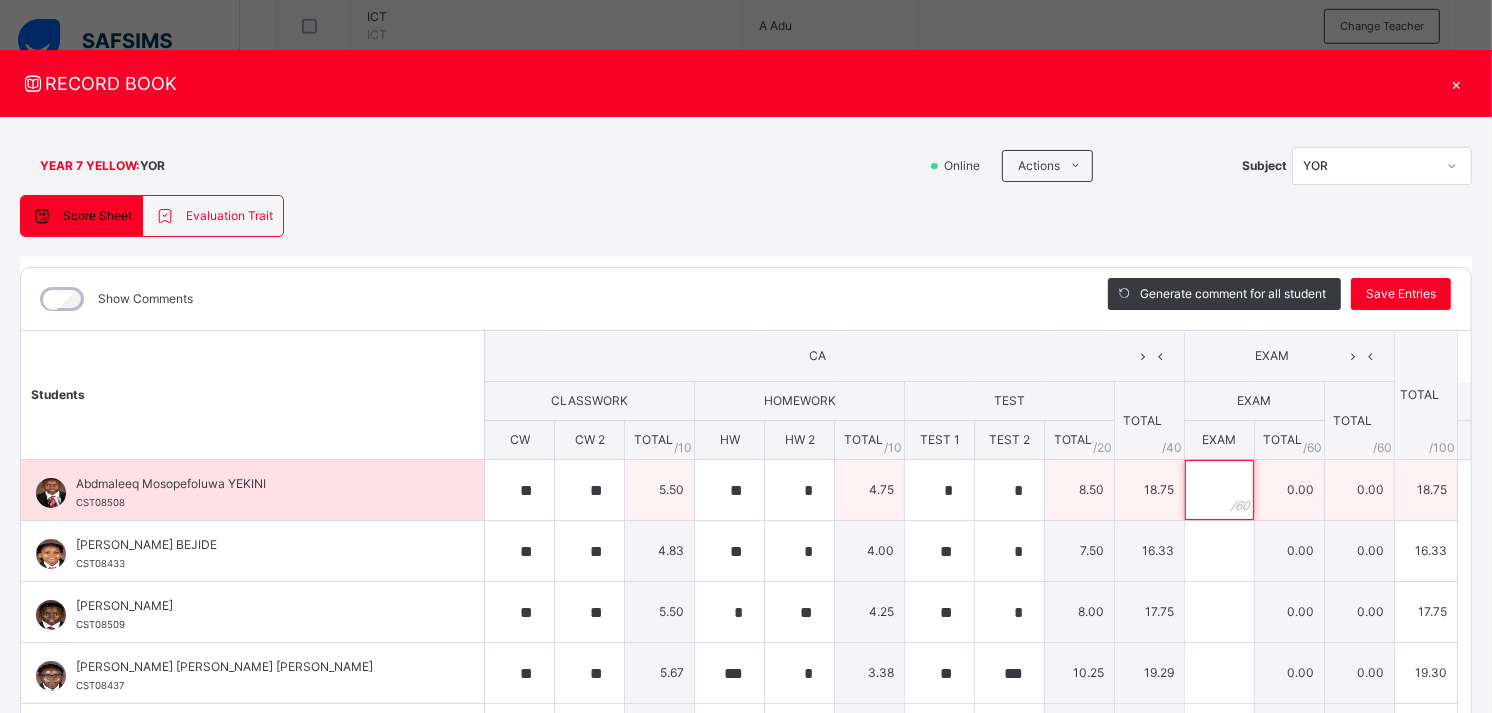 click at bounding box center [1219, 490] 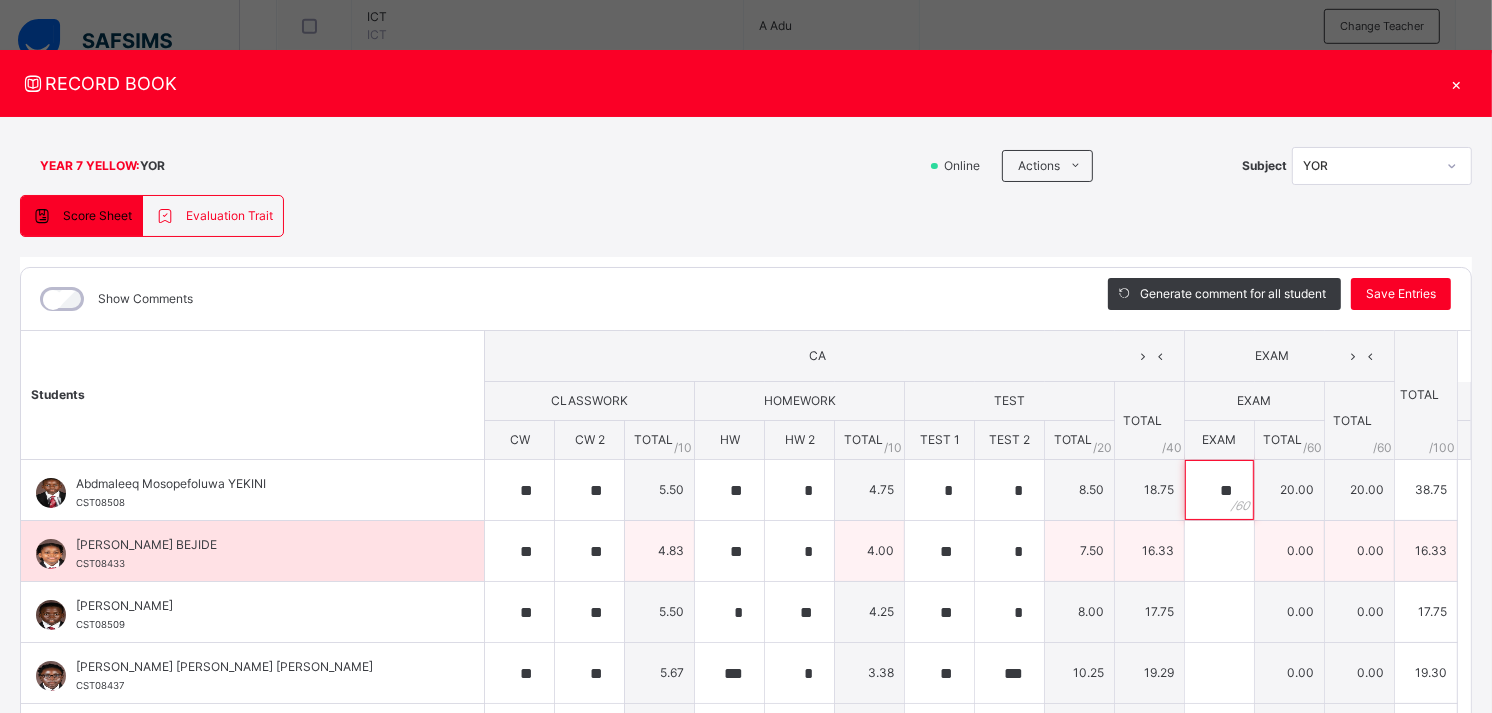 type on "**" 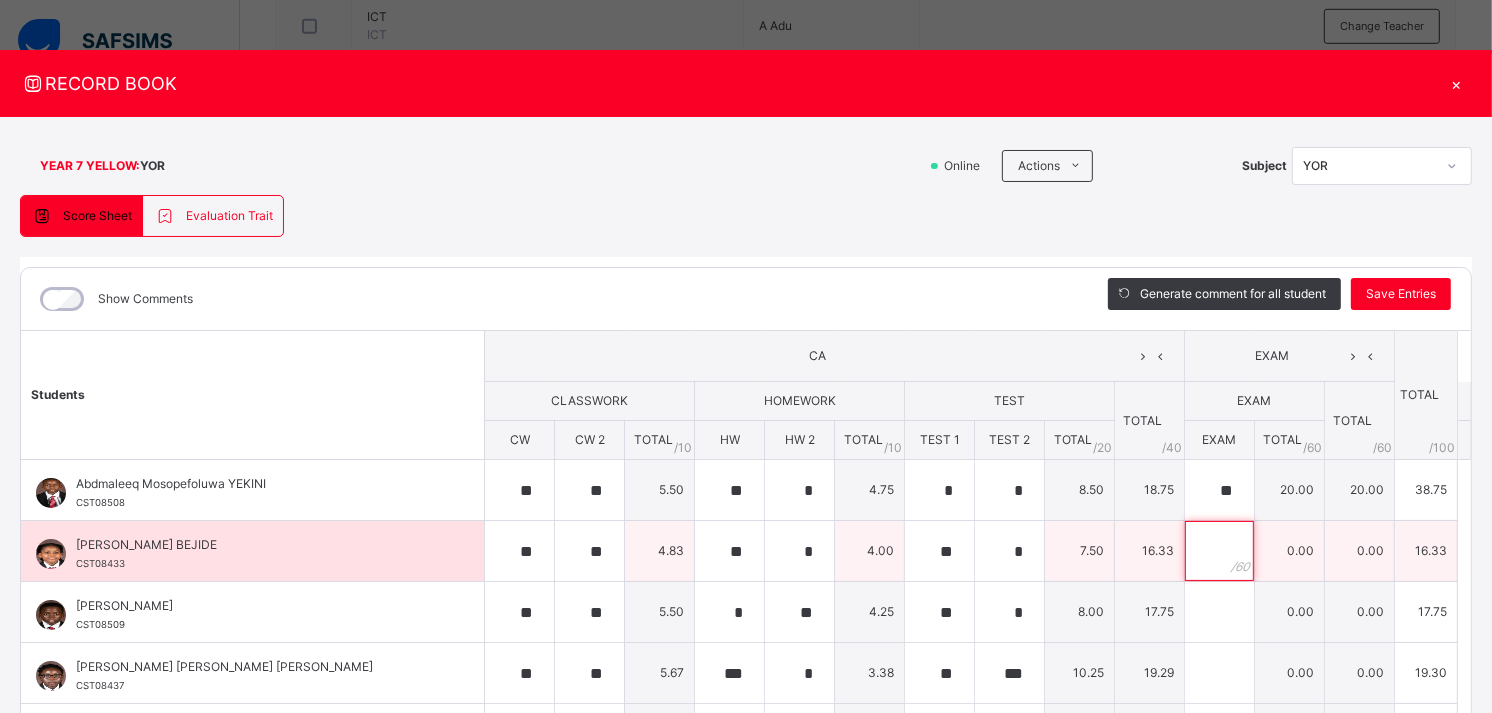 click at bounding box center [1219, 551] 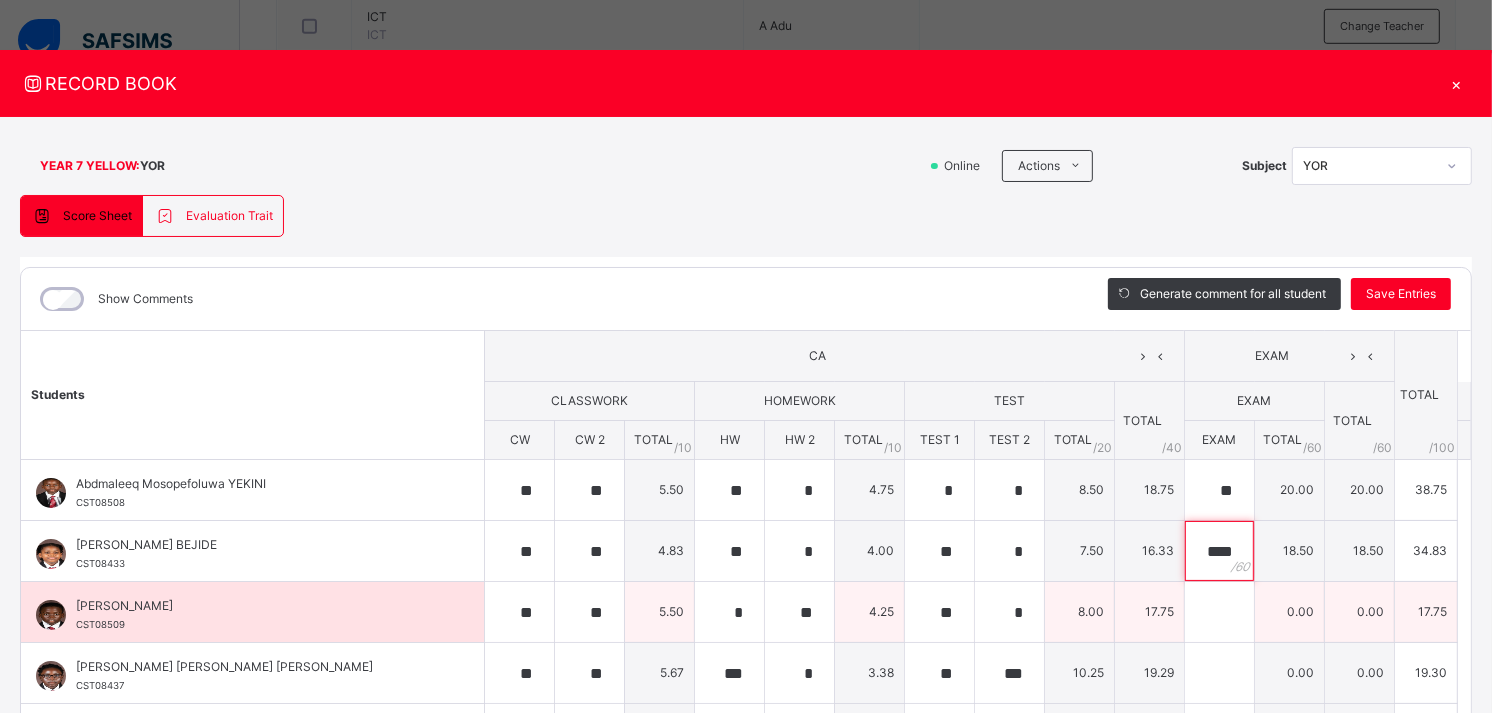 type on "****" 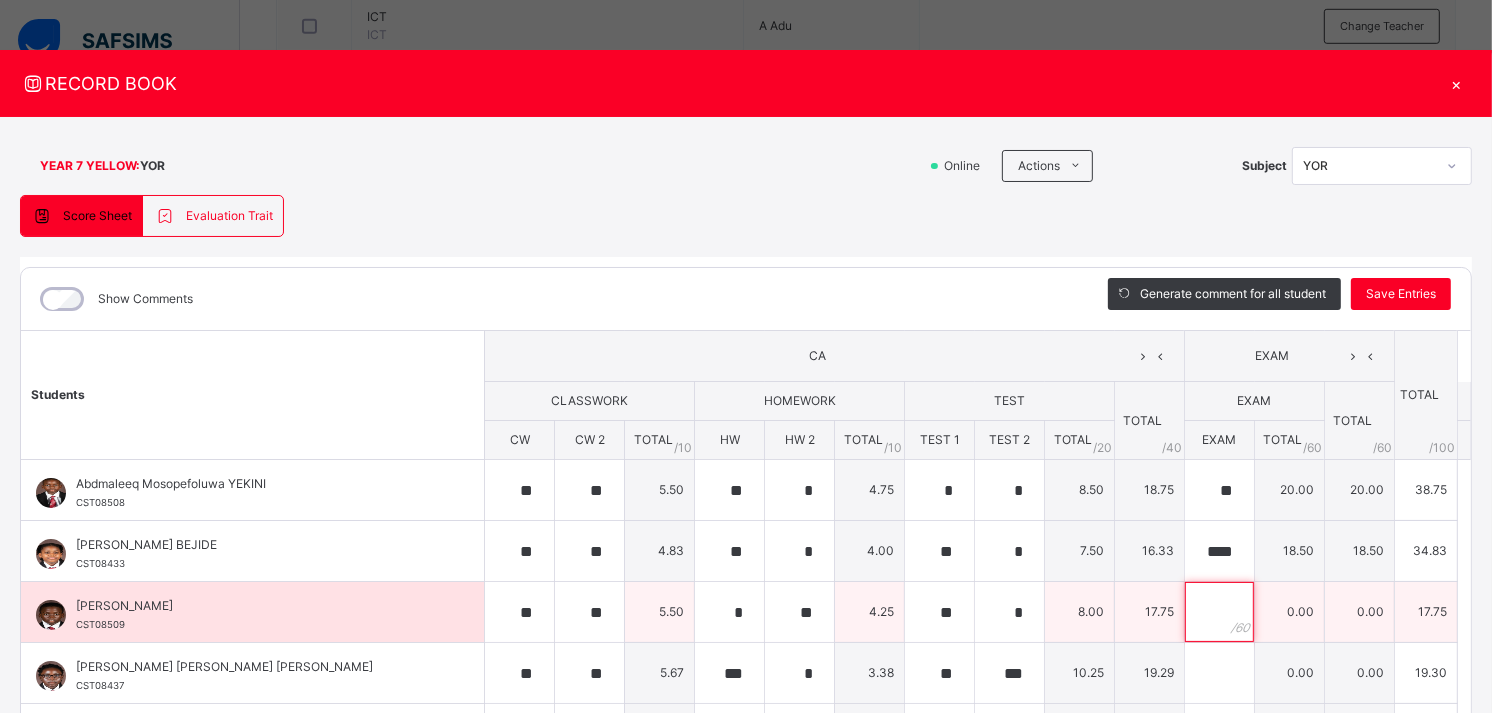 click at bounding box center (1219, 612) 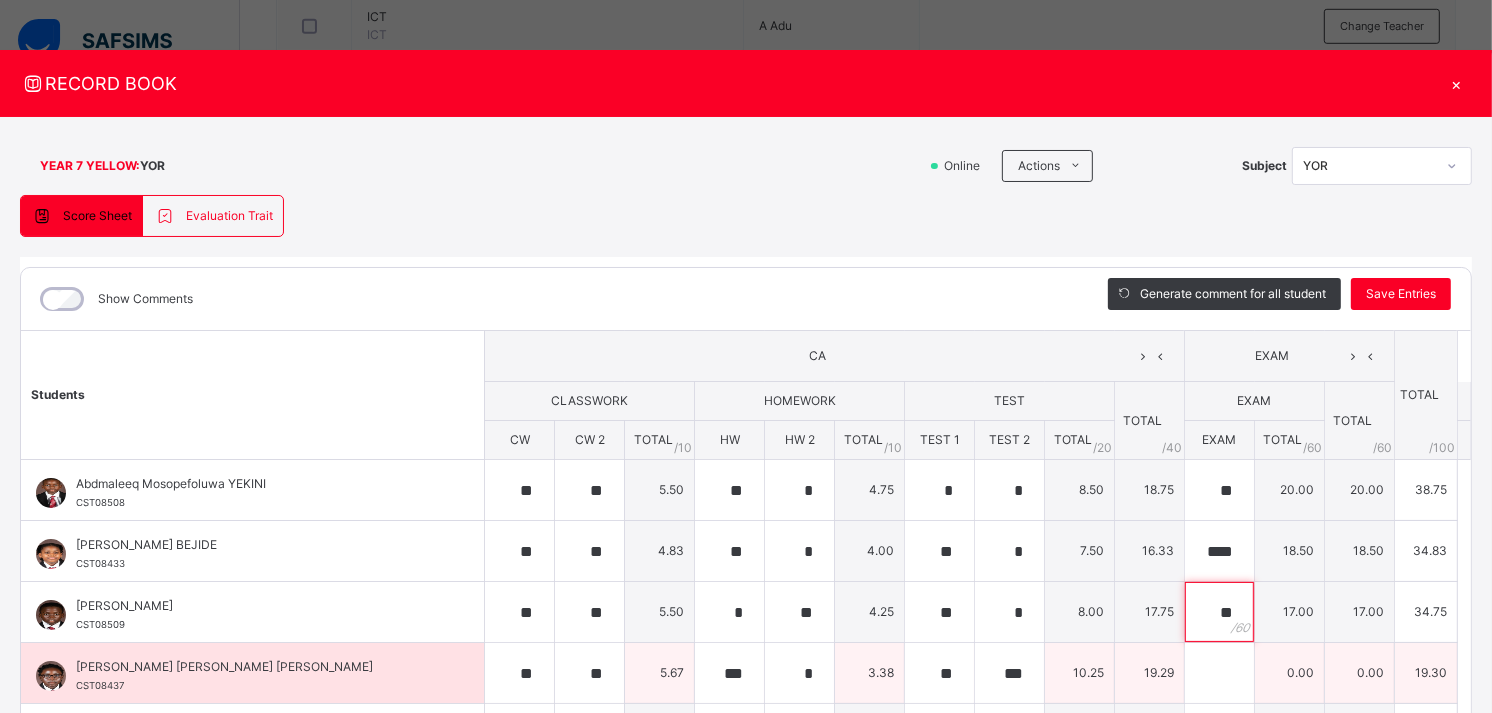 type on "**" 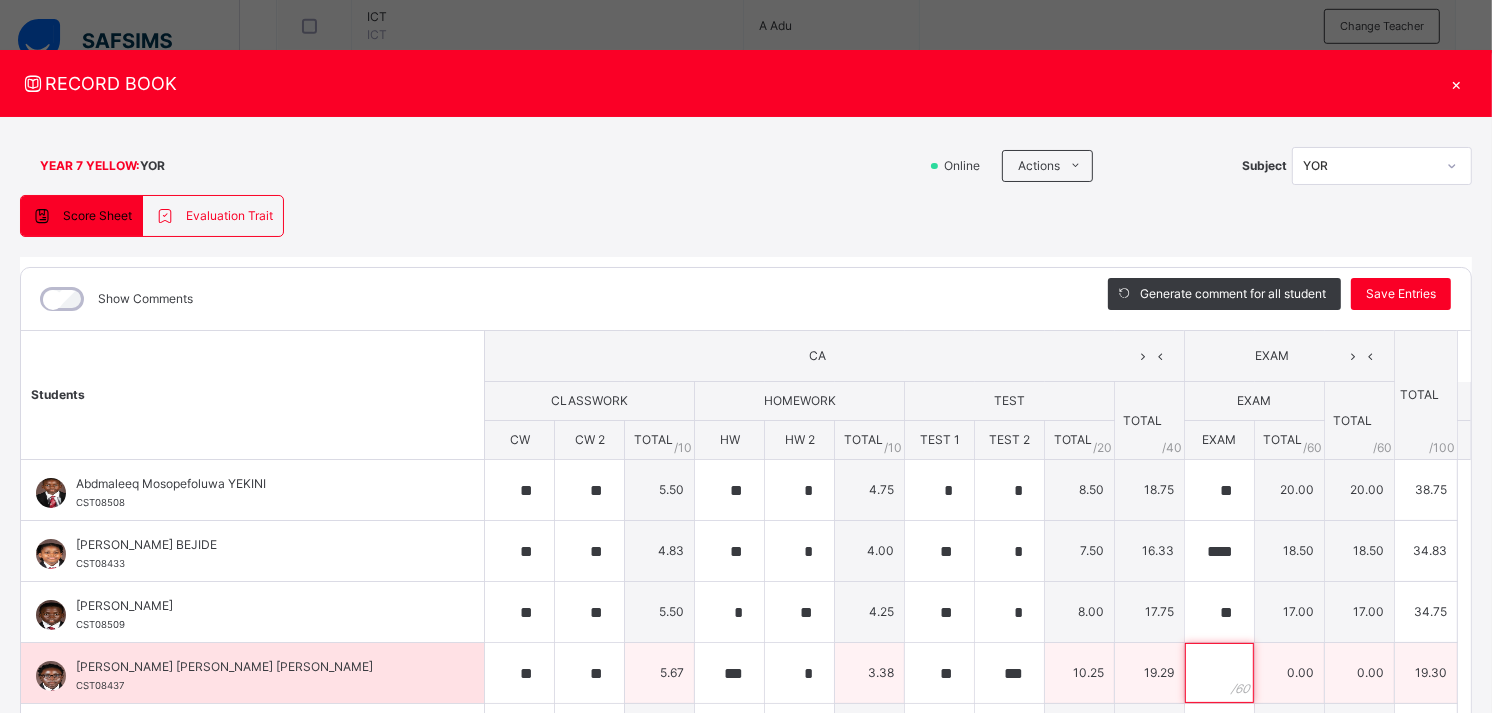 click at bounding box center (1219, 673) 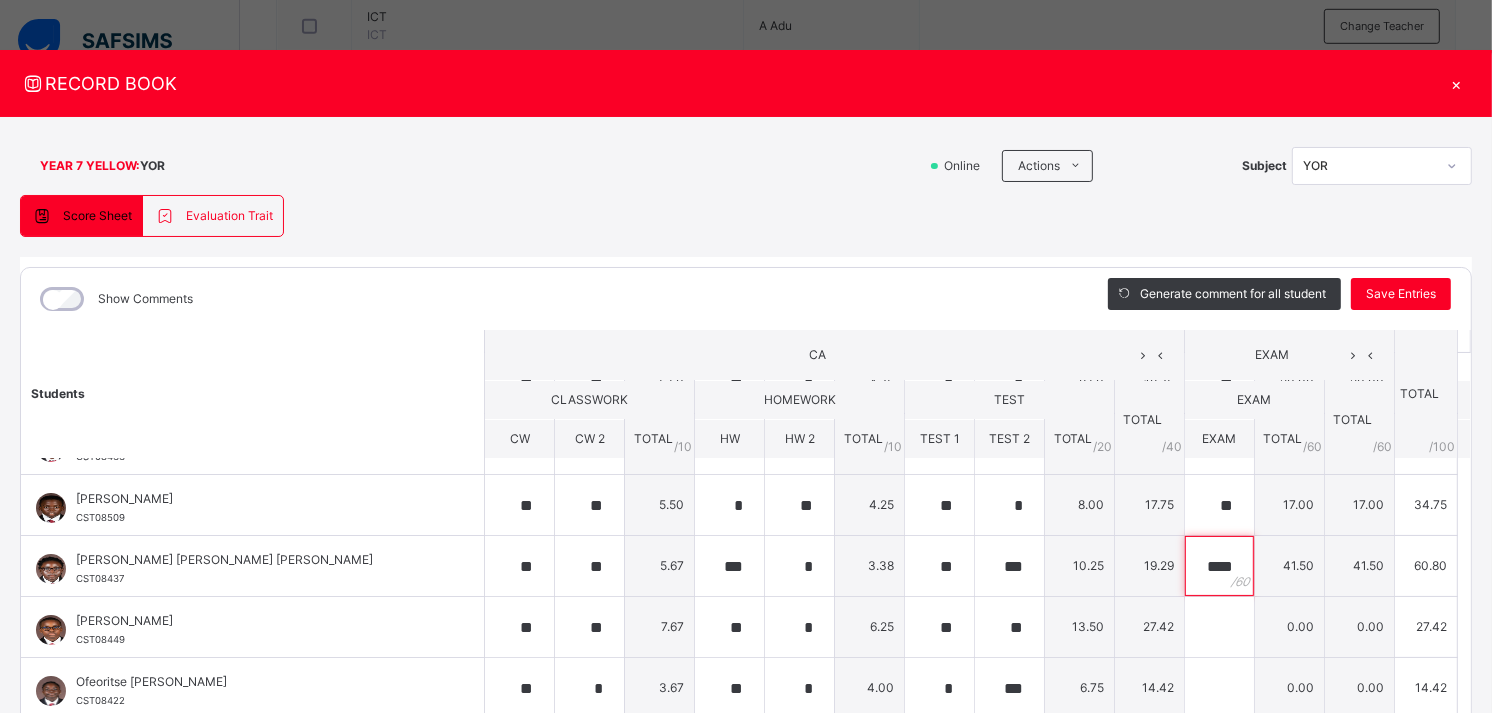 scroll, scrollTop: 114, scrollLeft: 0, axis: vertical 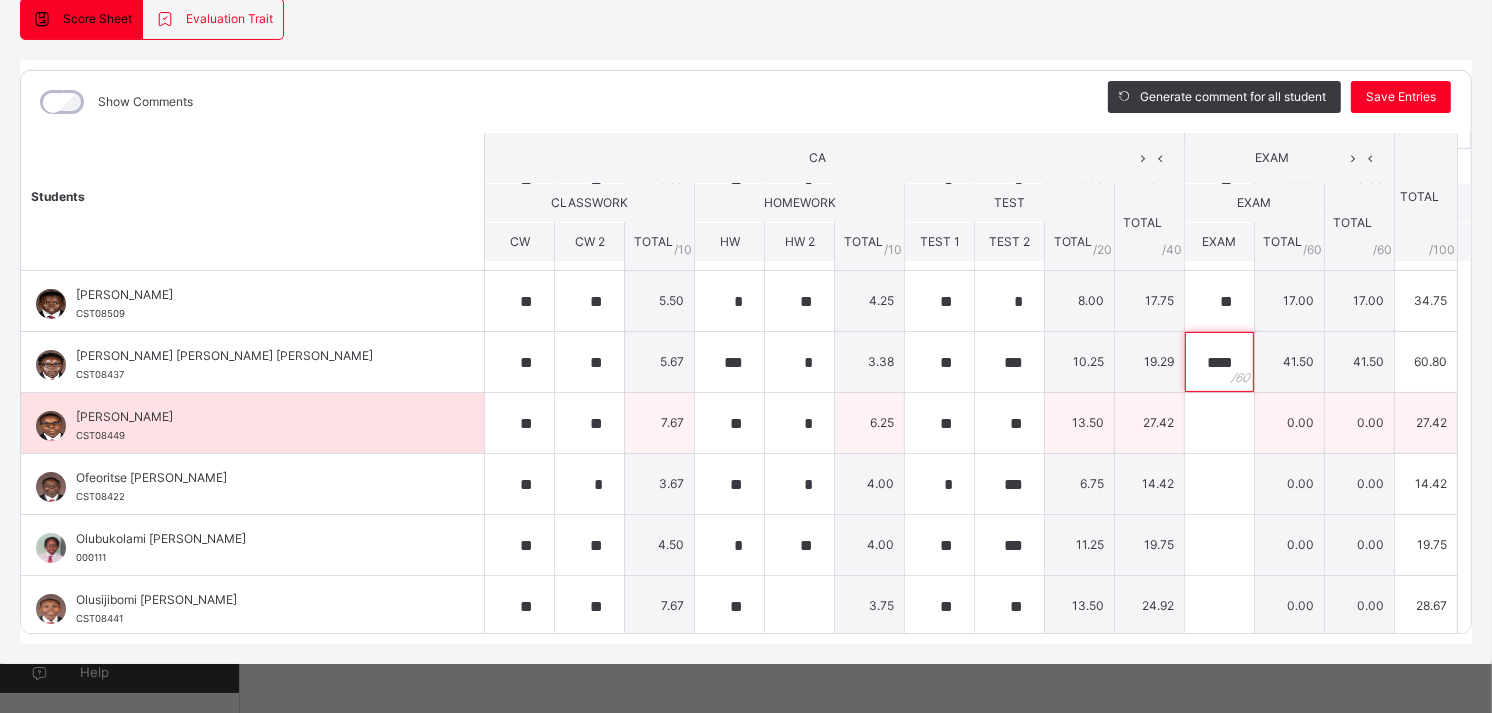 type on "****" 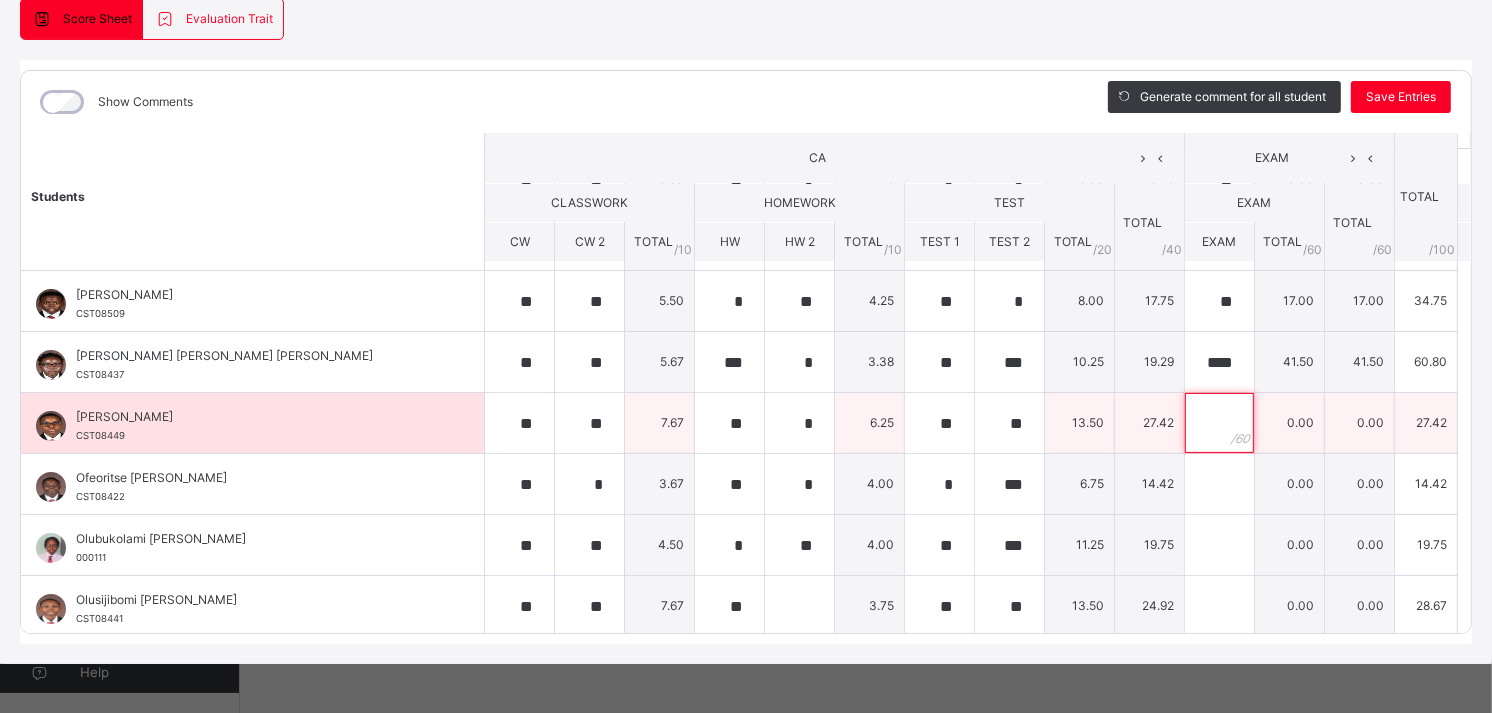 click at bounding box center (1219, 423) 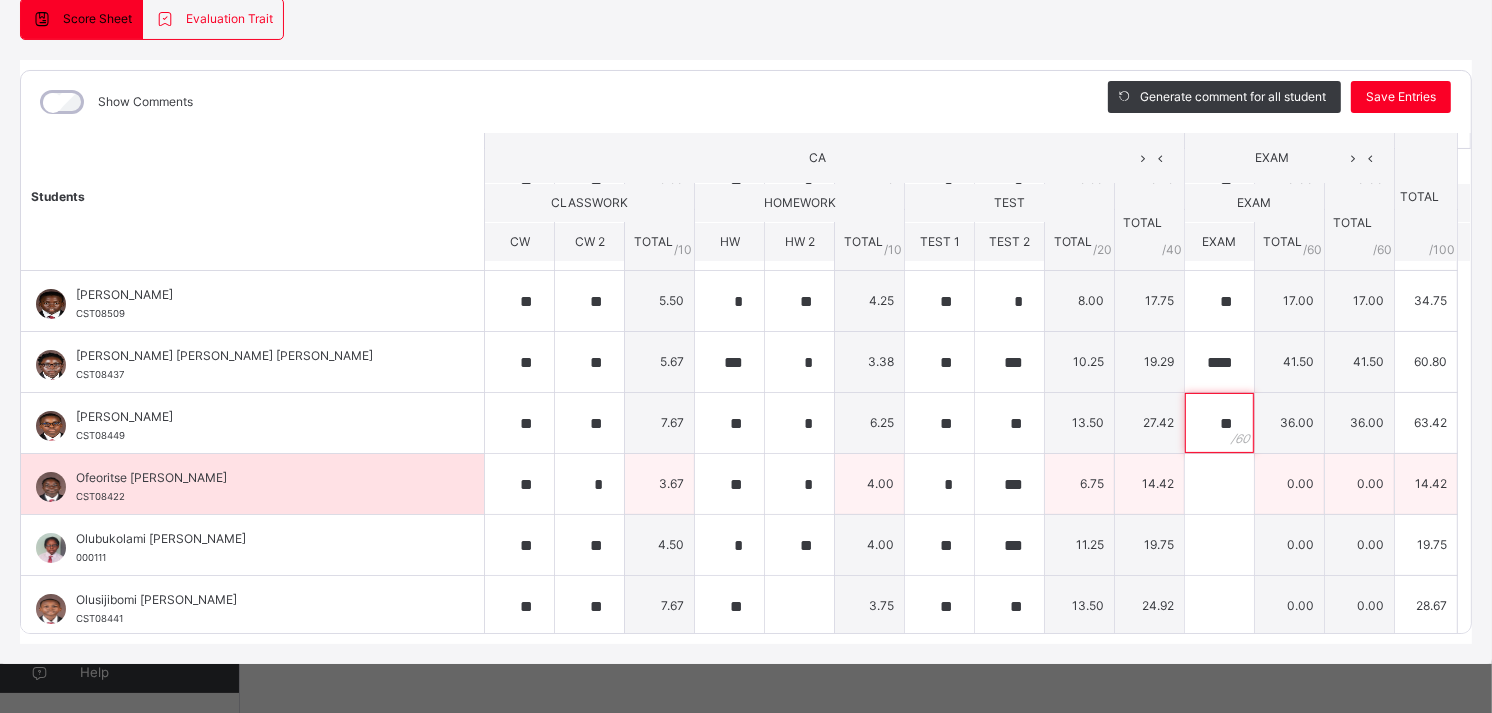 type on "**" 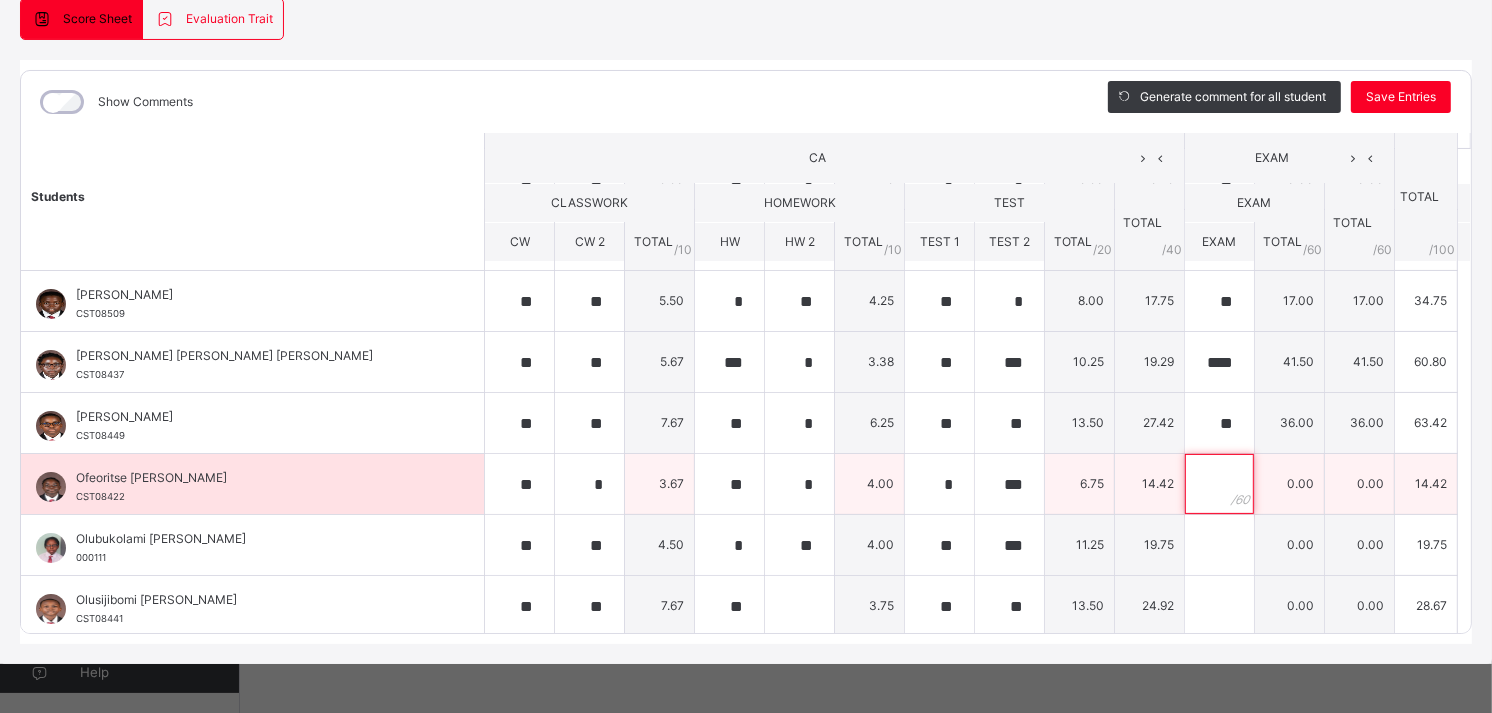 click at bounding box center (1219, 484) 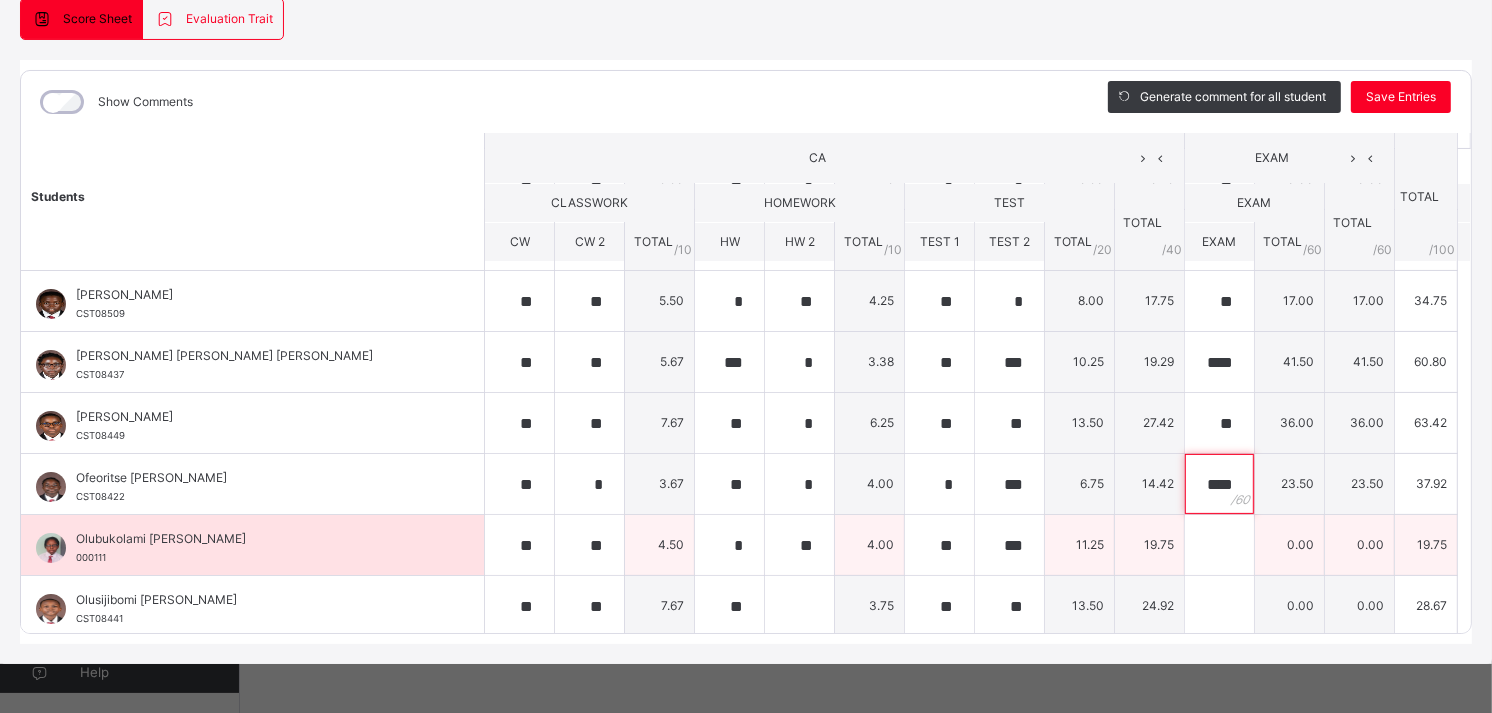 type on "****" 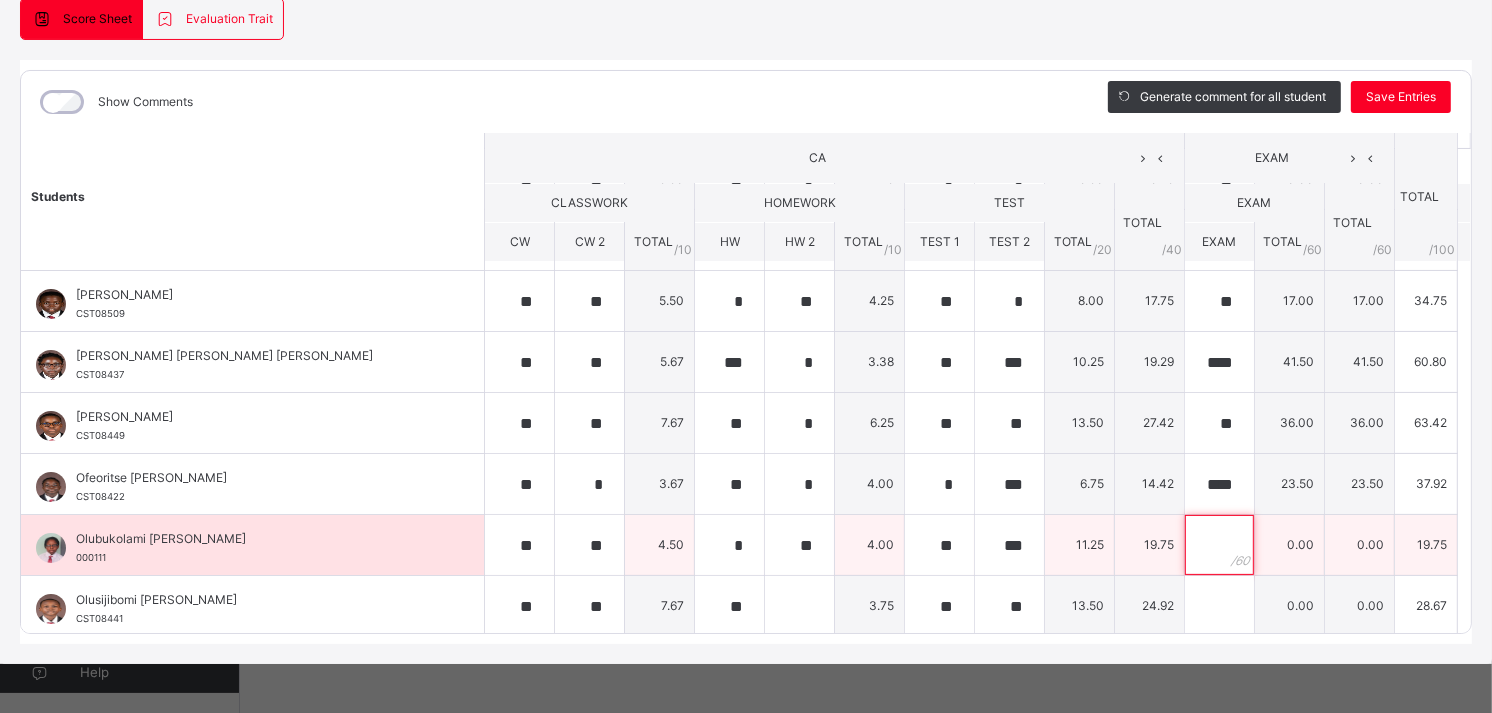 click at bounding box center [1219, 545] 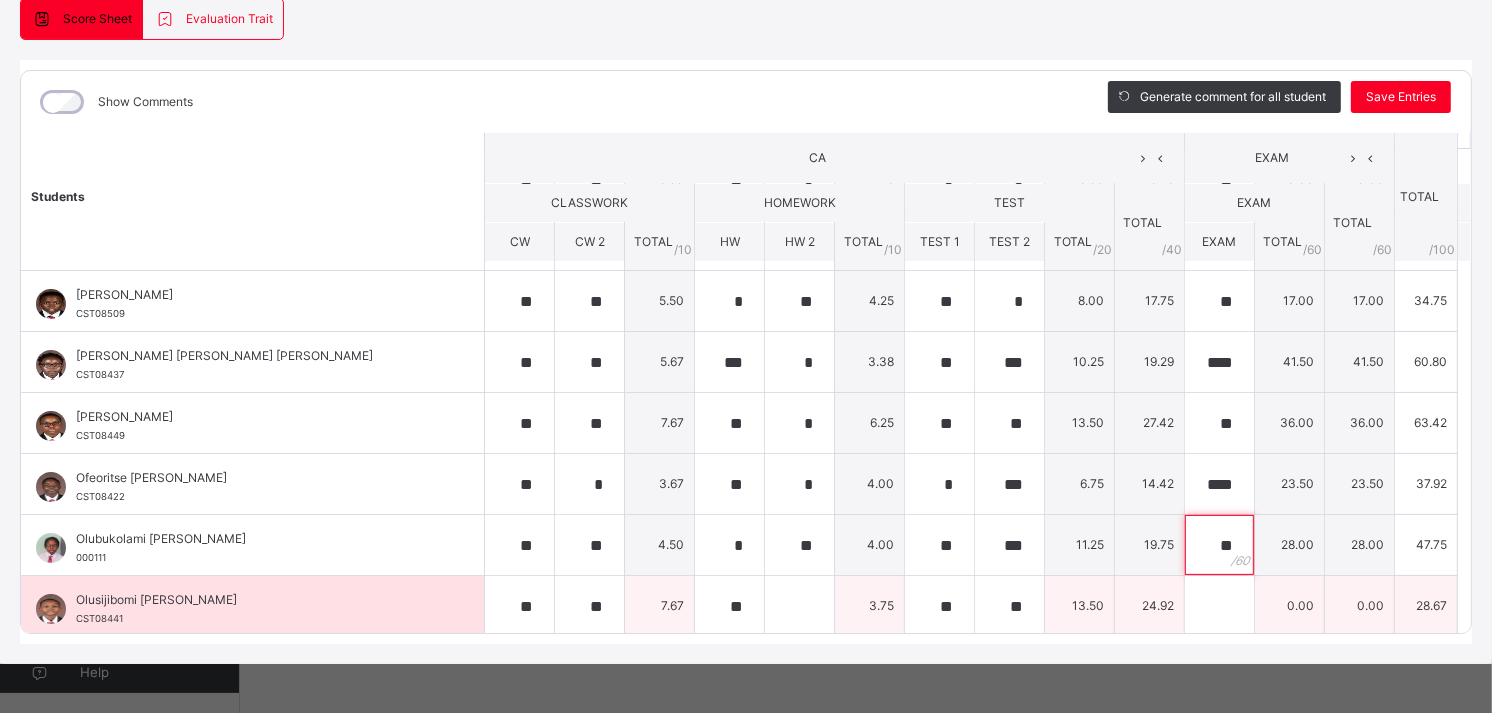 type on "**" 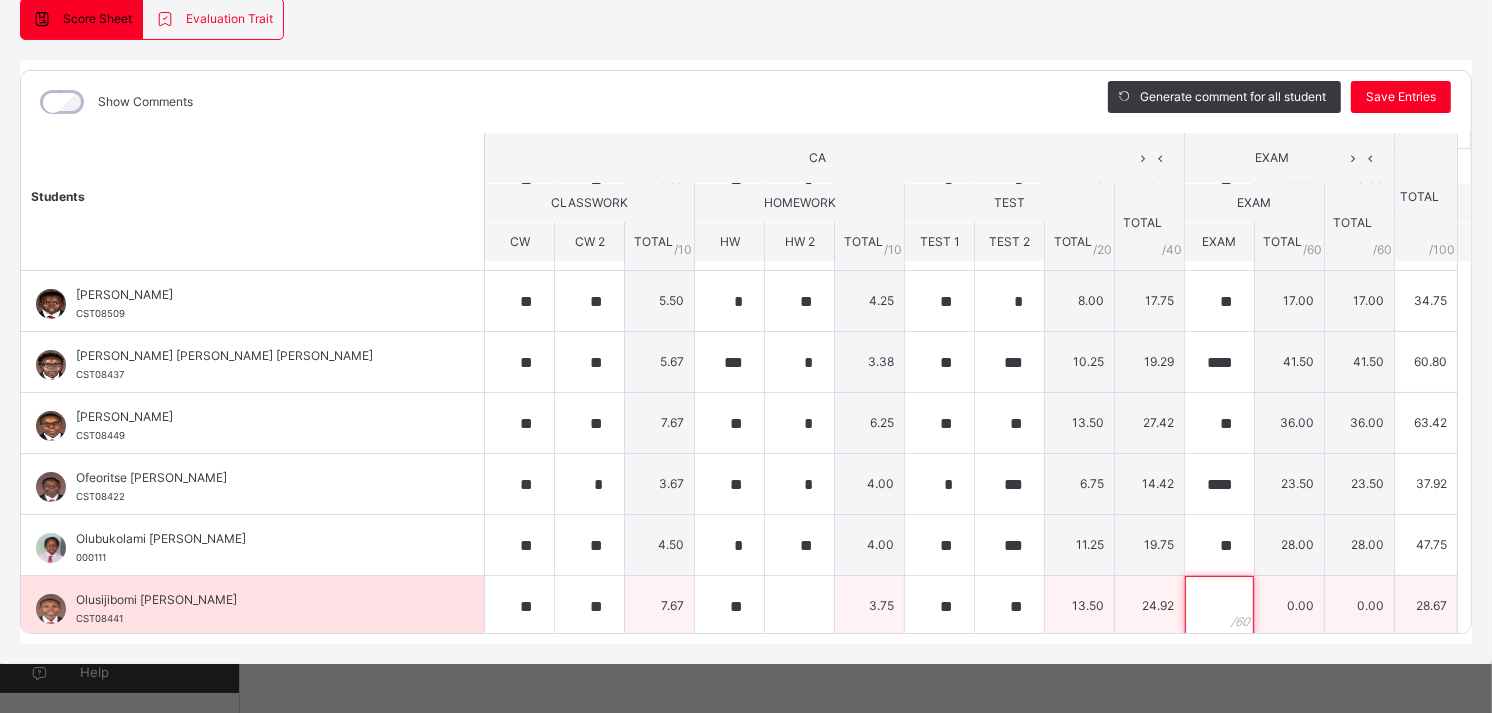 click at bounding box center [1219, 606] 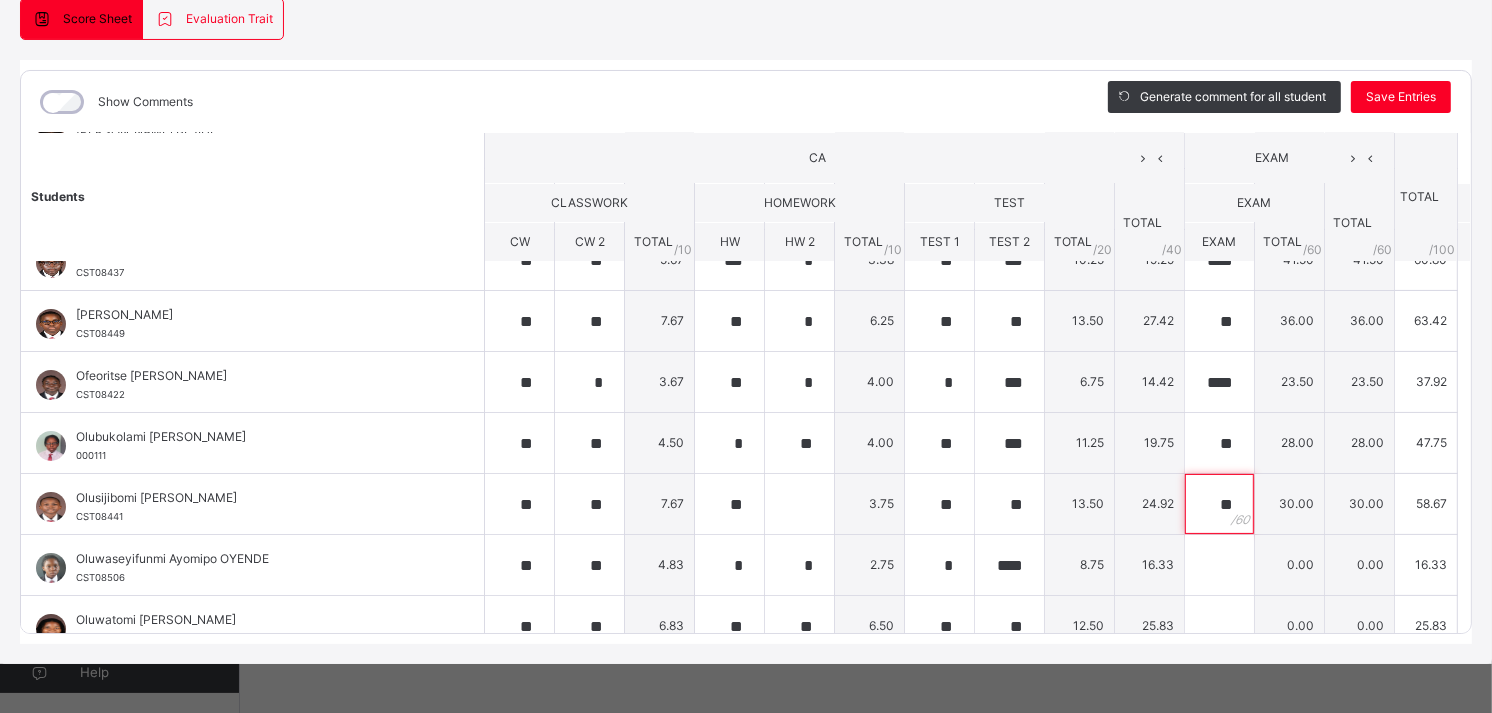 scroll, scrollTop: 241, scrollLeft: 0, axis: vertical 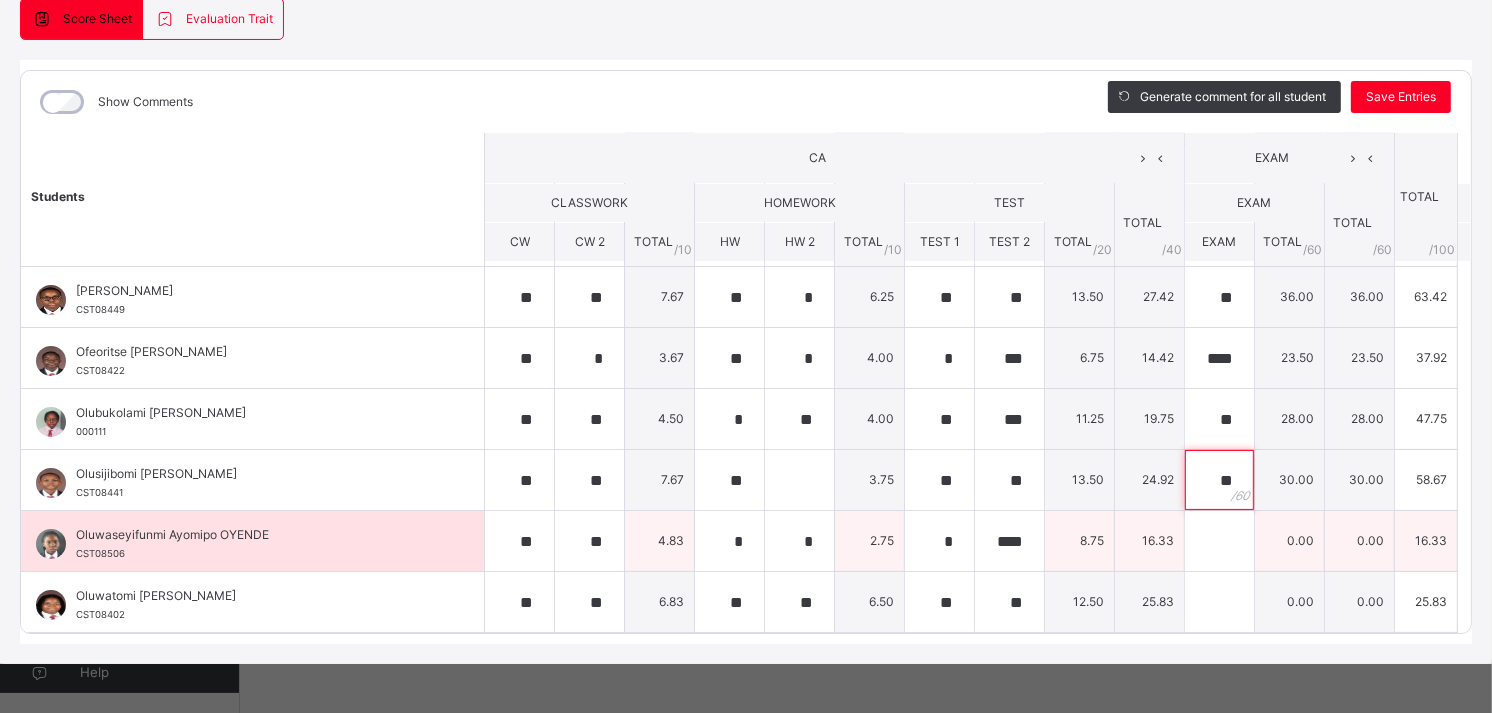 type on "**" 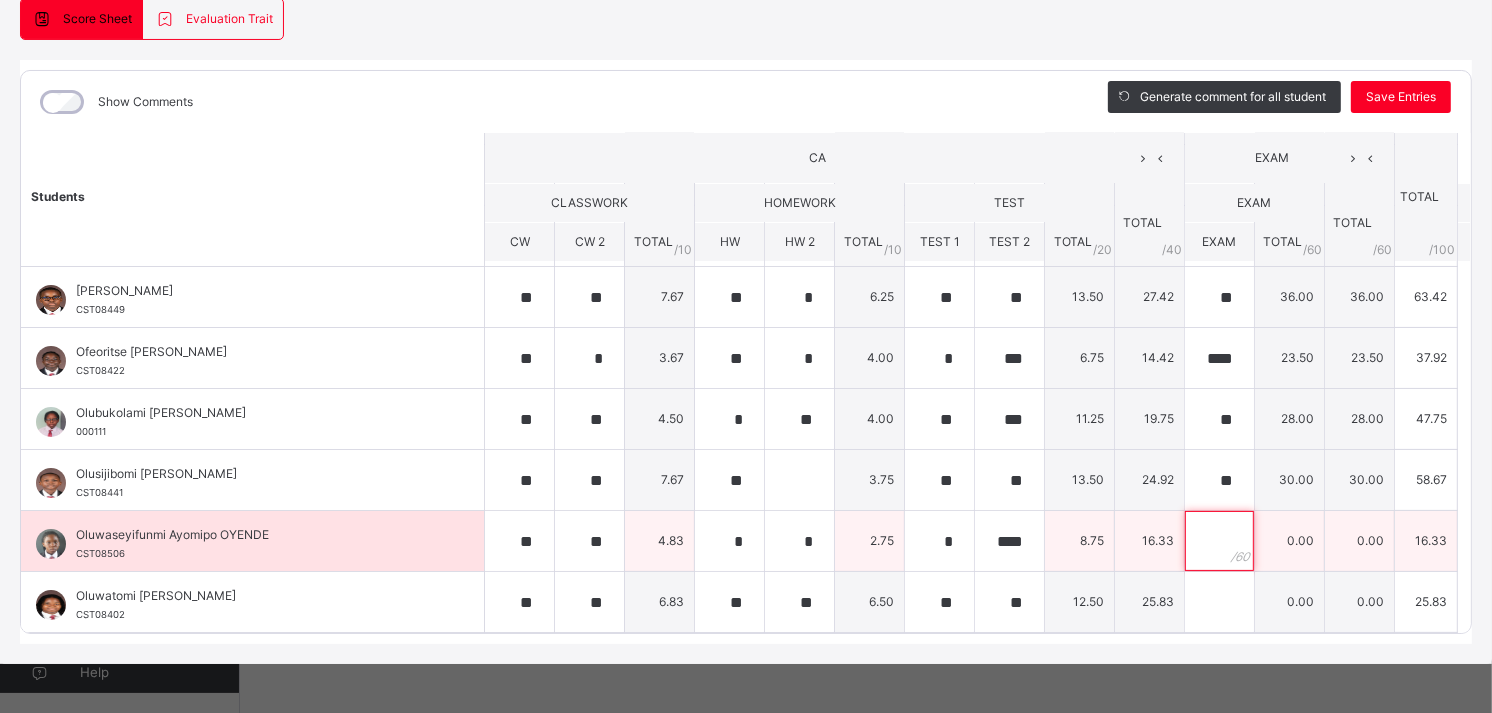 click at bounding box center (1219, 541) 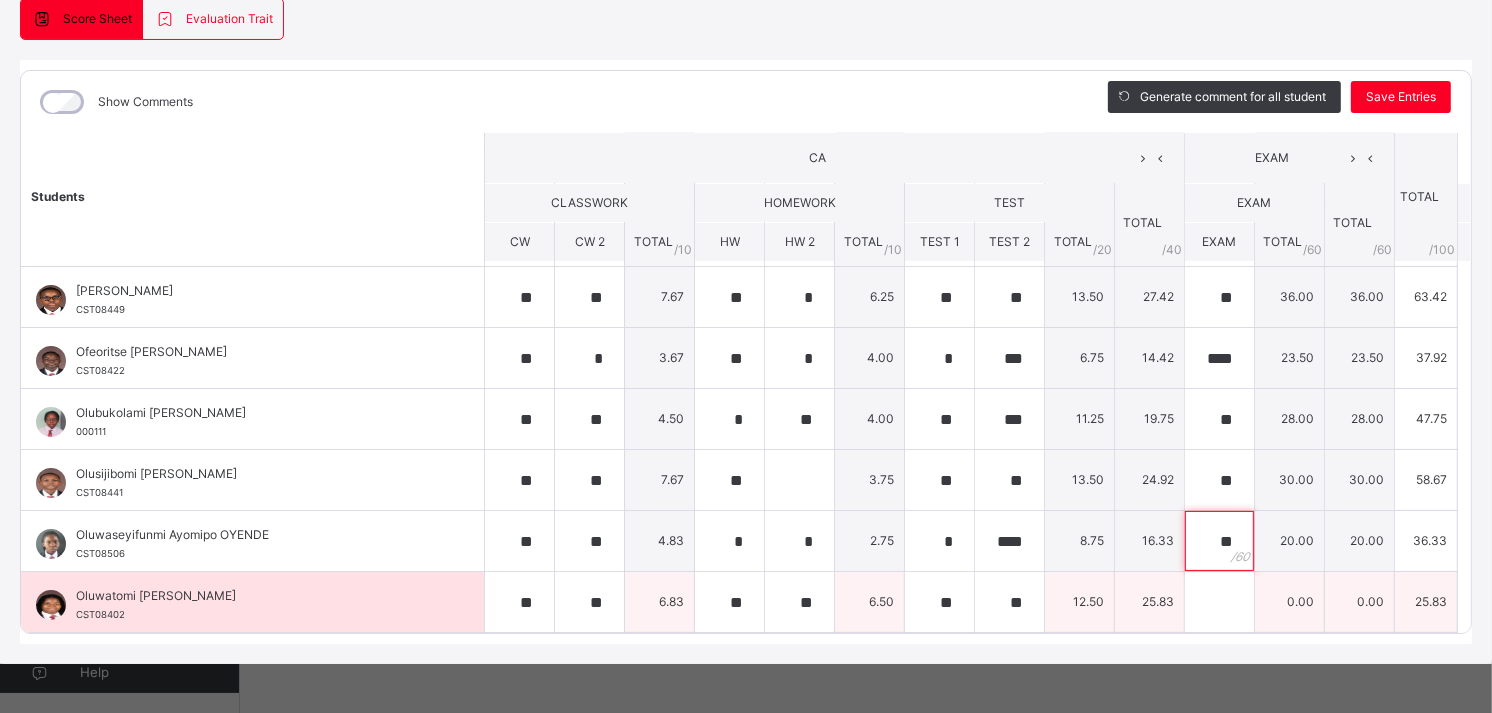 type on "**" 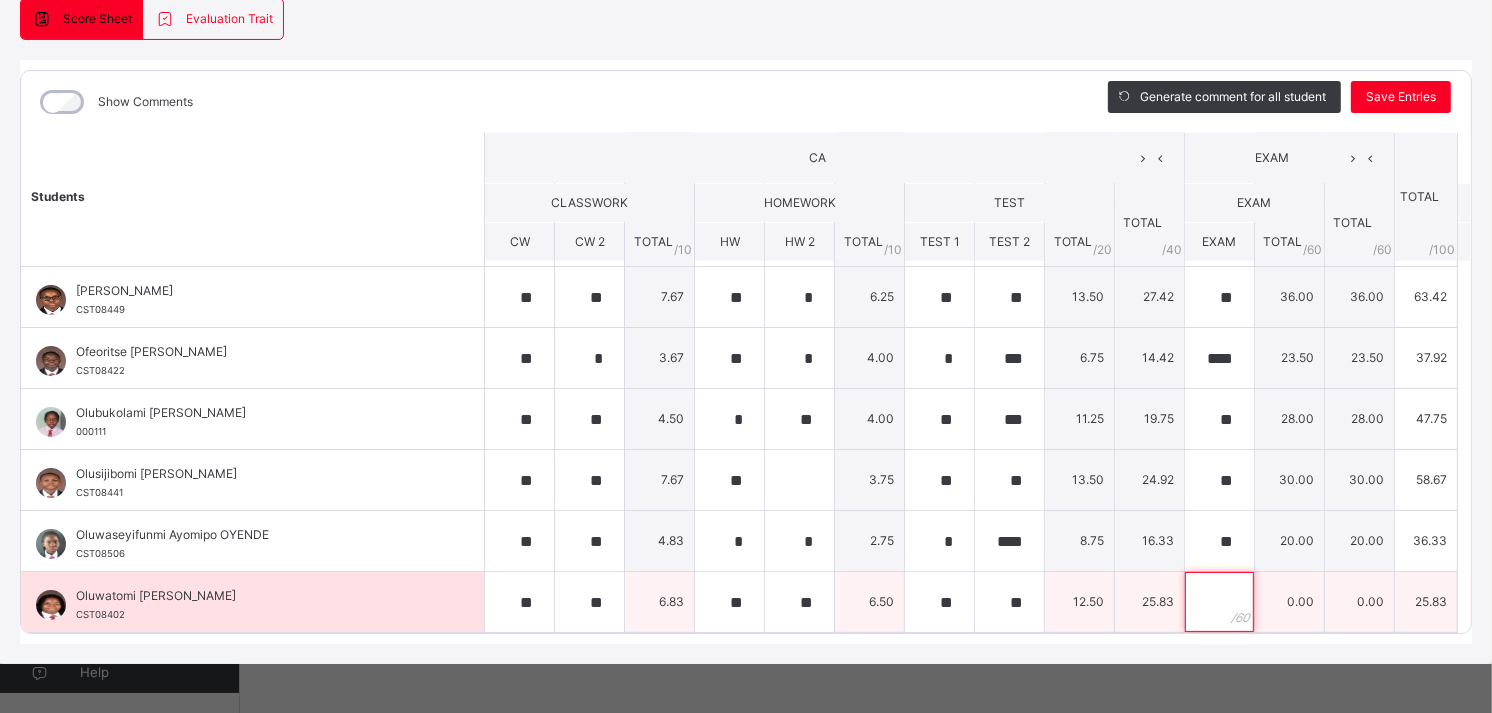 click at bounding box center [1219, 602] 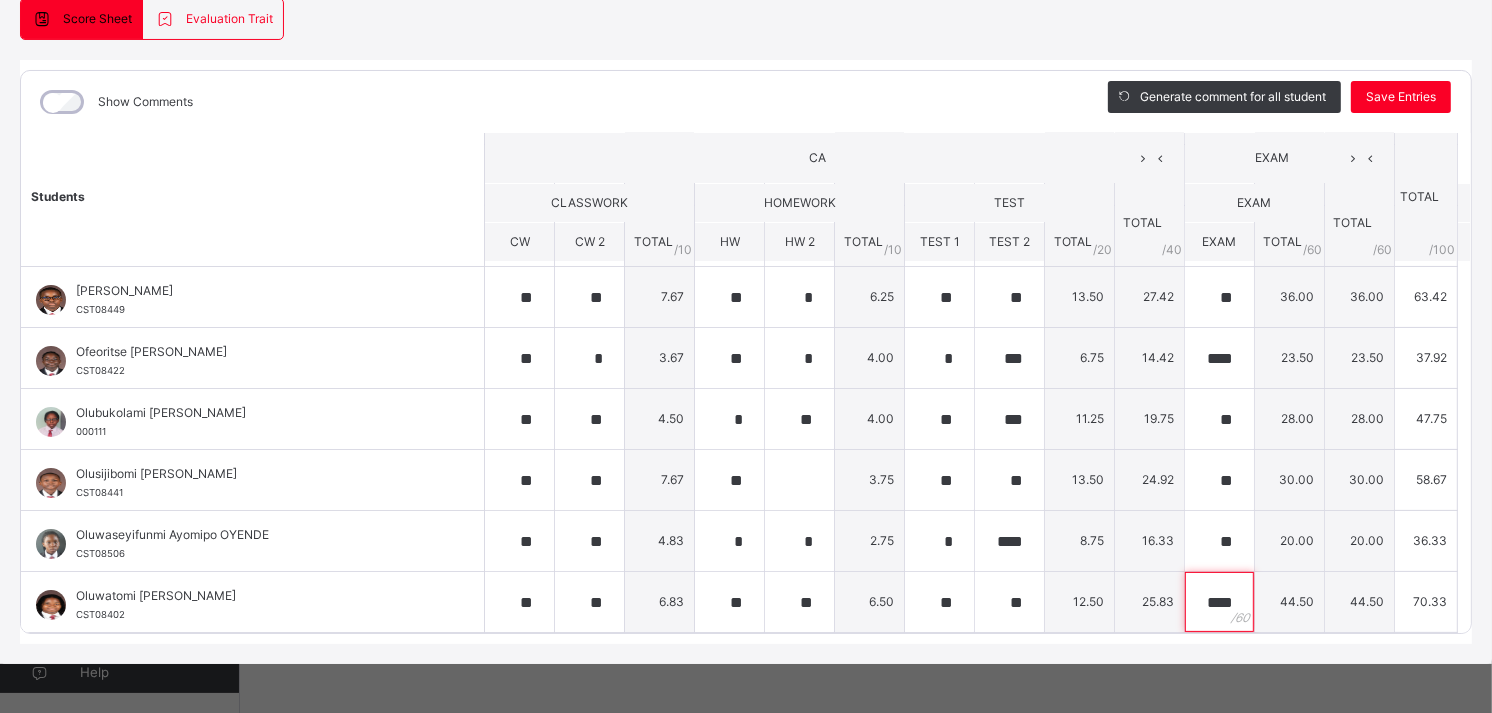 type on "****" 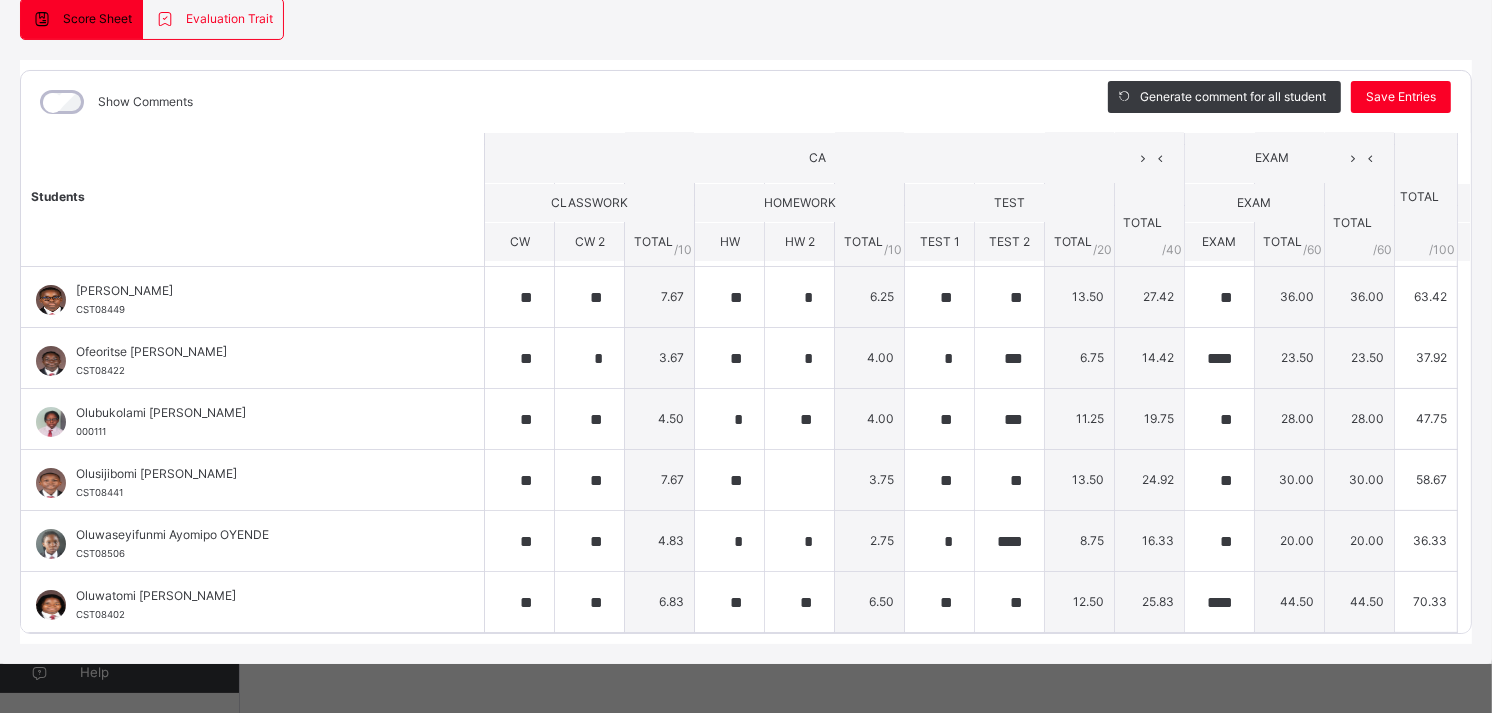 click on "Show Comments   Generate comment for all student   Save Entries Class Level:  YEAR 7   YELLOW Subject:  YOR Session:  2024/2025 Session Session:  Third Term Students CA EXAM TOTAL /100 Comment CLASSWORK HOMEWORK TEST TOTAL / 40 EXAM TOTAL / 60 CW CW 2 TOTAL / 10 HW HW 2 TOTAL / 10 TEST 1 TEST 2 TOTAL / 20 EXAM TOTAL / 60 Abdmaleeq Mosopefoluwa YEKINI CST08508 Abdmaleeq Mosopefoluwa YEKINI CST08508 ** ** 5.50 ** * 4.75 * * 8.50 18.75 ** 20.00 20.00 38.75 Generate comment 0 / 250   ×   Subject Teacher’s Comment Generate and see in full the comment developed by the AI with an option to regenerate the comment JS Abdmaleeq Mosopefoluwa YEKINI   CST08508   Total 38.75  / 100.00 [PERSON_NAME] Bot   Regenerate     Use this comment   [PERSON_NAME] BEJIDE CST08433 [PERSON_NAME] BEJIDE CST08433 ** ** 4.83 ** * 4.00 ** * 7.50 16.33 **** 18.50 18.50 34.83 Generate comment 0 / 250   ×   Subject Teacher’s Comment Generate and see in full the comment developed by the AI with an option to regenerate the comment JS" at bounding box center [746, 352] 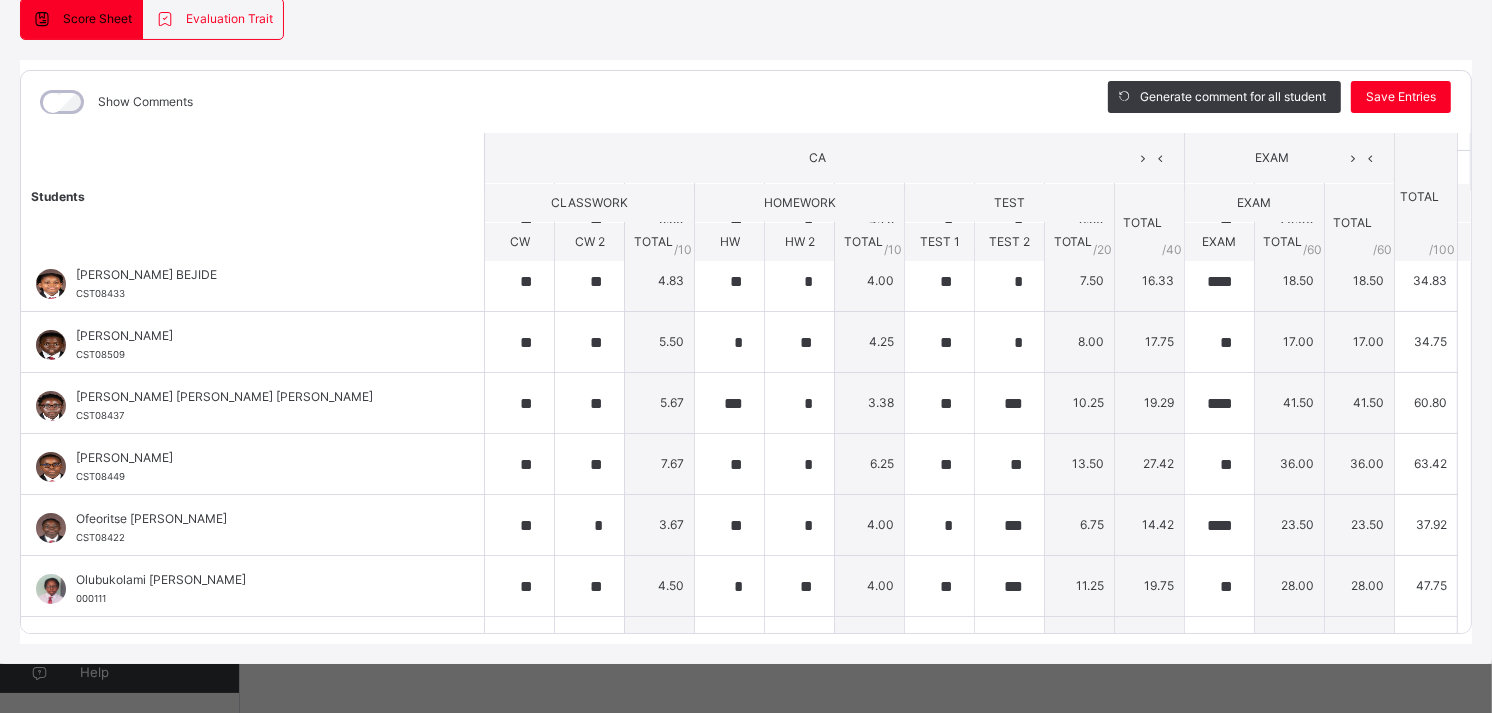 scroll, scrollTop: 0, scrollLeft: 0, axis: both 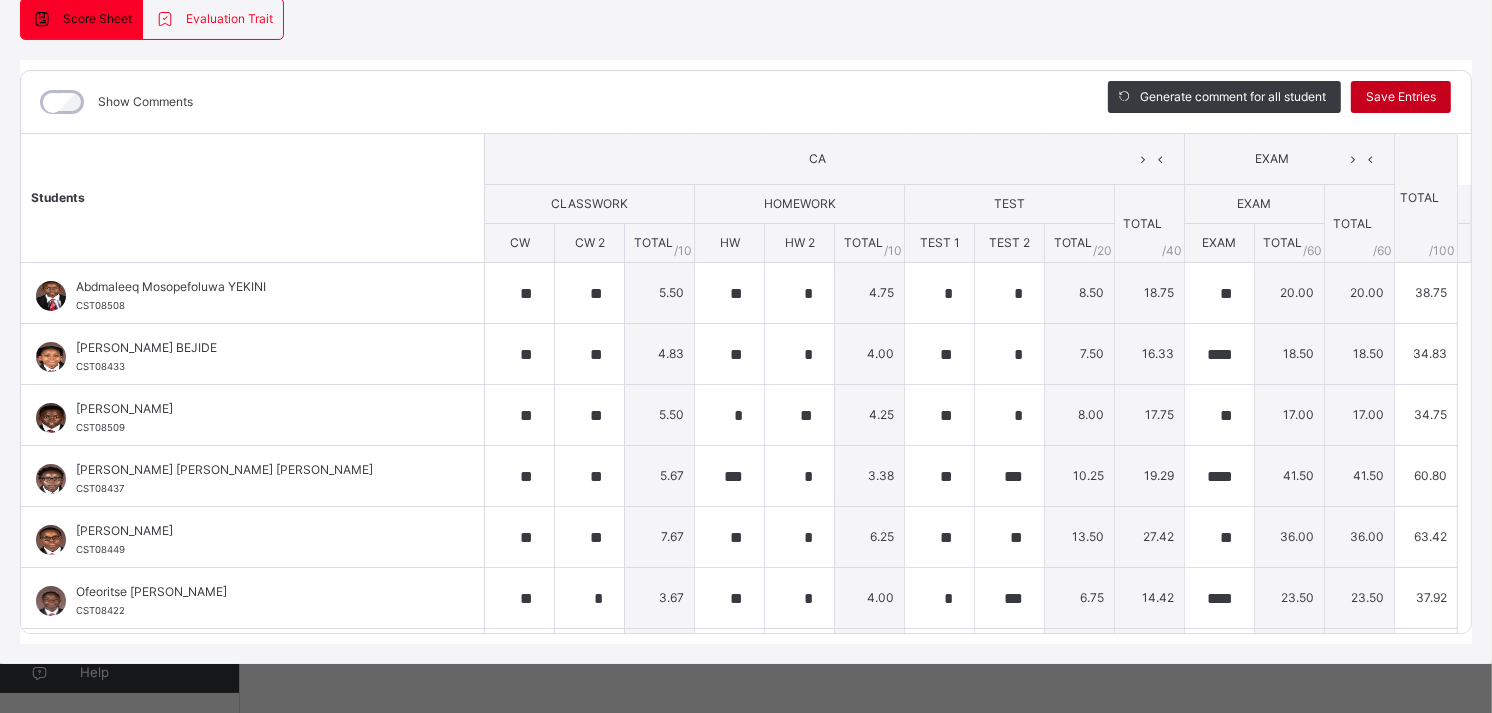 click on "Save Entries" at bounding box center [1401, 97] 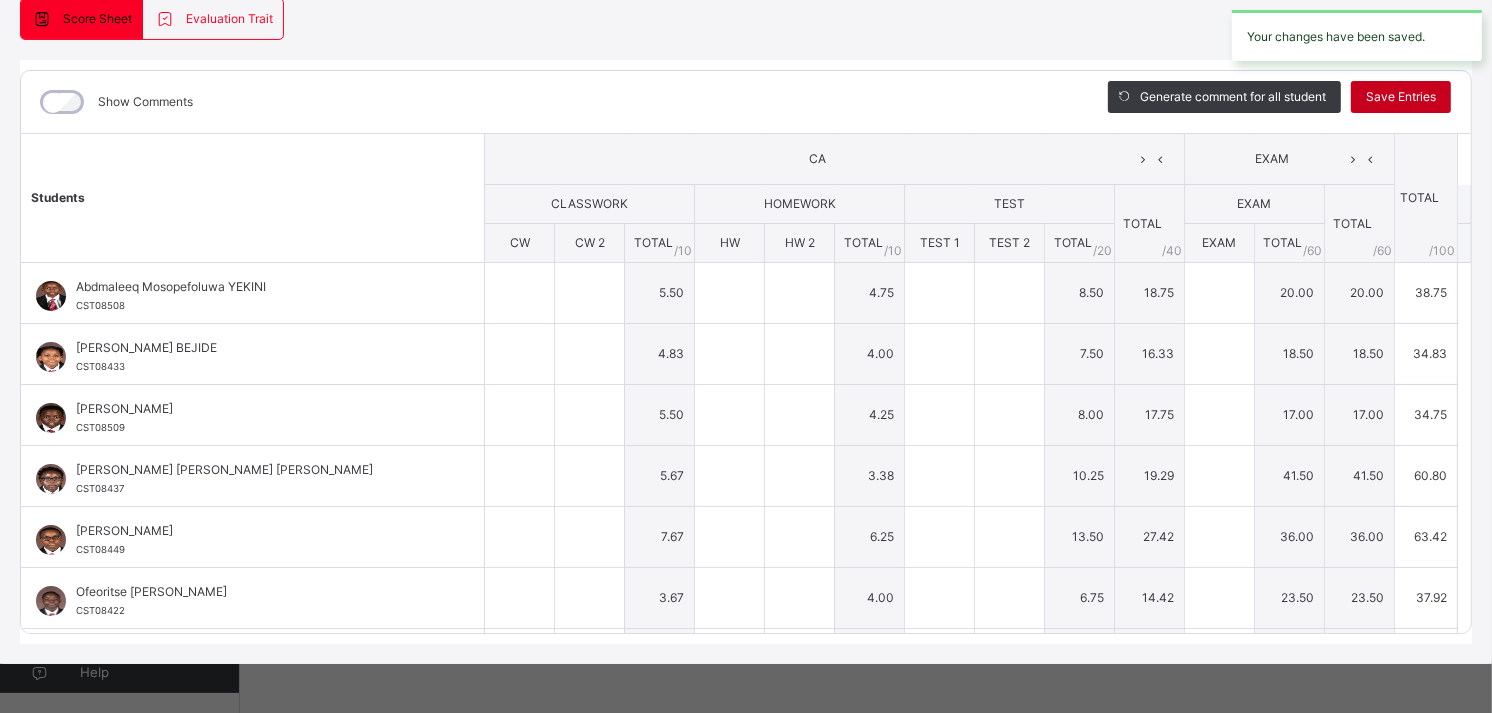 type on "**" 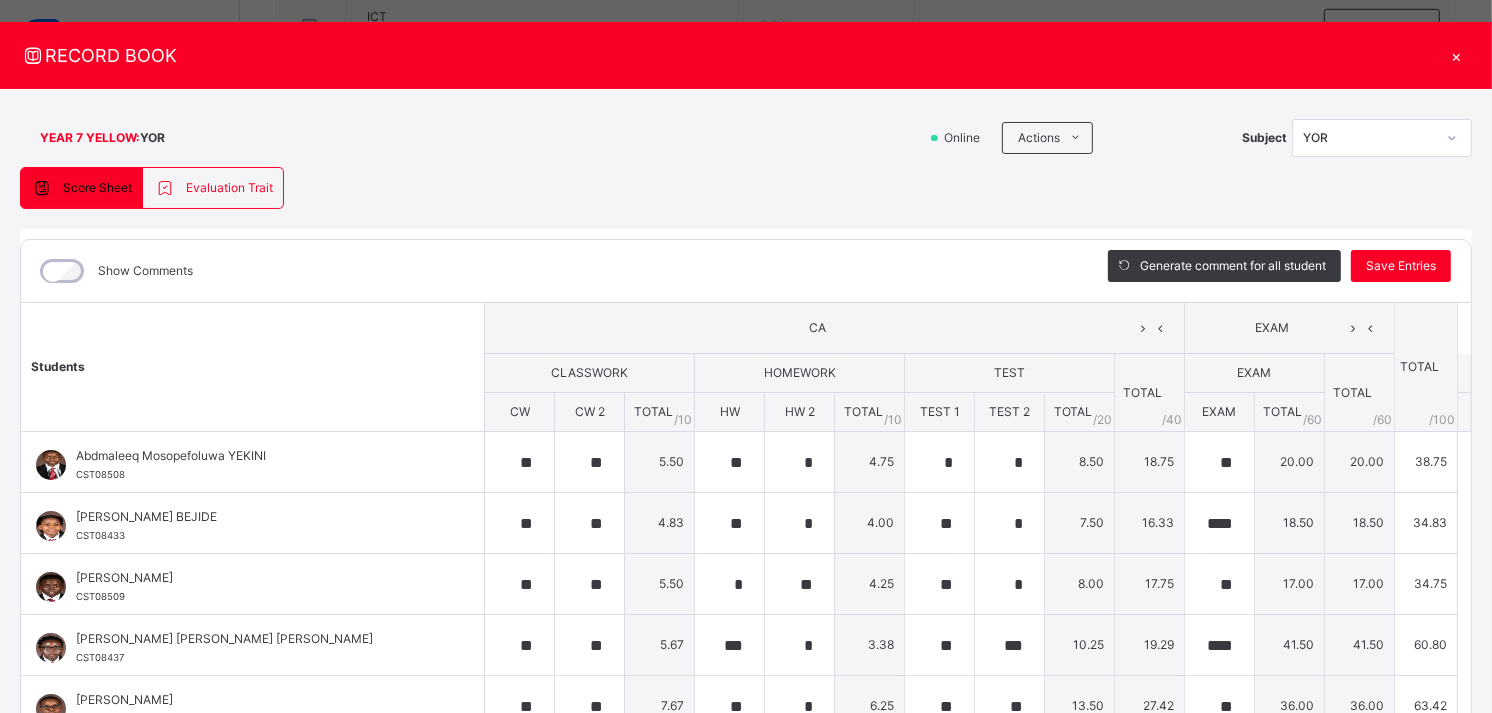 scroll, scrollTop: 15, scrollLeft: 0, axis: vertical 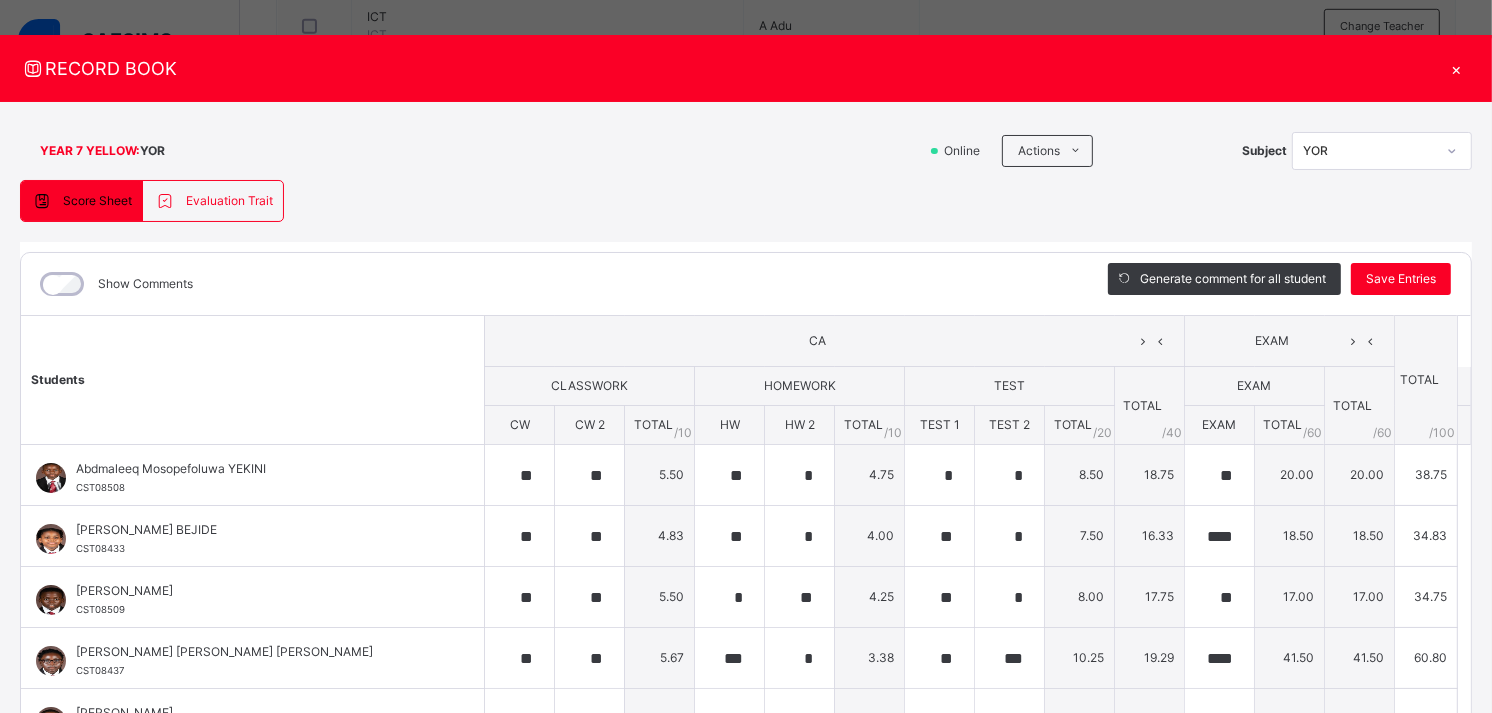 click on "×" at bounding box center (1457, 68) 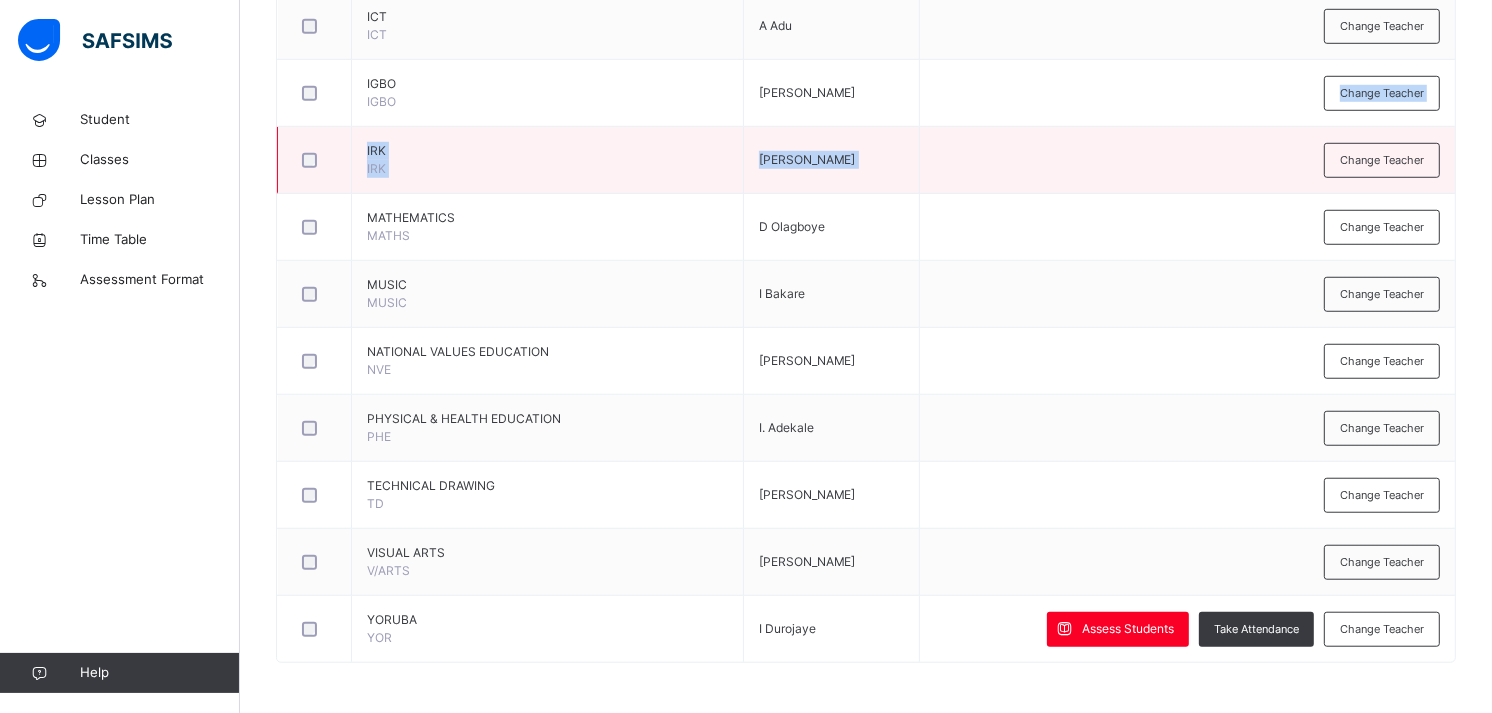 drag, startPoint x: 1450, startPoint y: 67, endPoint x: 1316, endPoint y: 158, distance: 161.9784 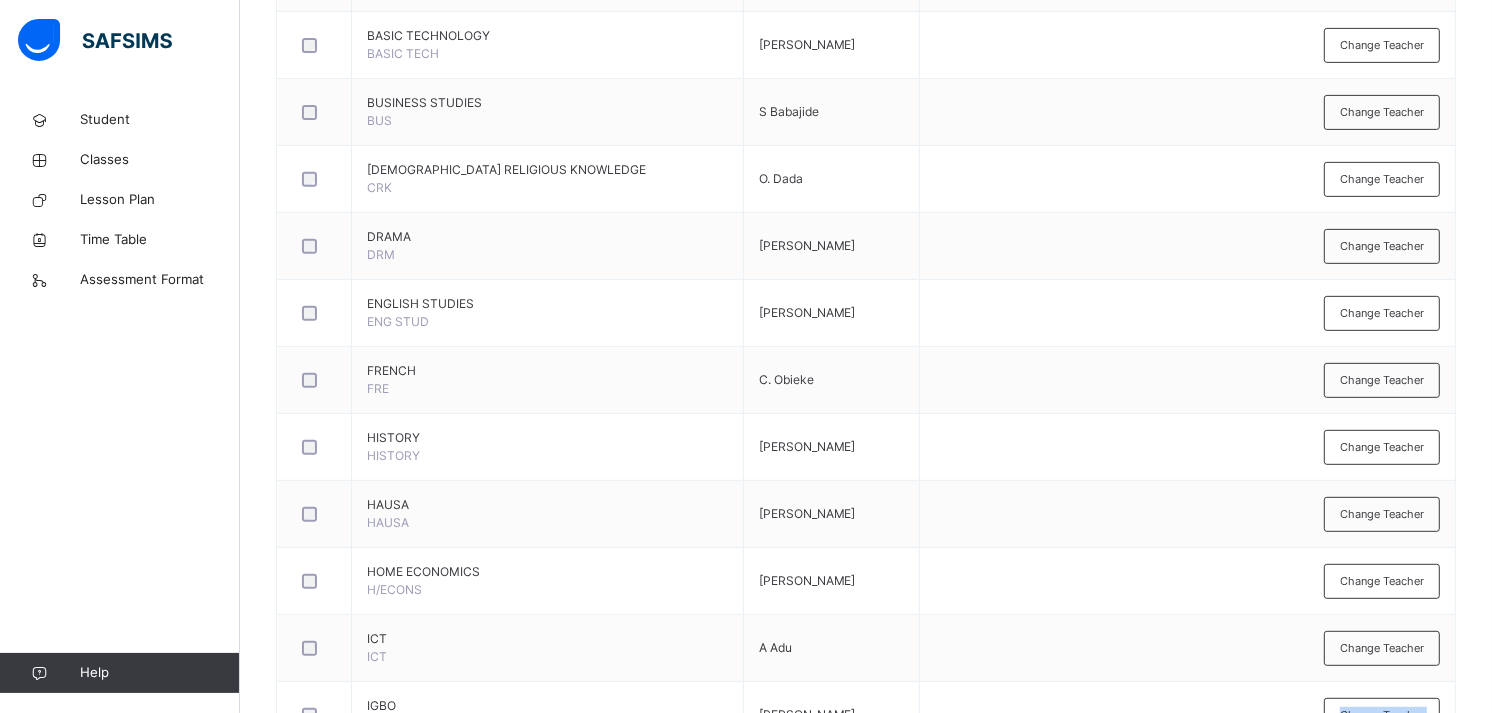 scroll, scrollTop: 72, scrollLeft: 0, axis: vertical 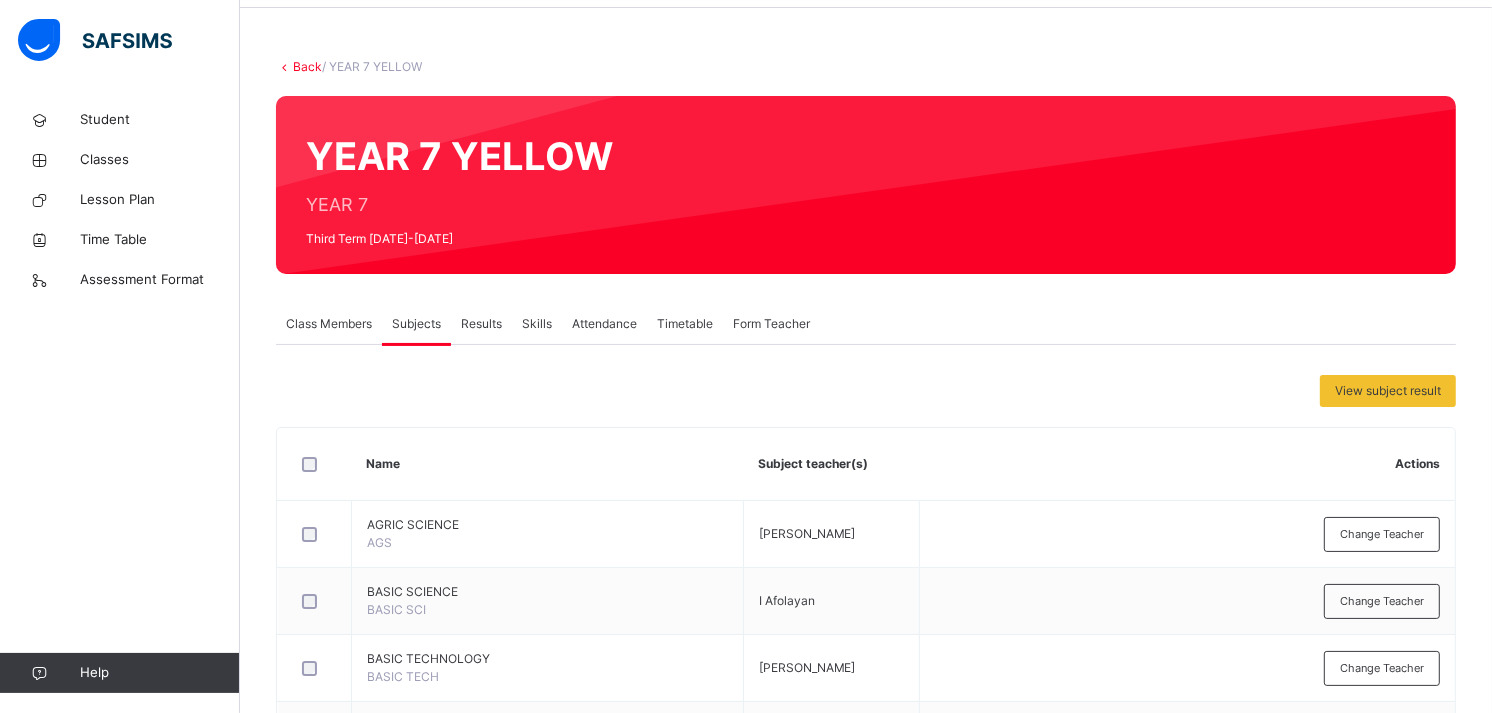 click on "Back" at bounding box center [307, 66] 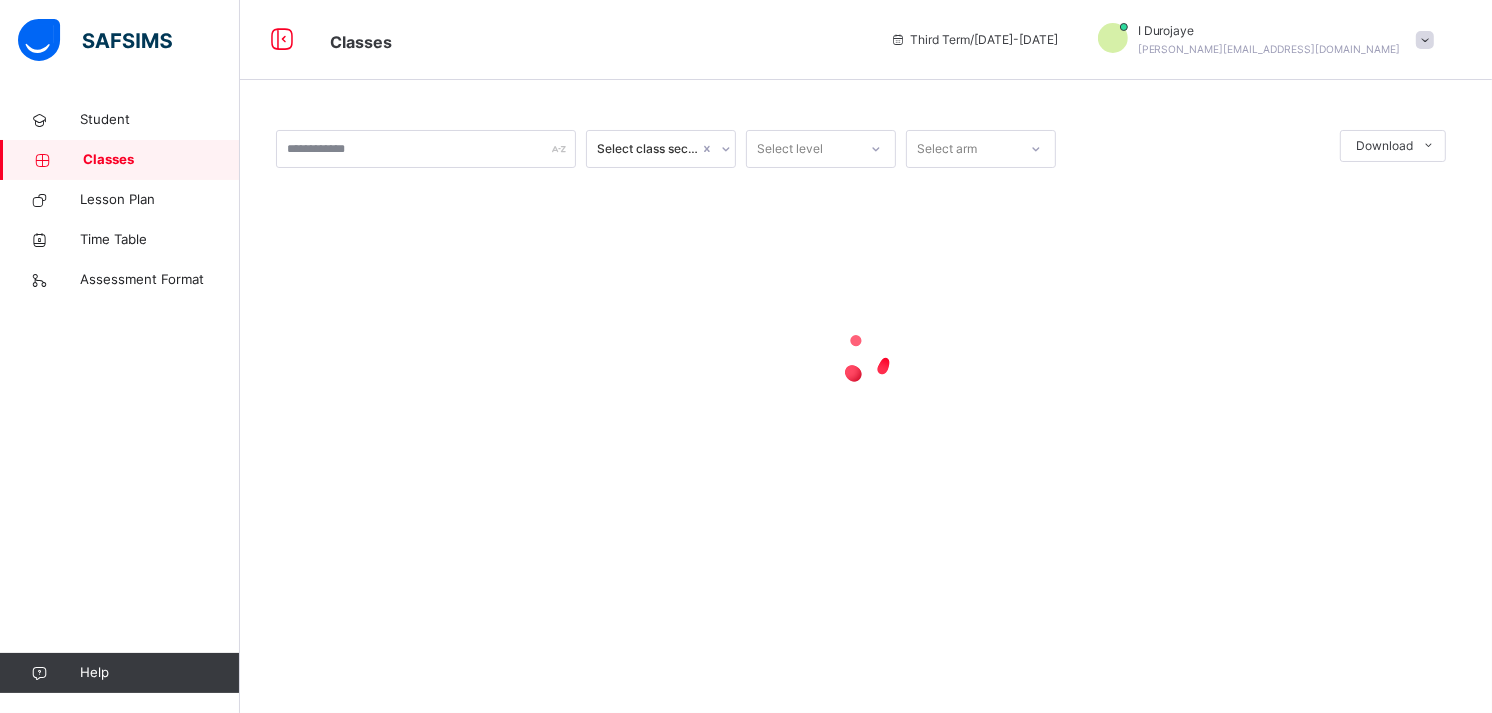 scroll, scrollTop: 0, scrollLeft: 0, axis: both 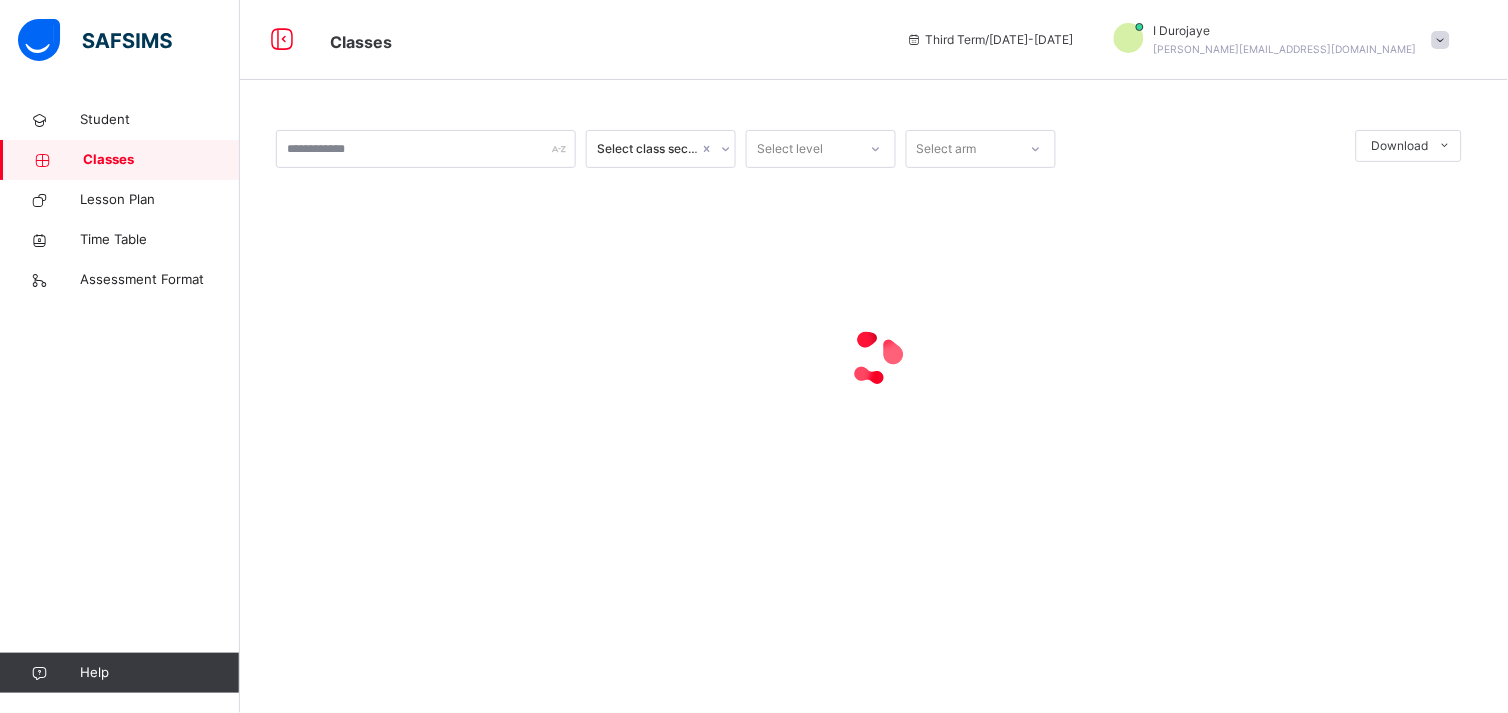 click on "Classes   Third Term  /  [DATE]-[DATE]   I   Durojaye [EMAIL_ADDRESS][DOMAIN_NAME]" at bounding box center [754, 40] 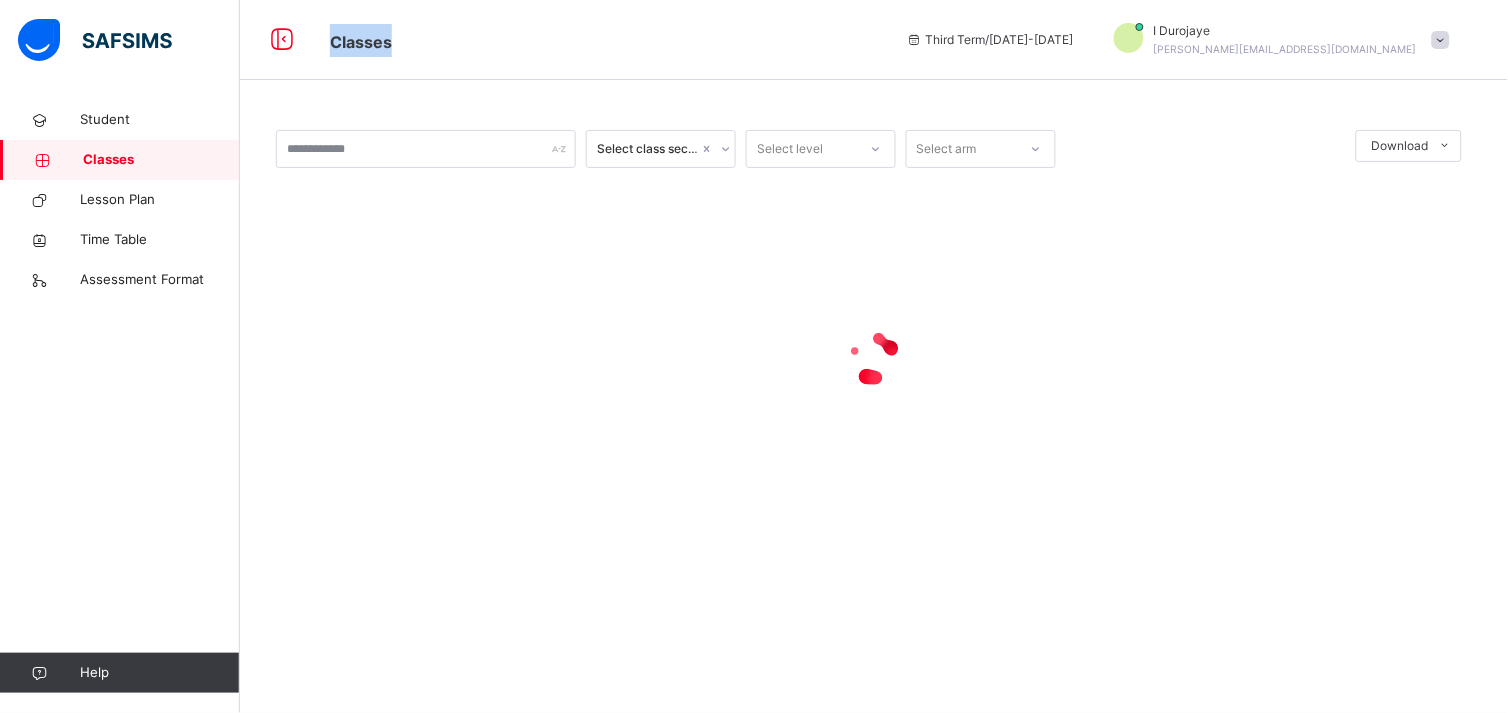 click on "Classes   Third Term  /  [DATE]-[DATE]   I   Durojaye [EMAIL_ADDRESS][DOMAIN_NAME]" at bounding box center [754, 40] 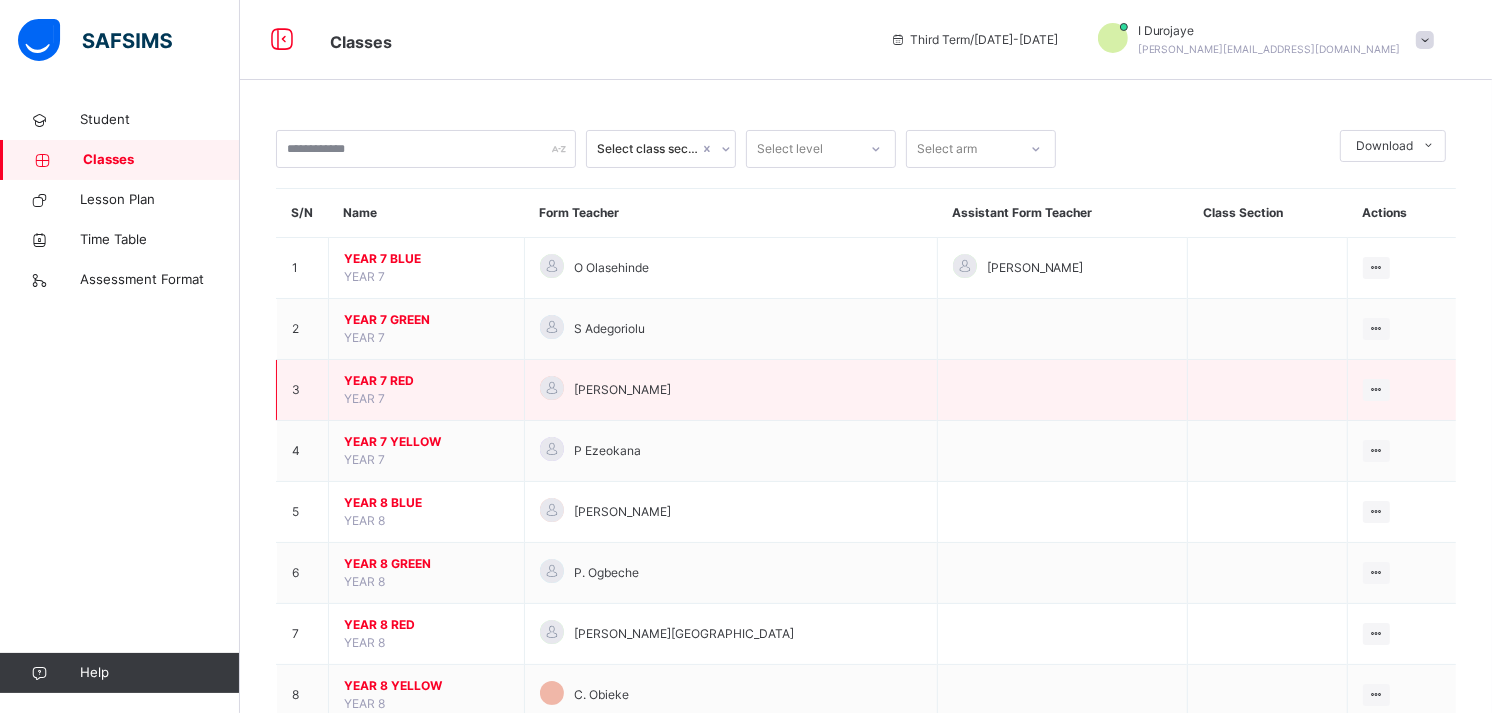 click on "YEAR 7   RED" at bounding box center (426, 381) 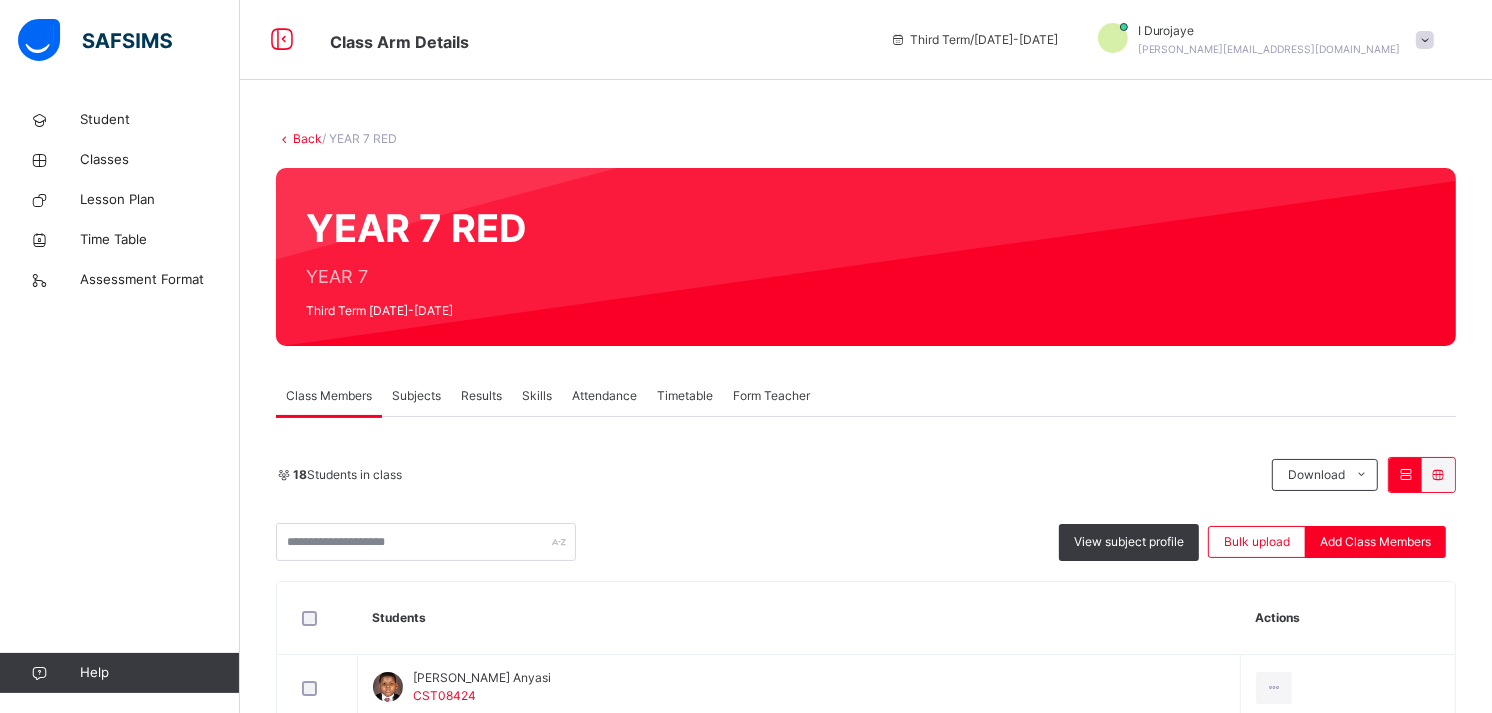 click on "Subjects" at bounding box center (416, 396) 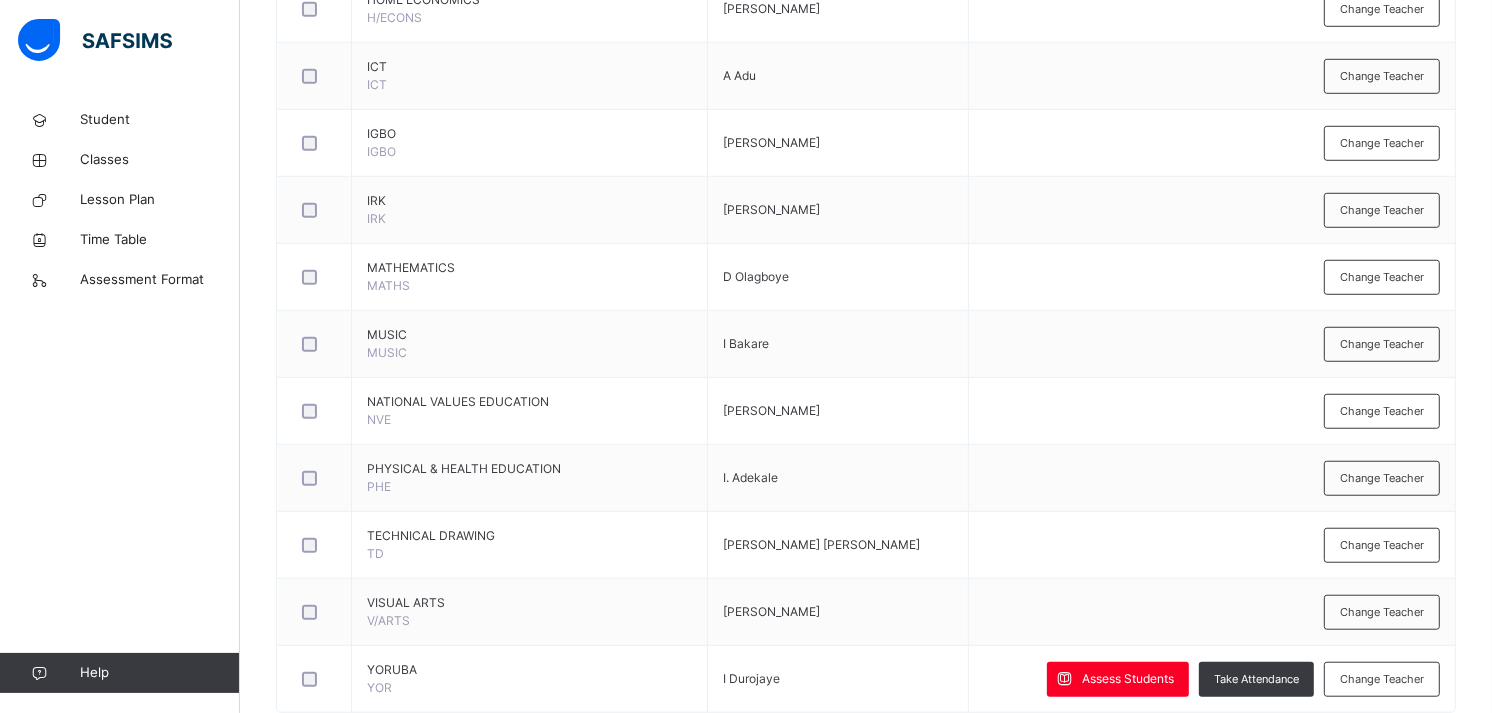 scroll, scrollTop: 1318, scrollLeft: 0, axis: vertical 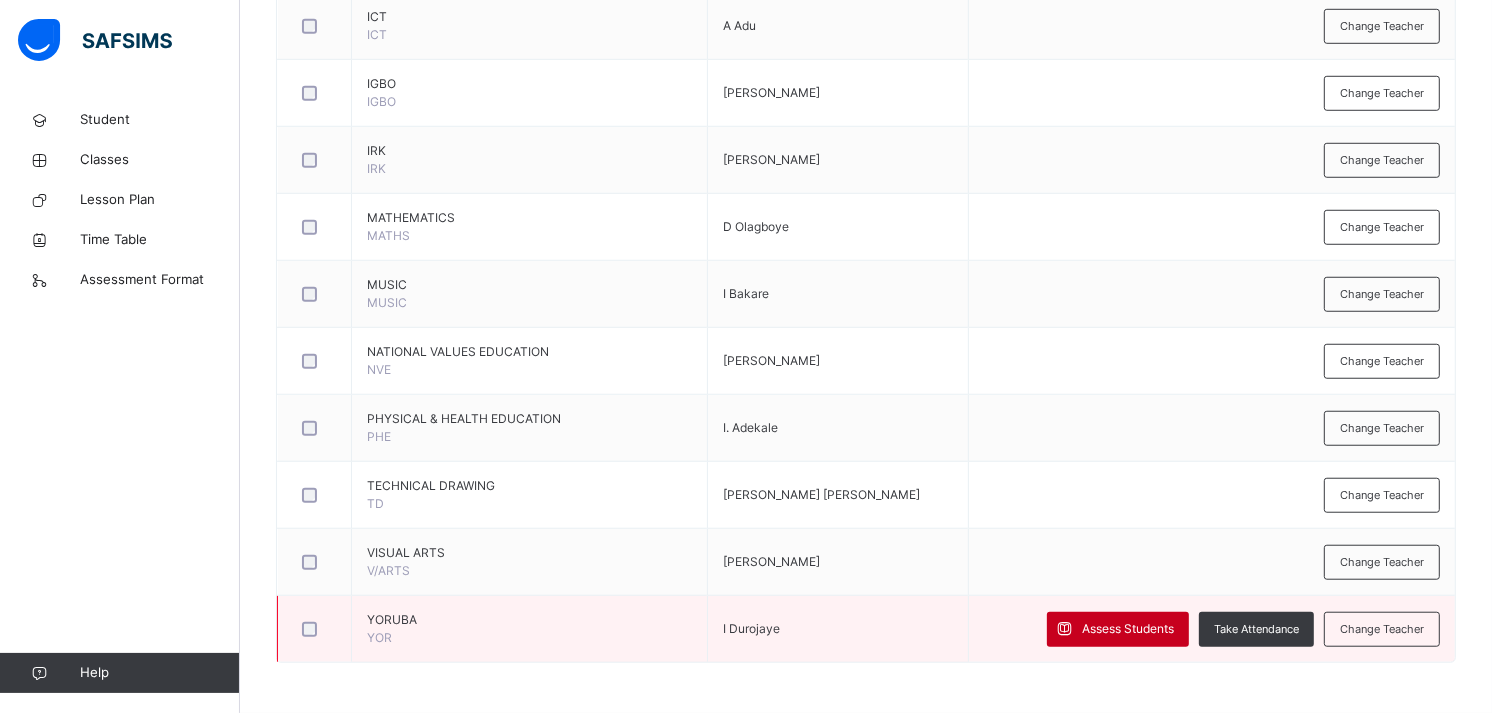 click on "Assess Students" at bounding box center (1118, 629) 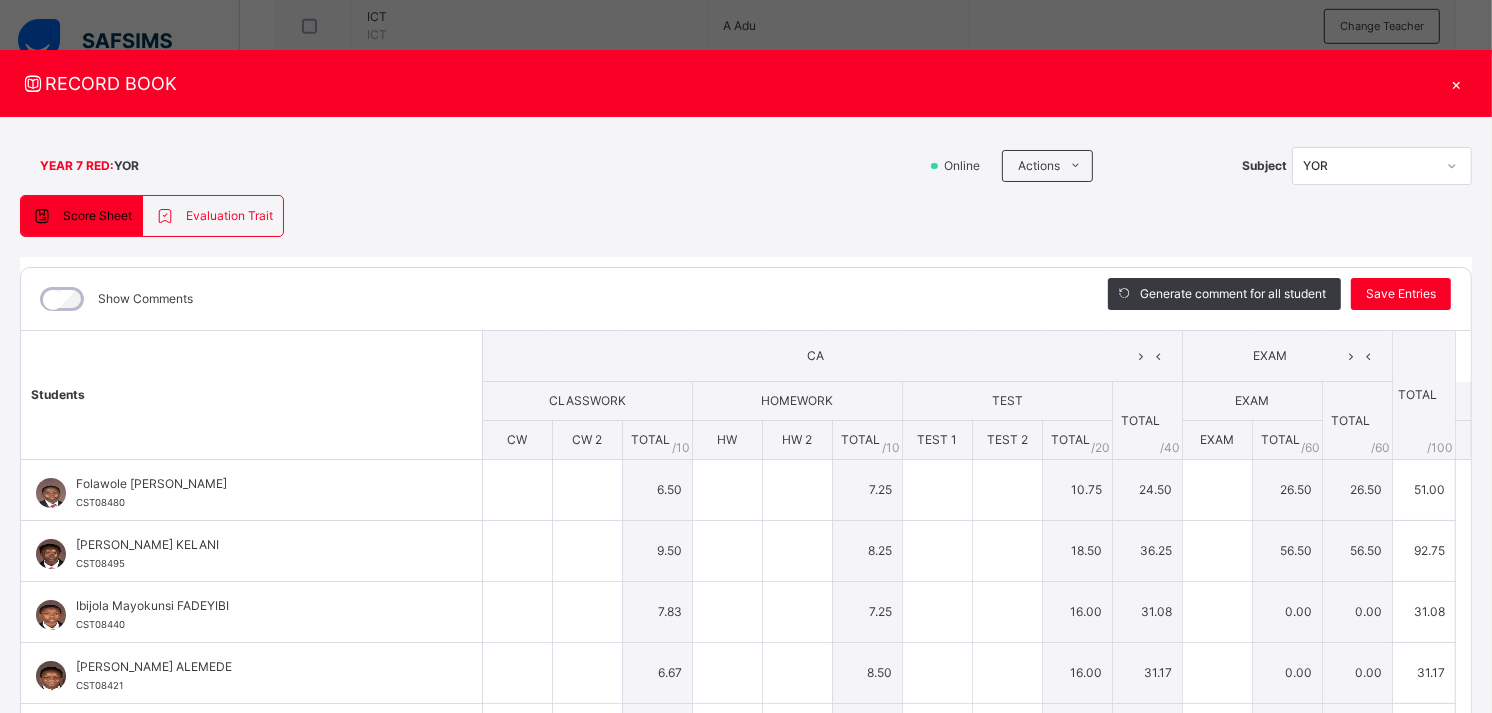 type on "**" 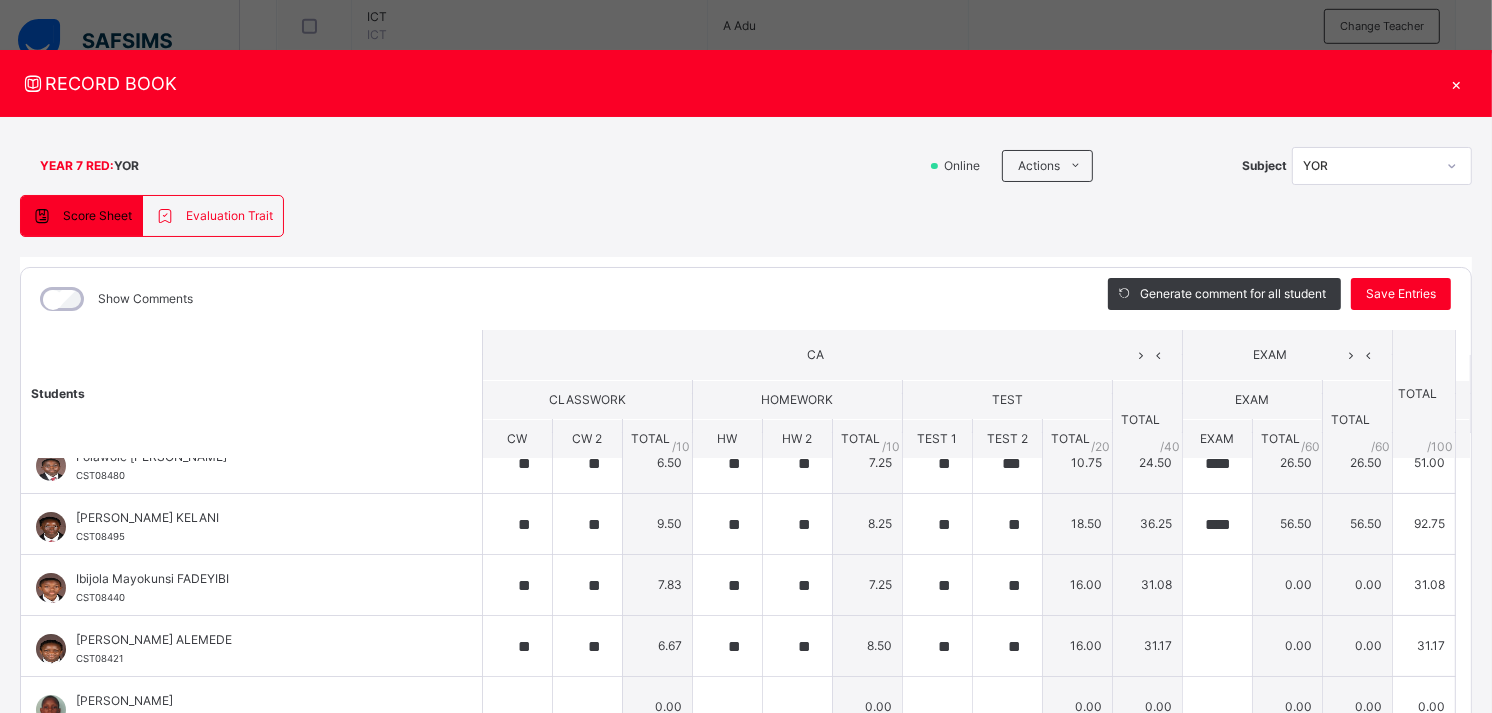 scroll, scrollTop: 0, scrollLeft: 0, axis: both 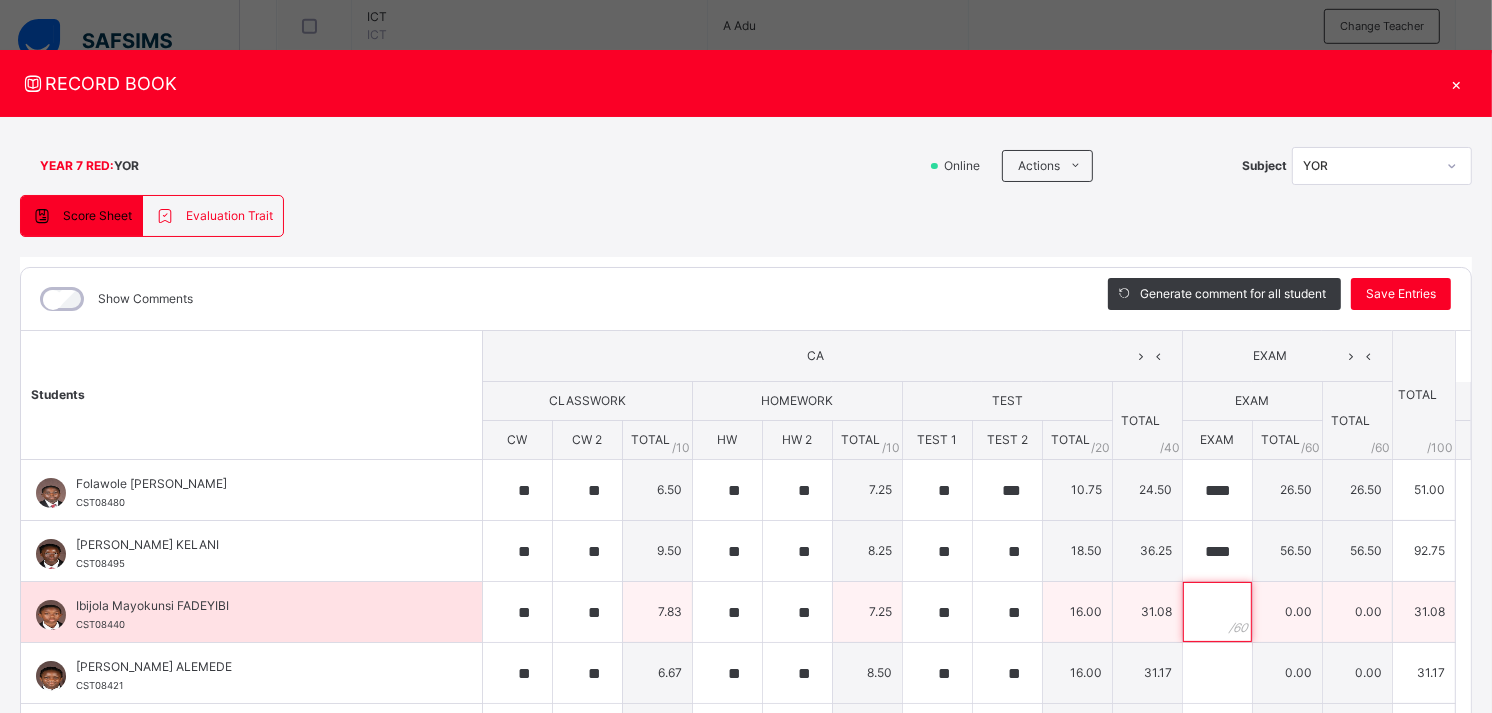 click at bounding box center (1217, 612) 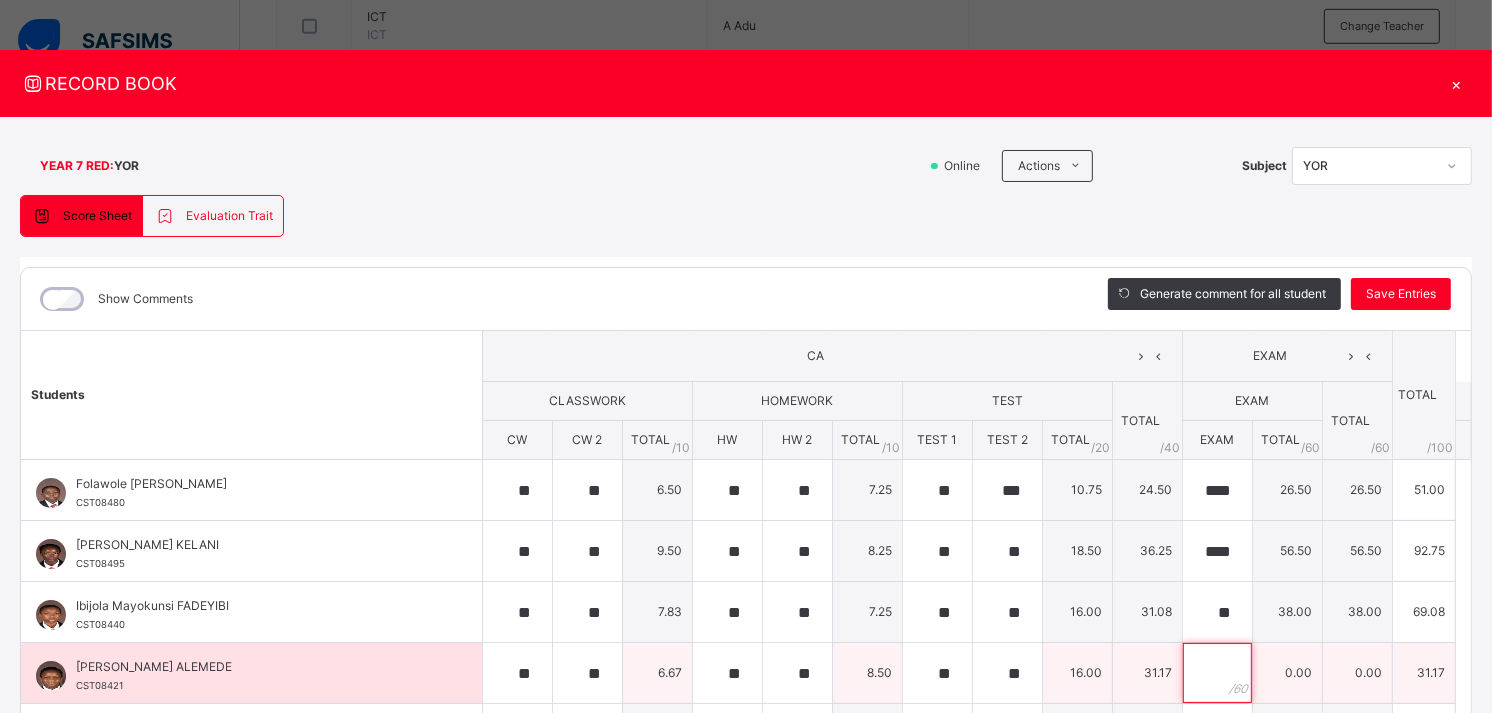 click at bounding box center (1217, 673) 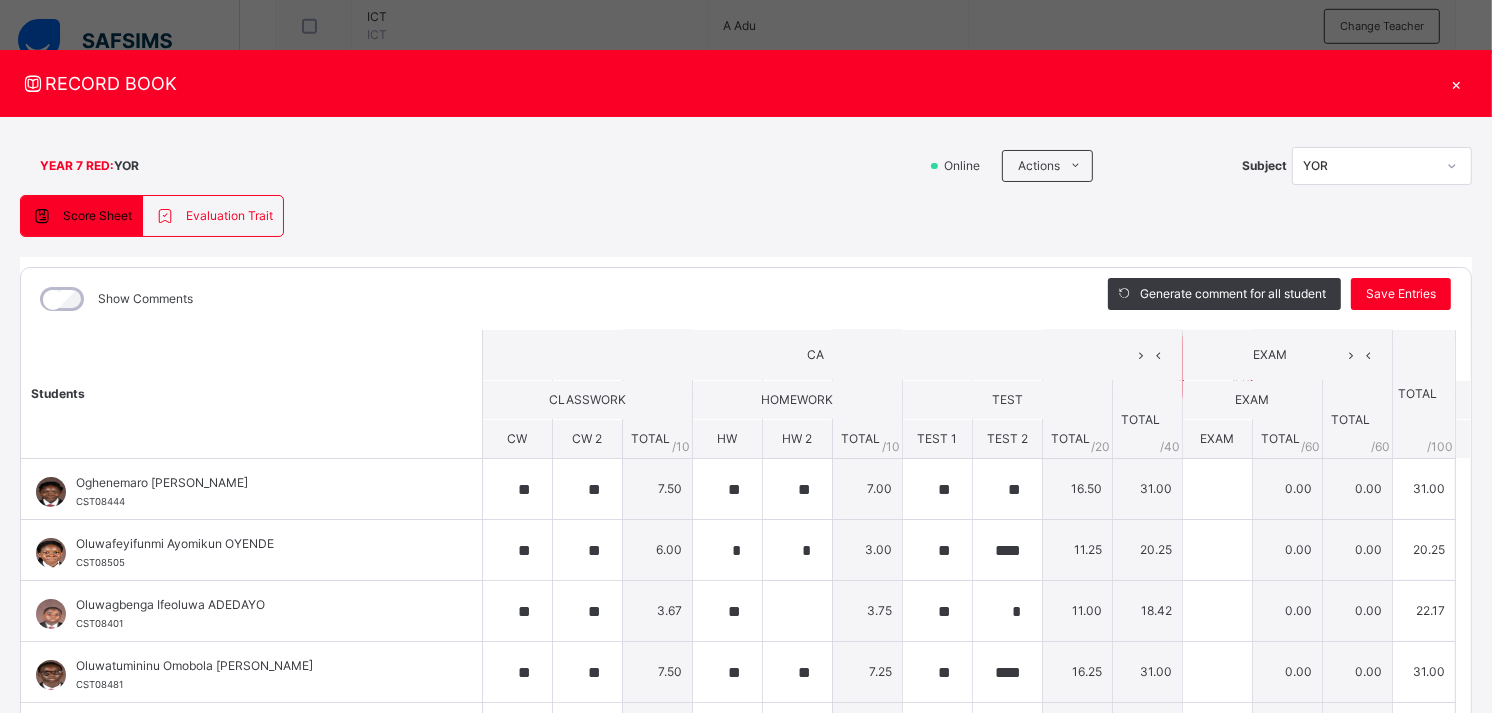 scroll, scrollTop: 197, scrollLeft: 0, axis: vertical 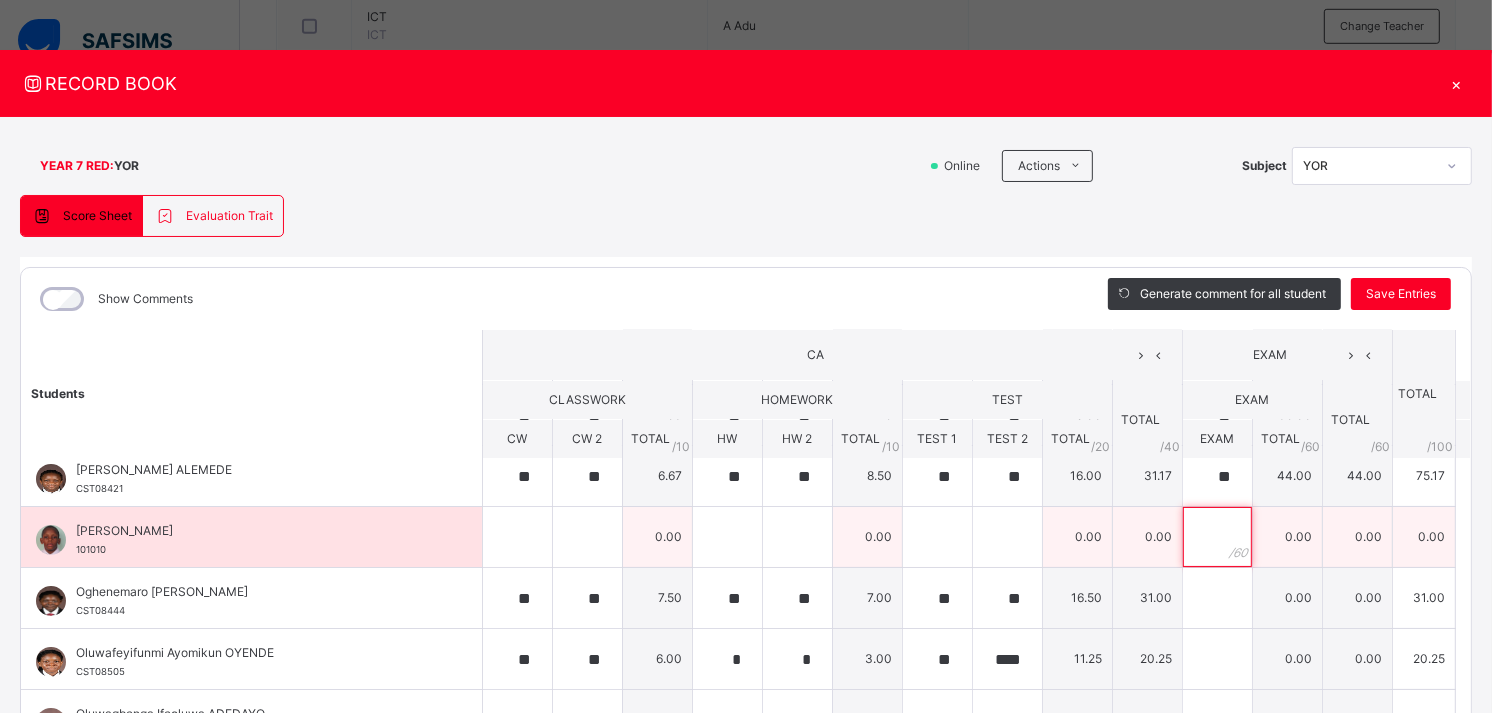 click at bounding box center (1217, 537) 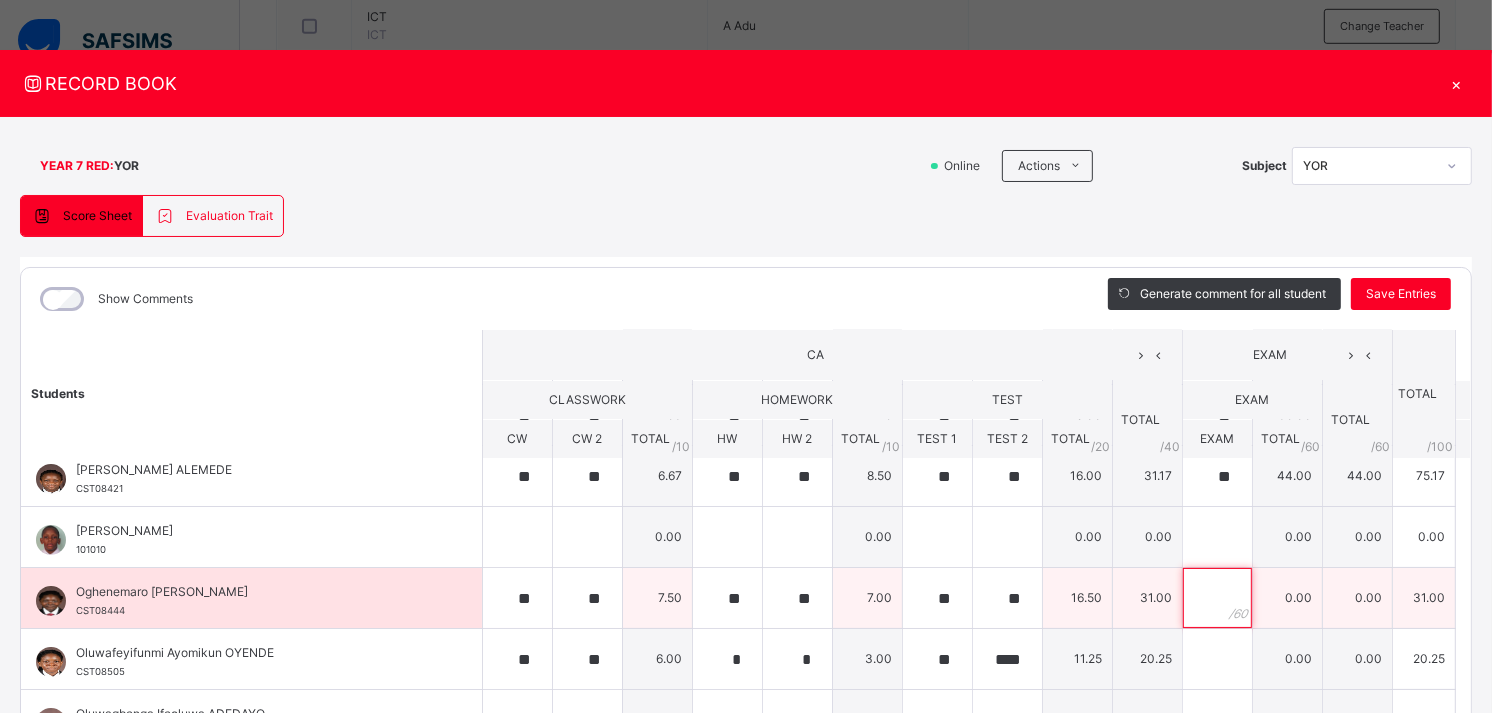 click at bounding box center [1217, 598] 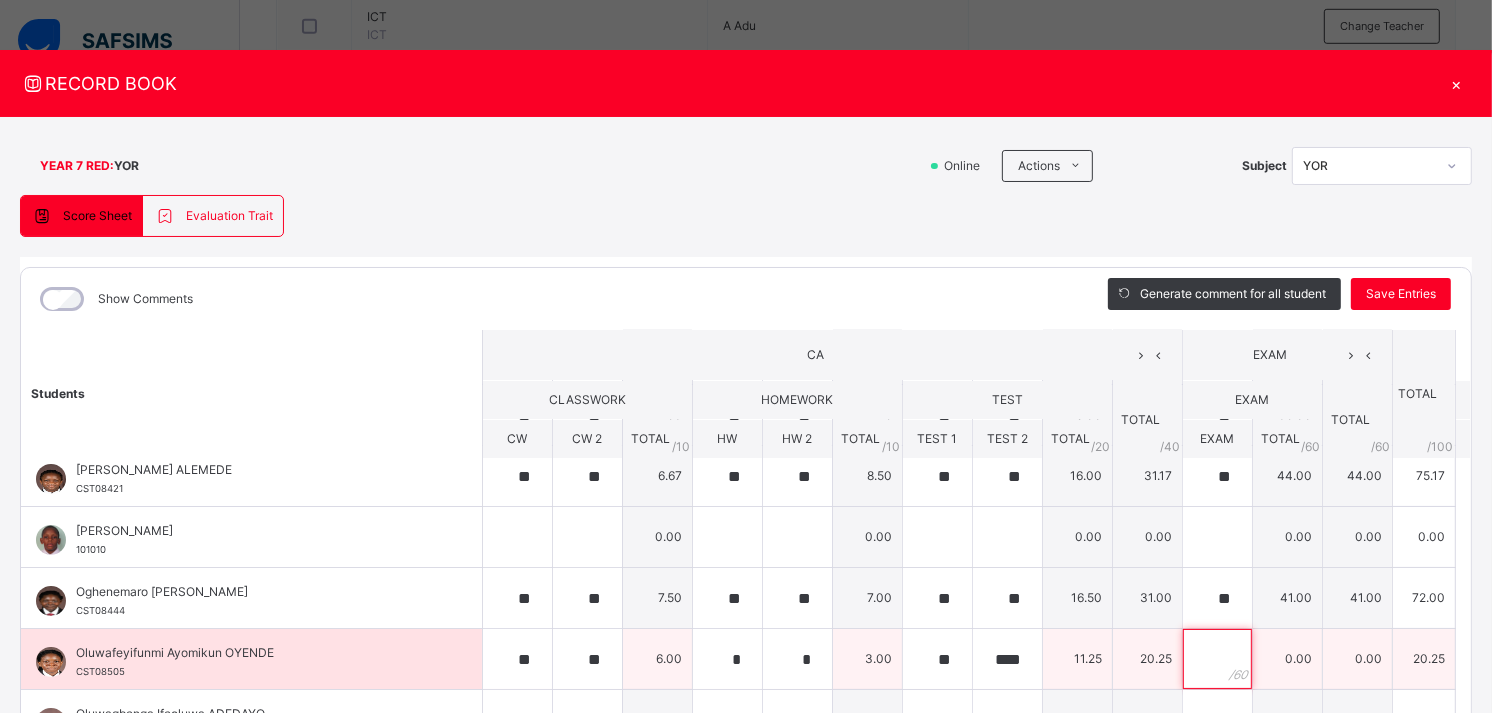 click at bounding box center [1217, 659] 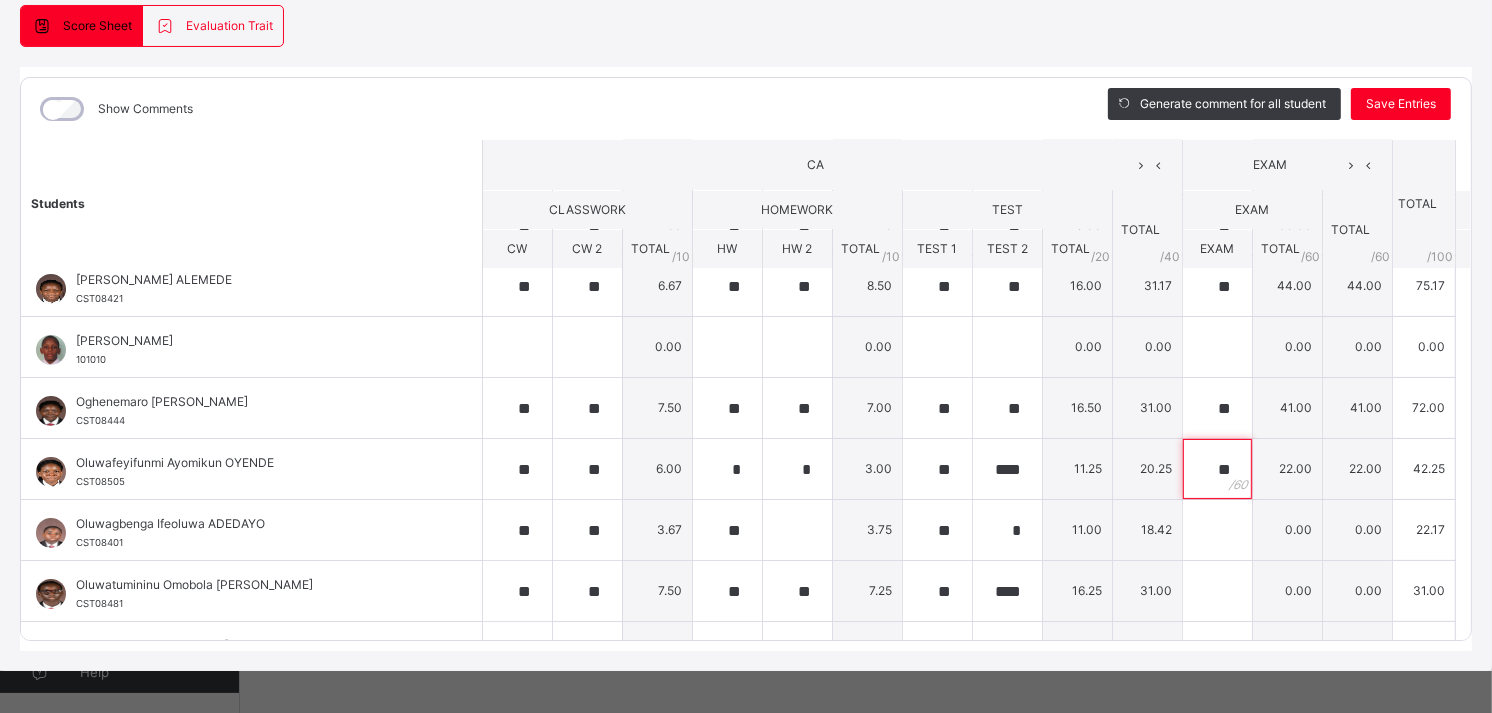 scroll, scrollTop: 197, scrollLeft: 0, axis: vertical 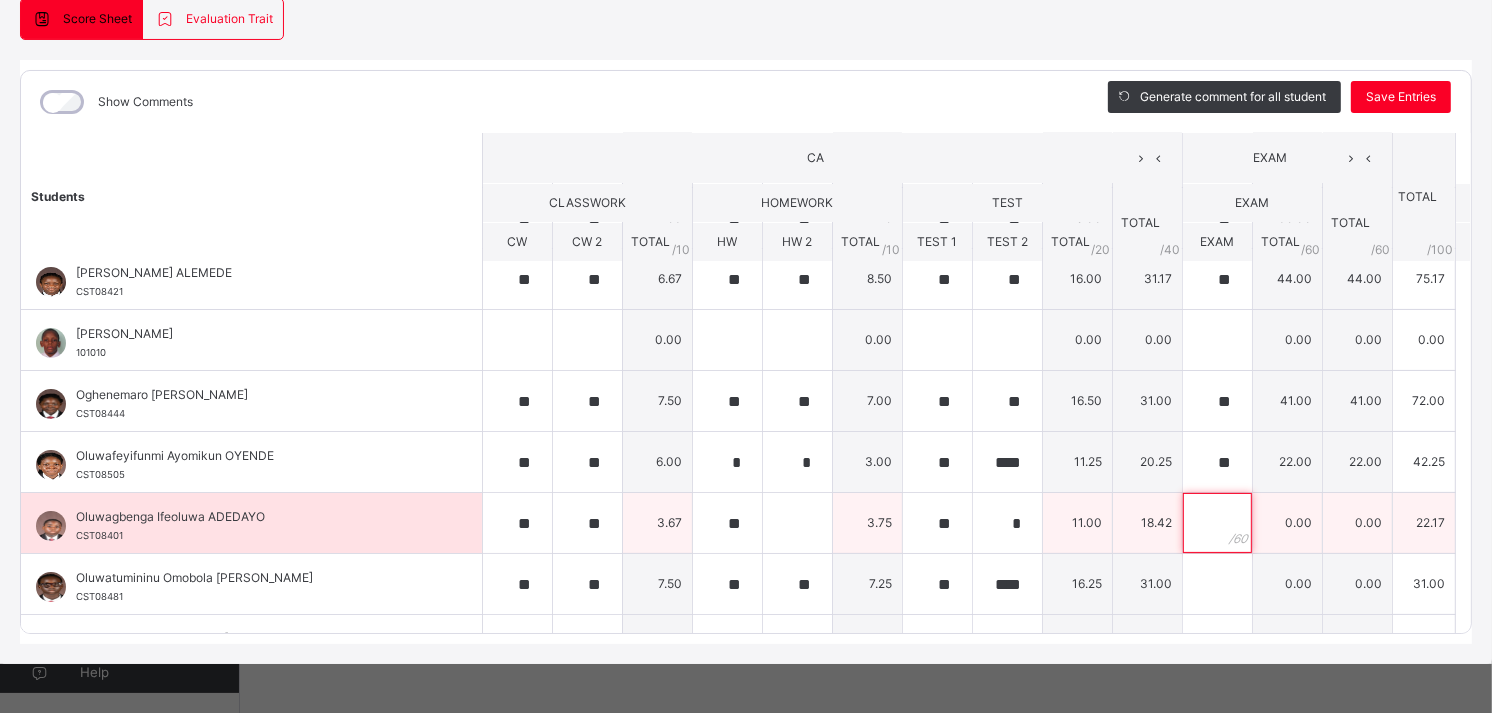click at bounding box center [1217, 523] 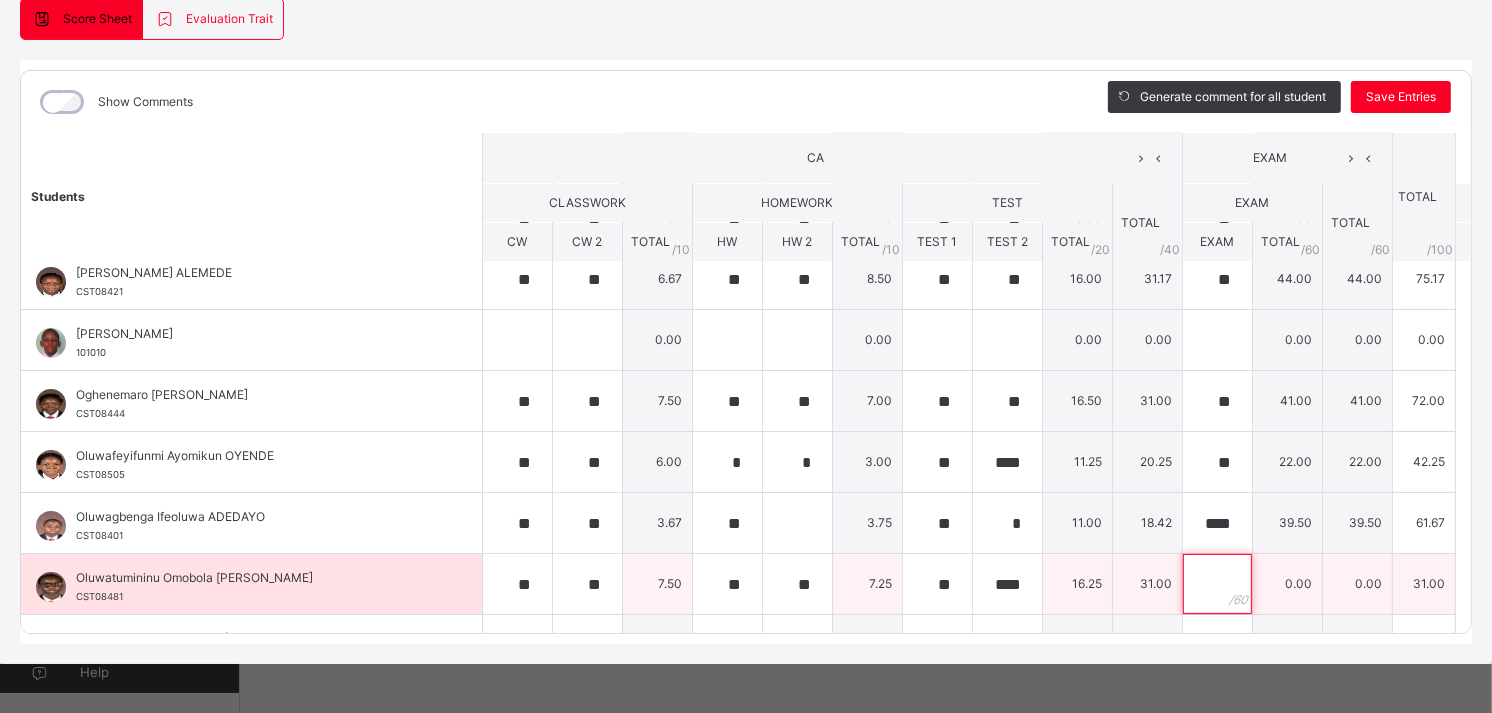 click at bounding box center [1217, 584] 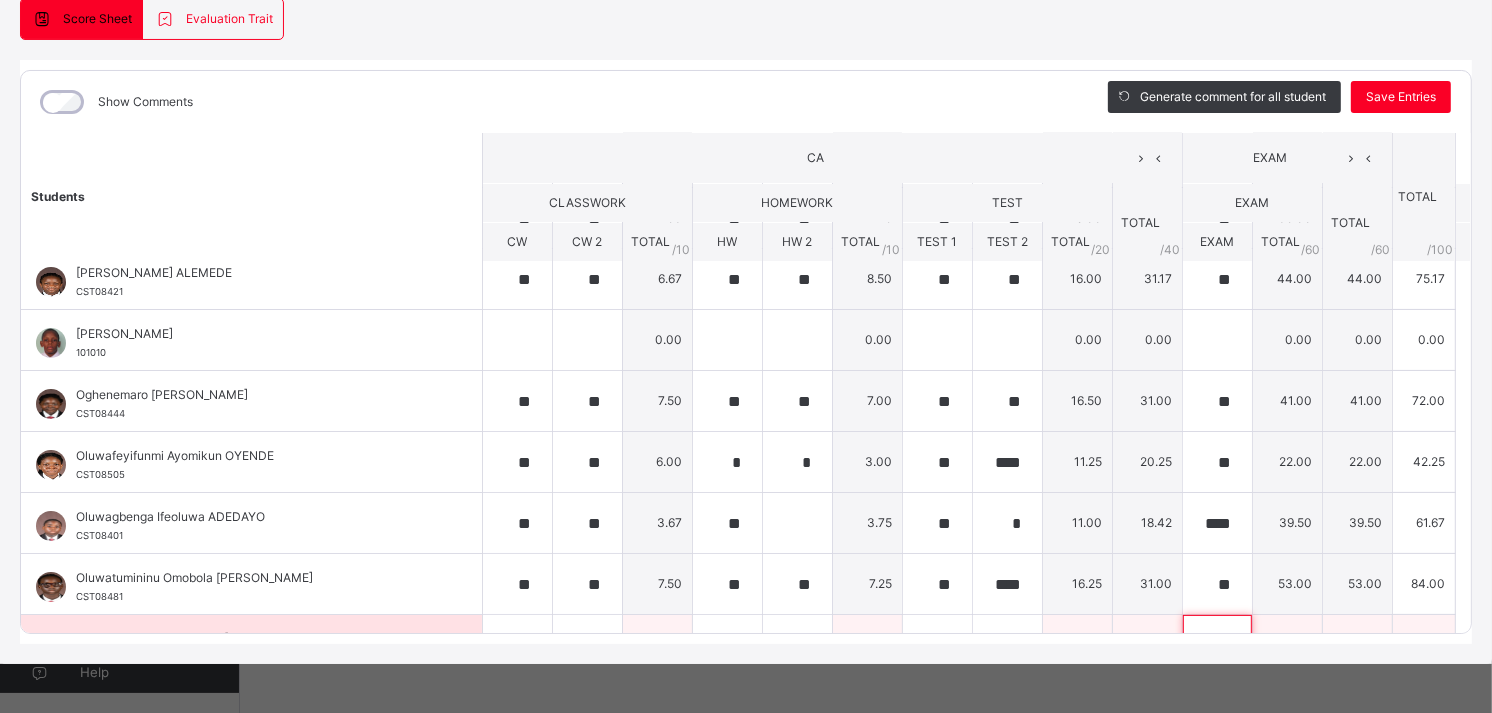 click at bounding box center [1217, 645] 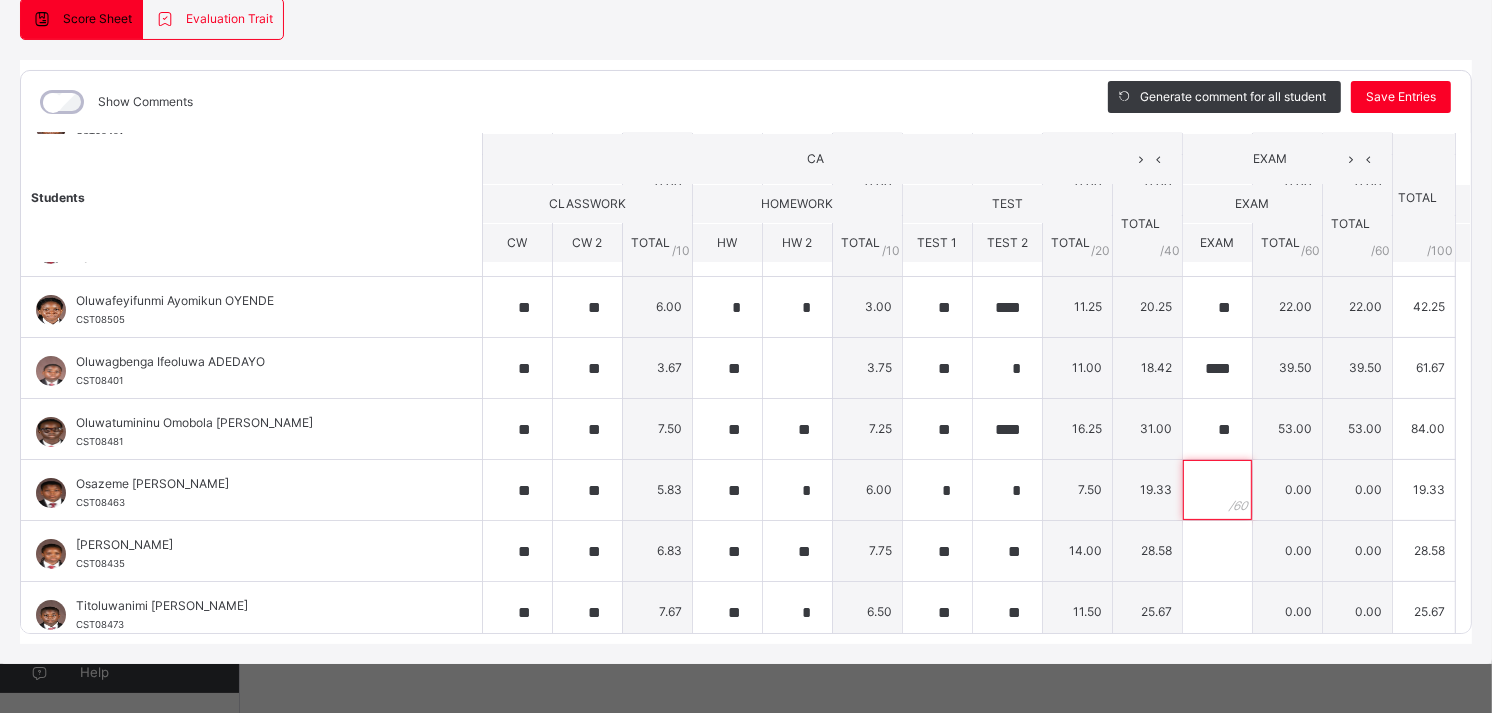 scroll, scrollTop: 363, scrollLeft: 0, axis: vertical 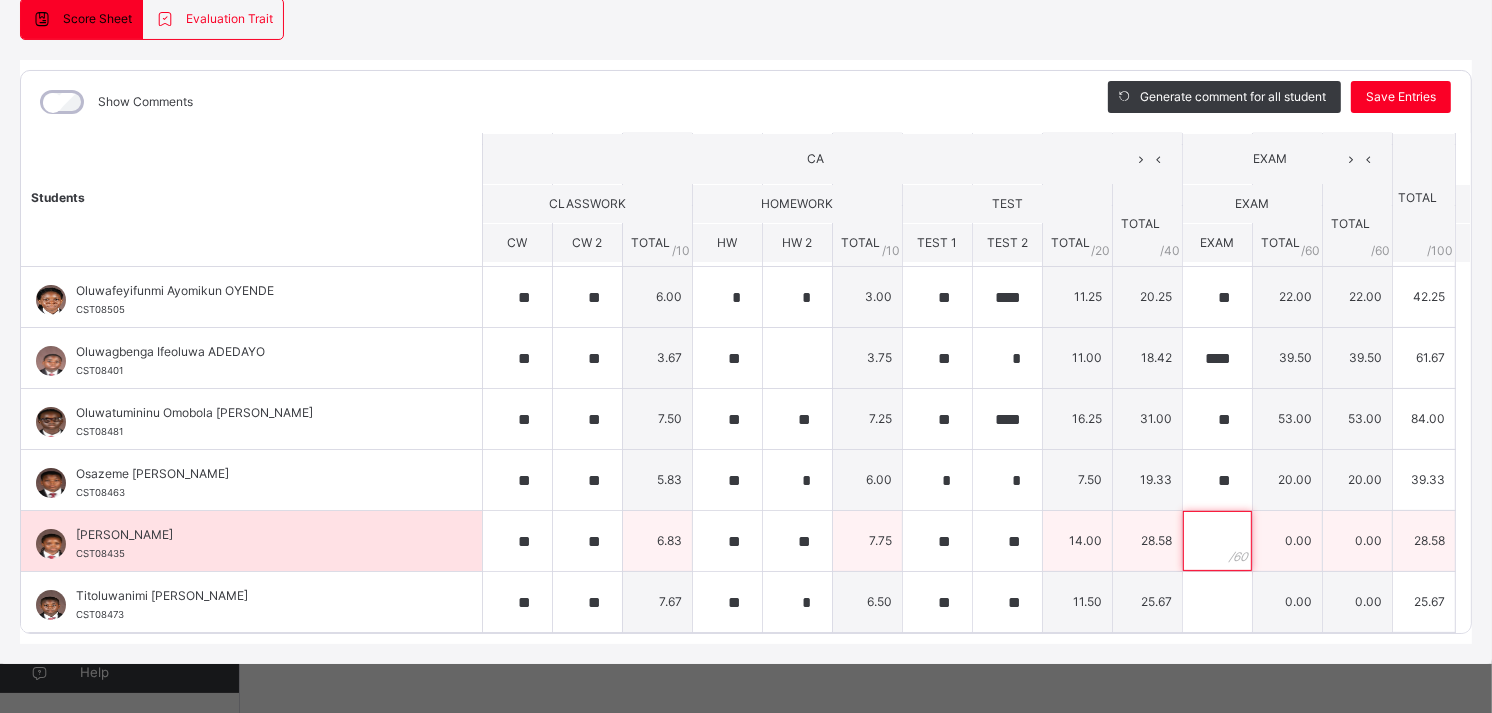 click at bounding box center [1217, 541] 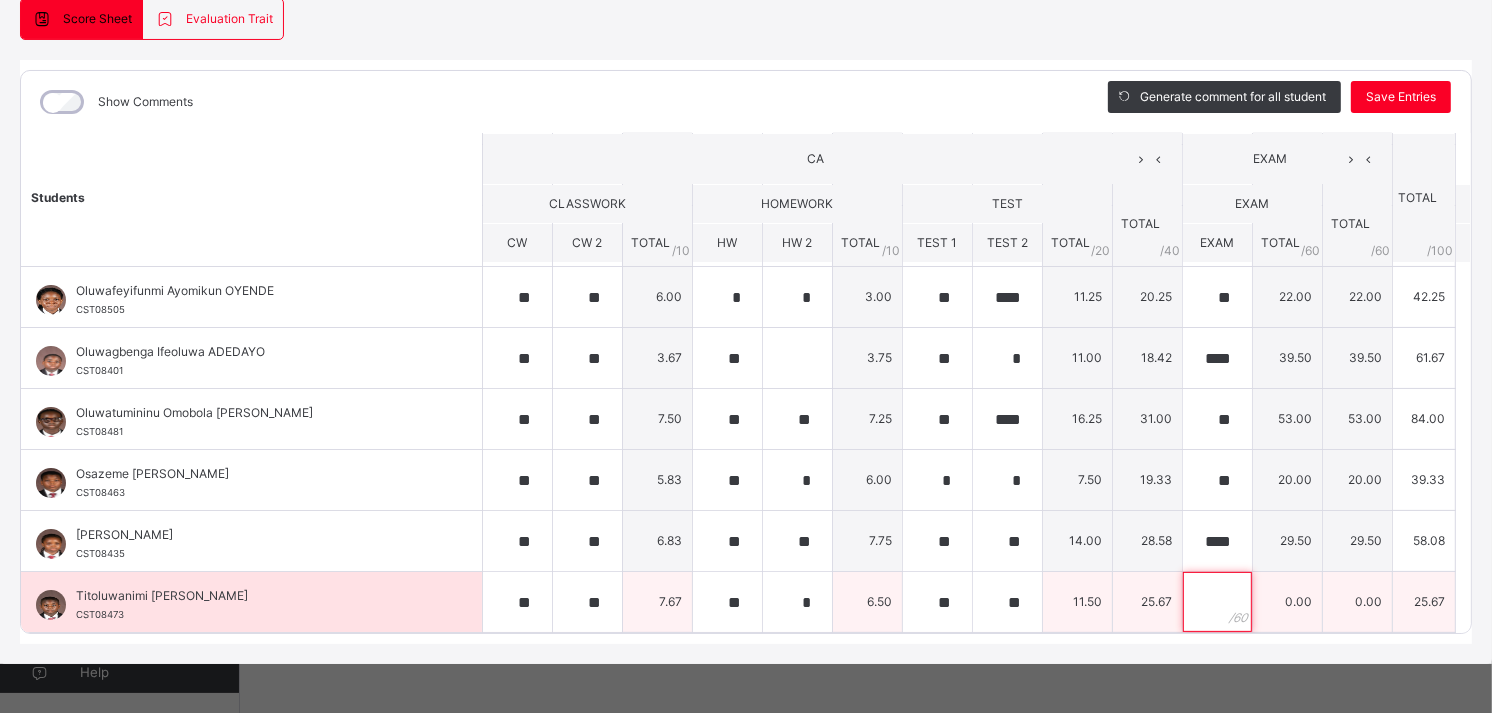 click at bounding box center (1217, 602) 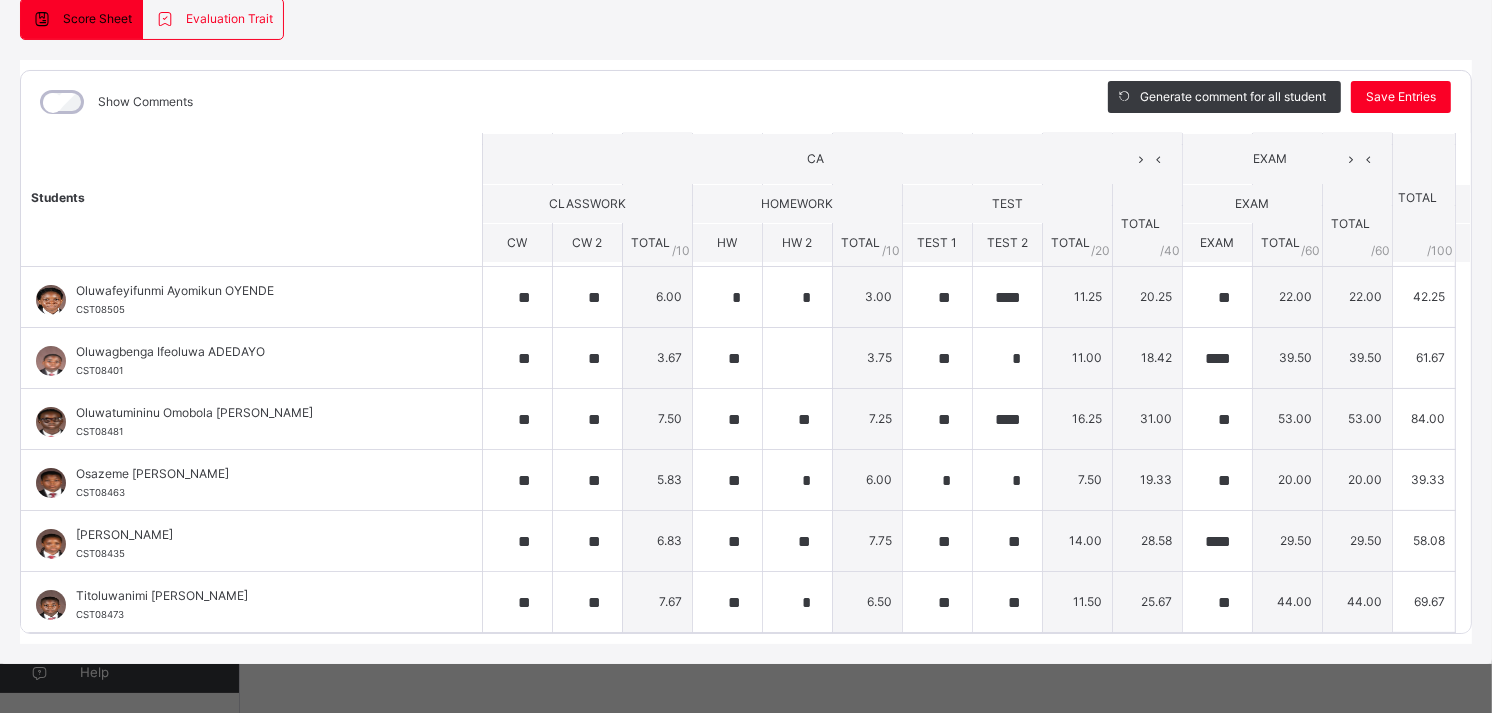 click on "YEAR 7   RED :   YOR Online Actions  Download Empty Score Sheet  Upload/map score sheet Subject  [GEOGRAPHIC_DATA] Agbara Date: [DATE] 5:32:14 am Score Sheet Evaluation Trait Score Sheet Evaluation Trait Show Comments   Generate comment for all student   Save Entries Class Level:  YEAR 7   RED Subject:  YOR Session:  2024/2025 Session Session:  Third Term Students CA EXAM TOTAL /100 Comment CLASSWORK HOMEWORK TEST TOTAL / 40 EXAM TOTAL / 60 CW CW 2 TOTAL / 10 HW HW 2 TOTAL / 10 TEST 1 TEST 2 TOTAL / 20 EXAM TOTAL / 60 Folawole [PERSON_NAME] CST08480 Folawole [PERSON_NAME] CST08480 ** ** 6.50 ** ** 7.25 ** *** 10.75 24.50 **** 26.50 26.50 51.00 Generate comment 0 / 250   ×   Subject Teacher’s Comment Generate and see in full the comment developed by the AI with an option to regenerate the comment JS Folawole [PERSON_NAME]   CST08480   Total 51.00  / 100.00 [PERSON_NAME] Bot   Regenerate     Use this comment   [PERSON_NAME] KELANI CST08495 [PERSON_NAME] KELANI CST08495 ** ** 9.50 ** ** 8.25" at bounding box center (746, 292) 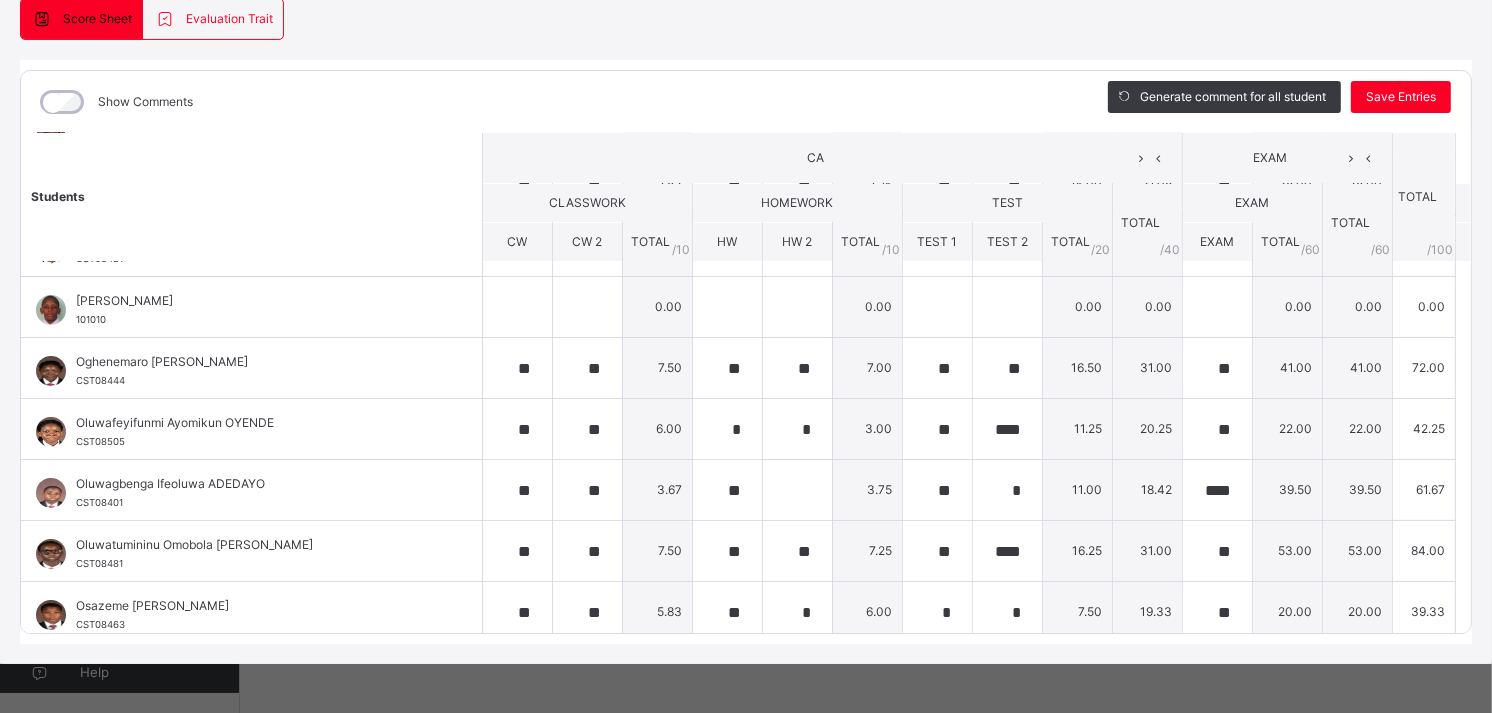 scroll, scrollTop: 200, scrollLeft: 0, axis: vertical 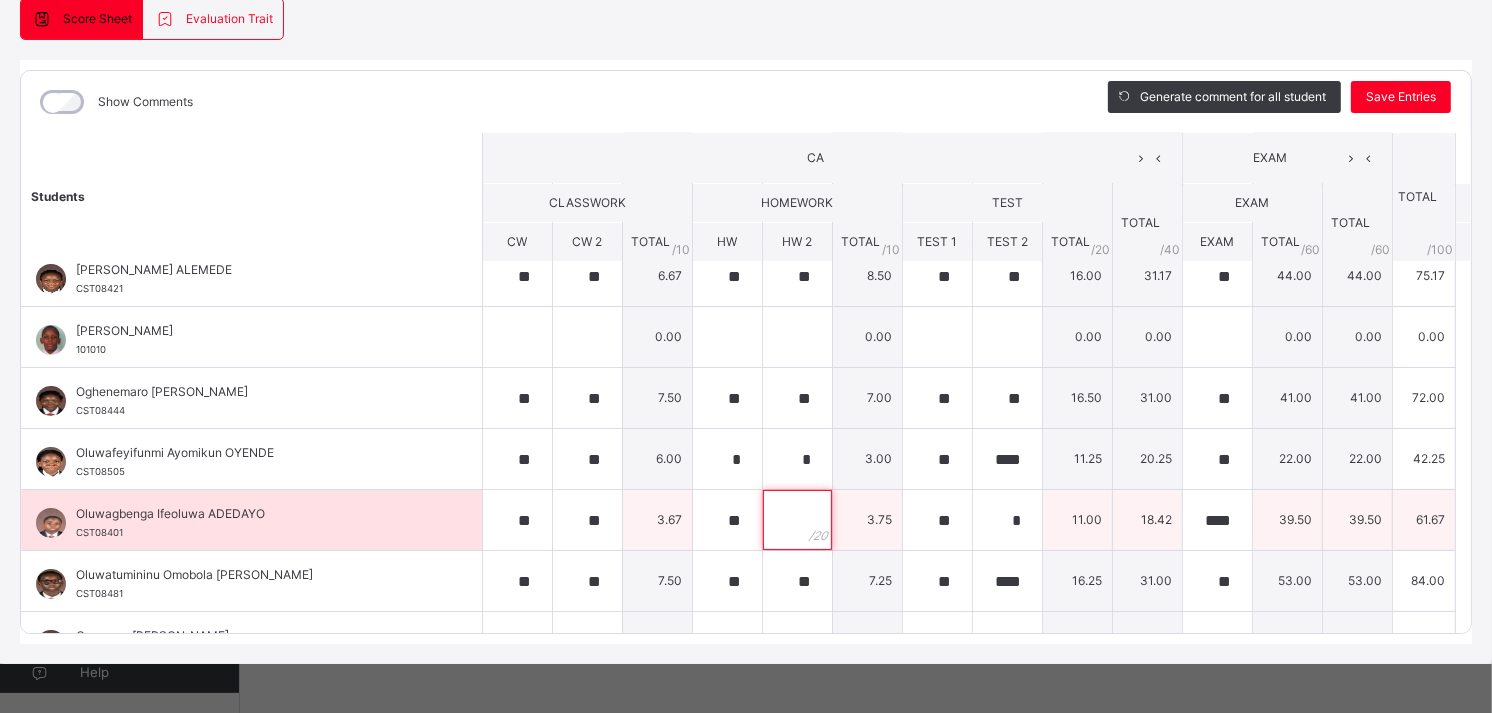 click at bounding box center [797, 520] 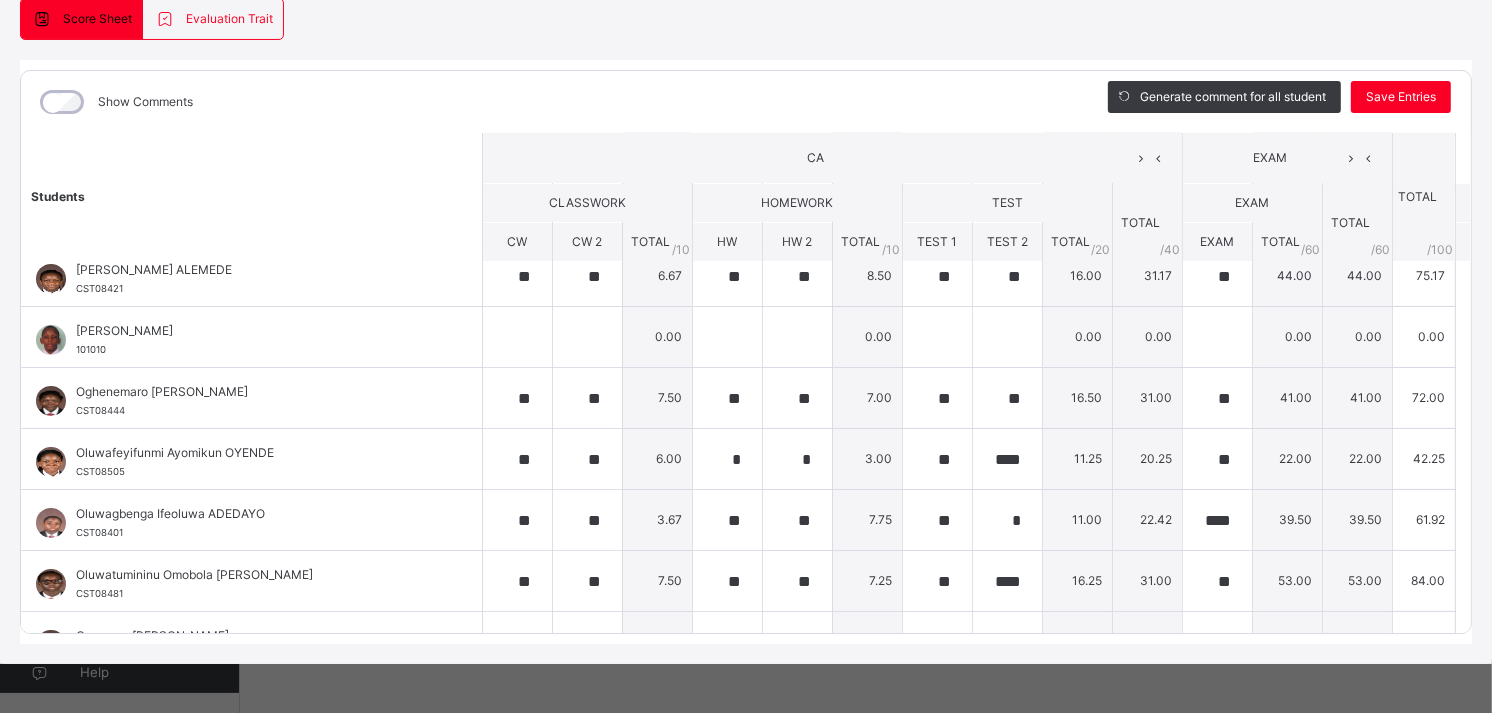 click on "YEAR 7   RED :   YOR Online Actions  Download Empty Score Sheet  Upload/map score sheet Subject  [GEOGRAPHIC_DATA] Agbara Date: [DATE] 5:32:14 am Score Sheet Evaluation Trait Score Sheet Evaluation Trait Show Comments   Generate comment for all student   Save Entries Class Level:  YEAR 7   RED Subject:  YOR Session:  2024/2025 Session Session:  Third Term Students CA EXAM TOTAL /100 Comment CLASSWORK HOMEWORK TEST TOTAL / 40 EXAM TOTAL / 60 CW CW 2 TOTAL / 10 HW HW 2 TOTAL / 10 TEST 1 TEST 2 TOTAL / 20 EXAM TOTAL / 60 Folawole [PERSON_NAME] CST08480 Folawole [PERSON_NAME] CST08480 ** ** 6.50 ** ** 7.25 ** *** 10.75 24.50 **** 26.50 26.50 51.00 Generate comment 0 / 250   ×   Subject Teacher’s Comment Generate and see in full the comment developed by the AI with an option to regenerate the comment JS Folawole [PERSON_NAME]   CST08480   Total 51.00  / 100.00 [PERSON_NAME] Bot   Regenerate     Use this comment   [PERSON_NAME] KELANI CST08495 [PERSON_NAME] KELANI CST08495 ** ** 9.50 ** ** 8.25" at bounding box center (746, 292) 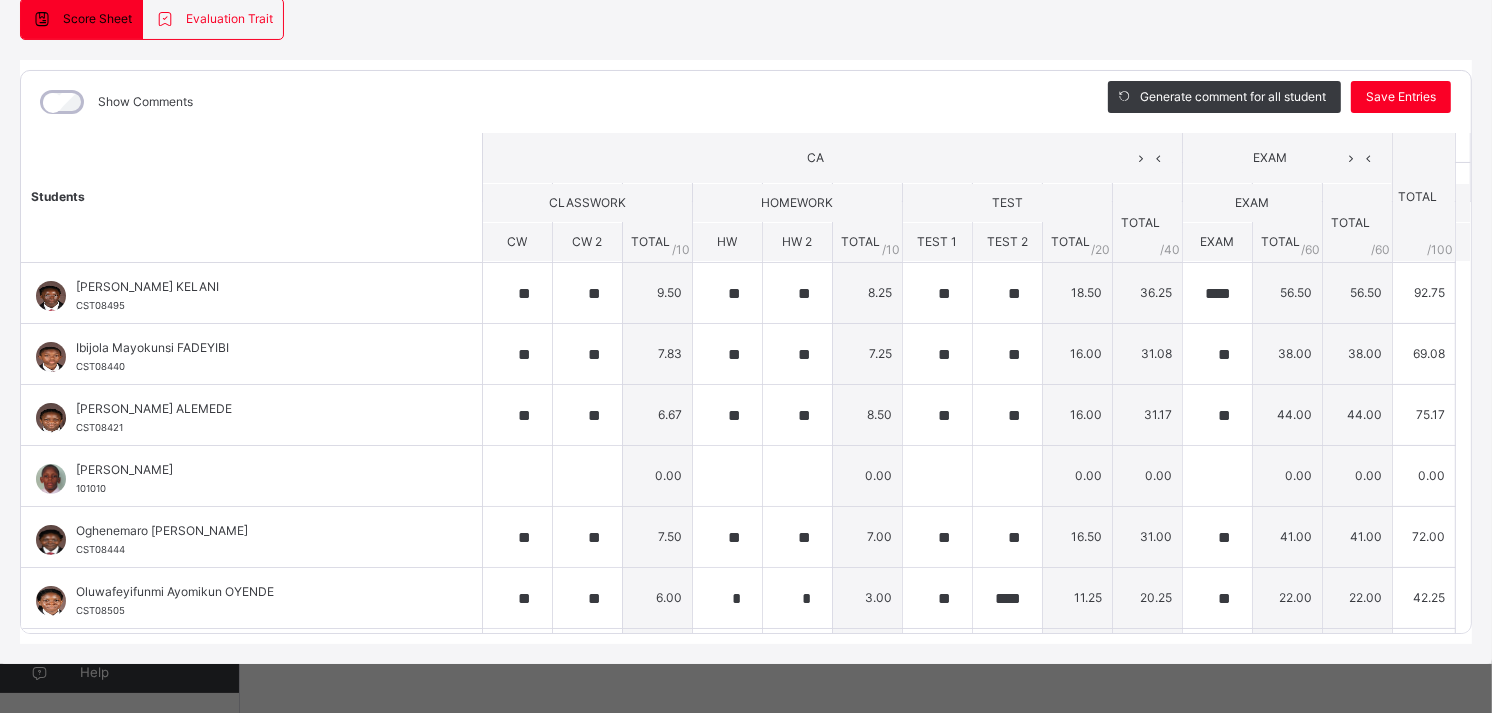 scroll, scrollTop: 0, scrollLeft: 0, axis: both 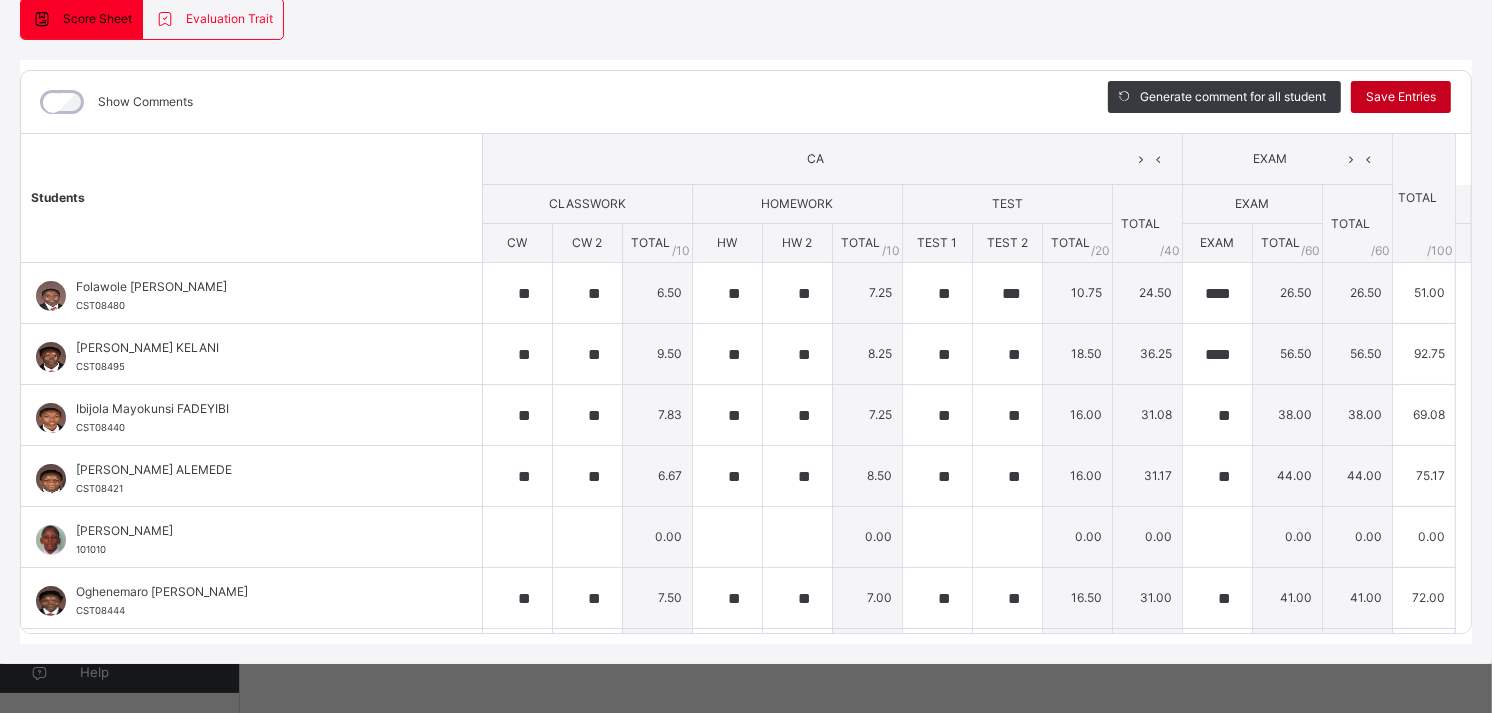 click on "Save Entries" at bounding box center (1401, 97) 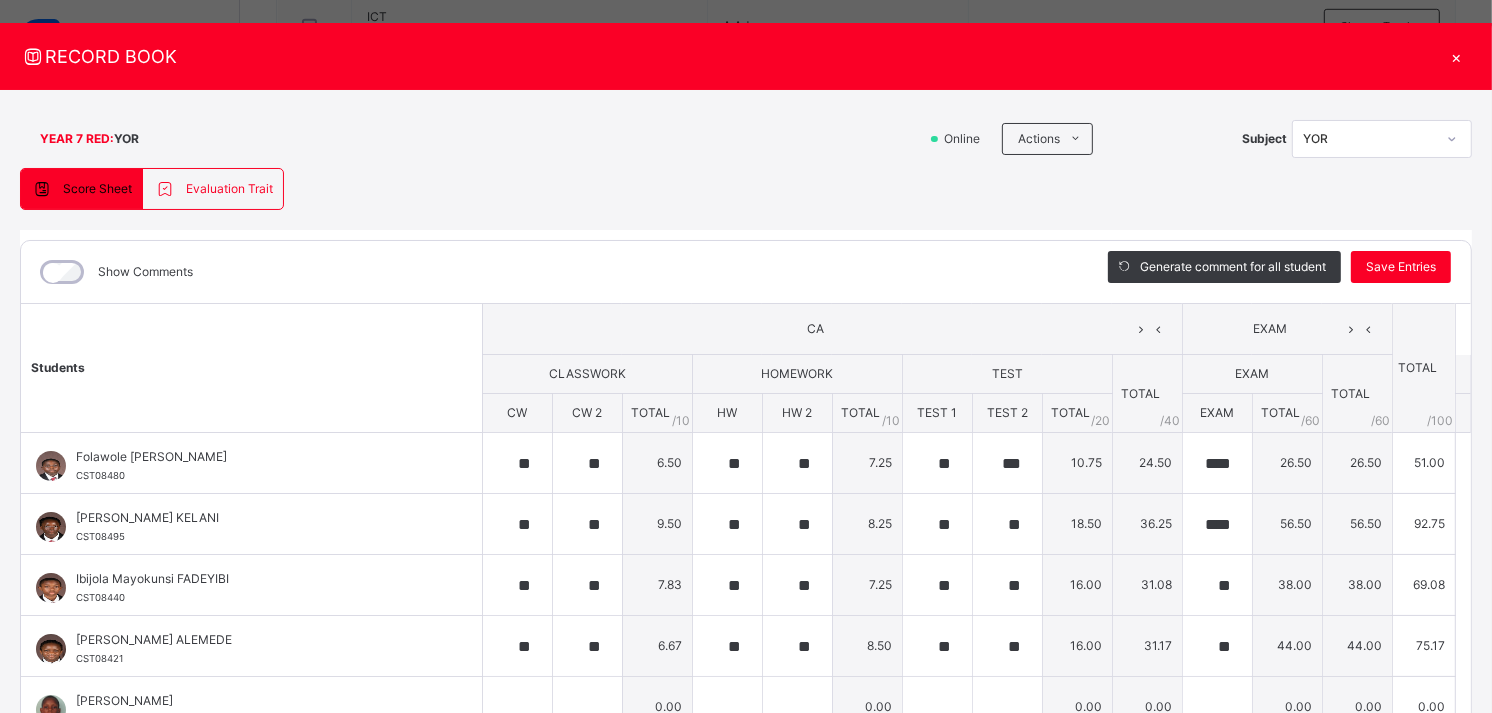 scroll, scrollTop: 0, scrollLeft: 0, axis: both 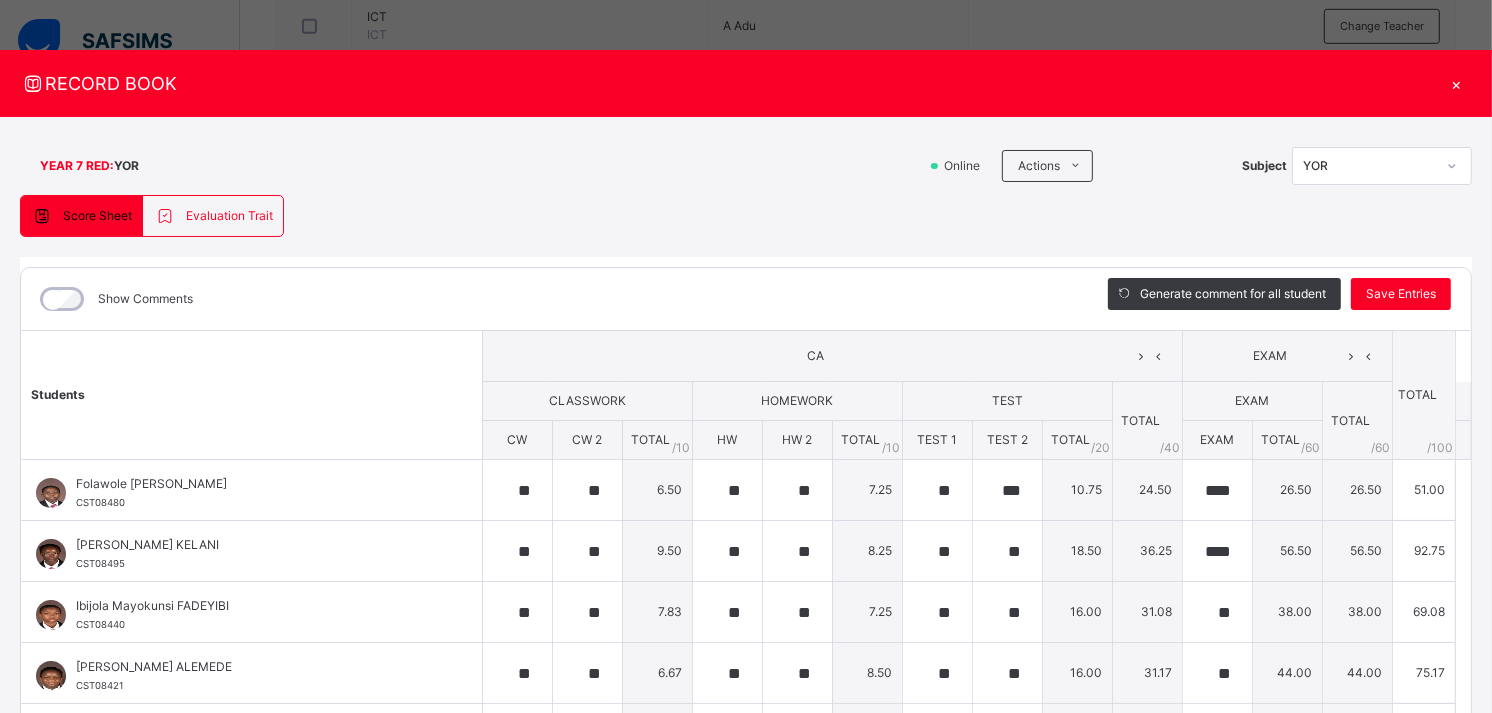 click on "×" at bounding box center [1457, 83] 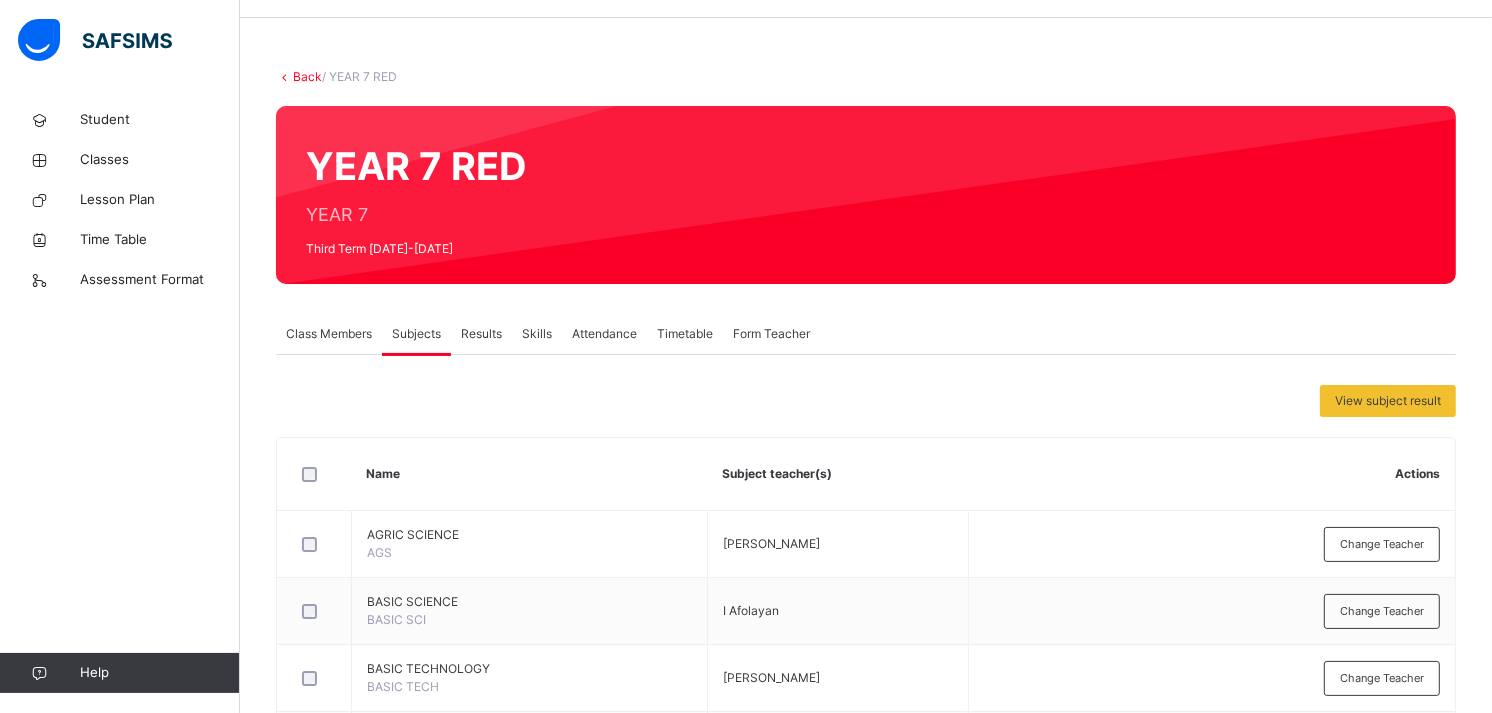 scroll, scrollTop: 6, scrollLeft: 0, axis: vertical 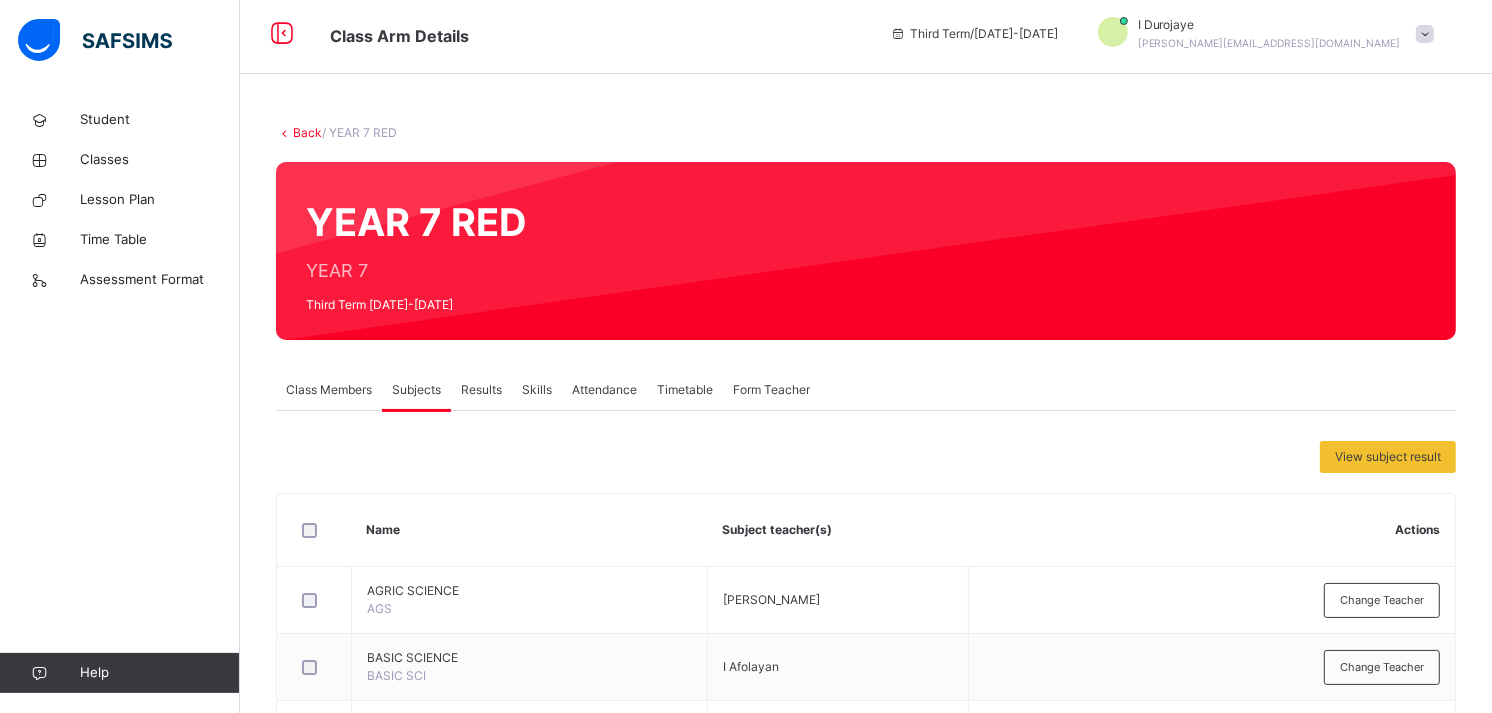 click on "Back" at bounding box center [307, 132] 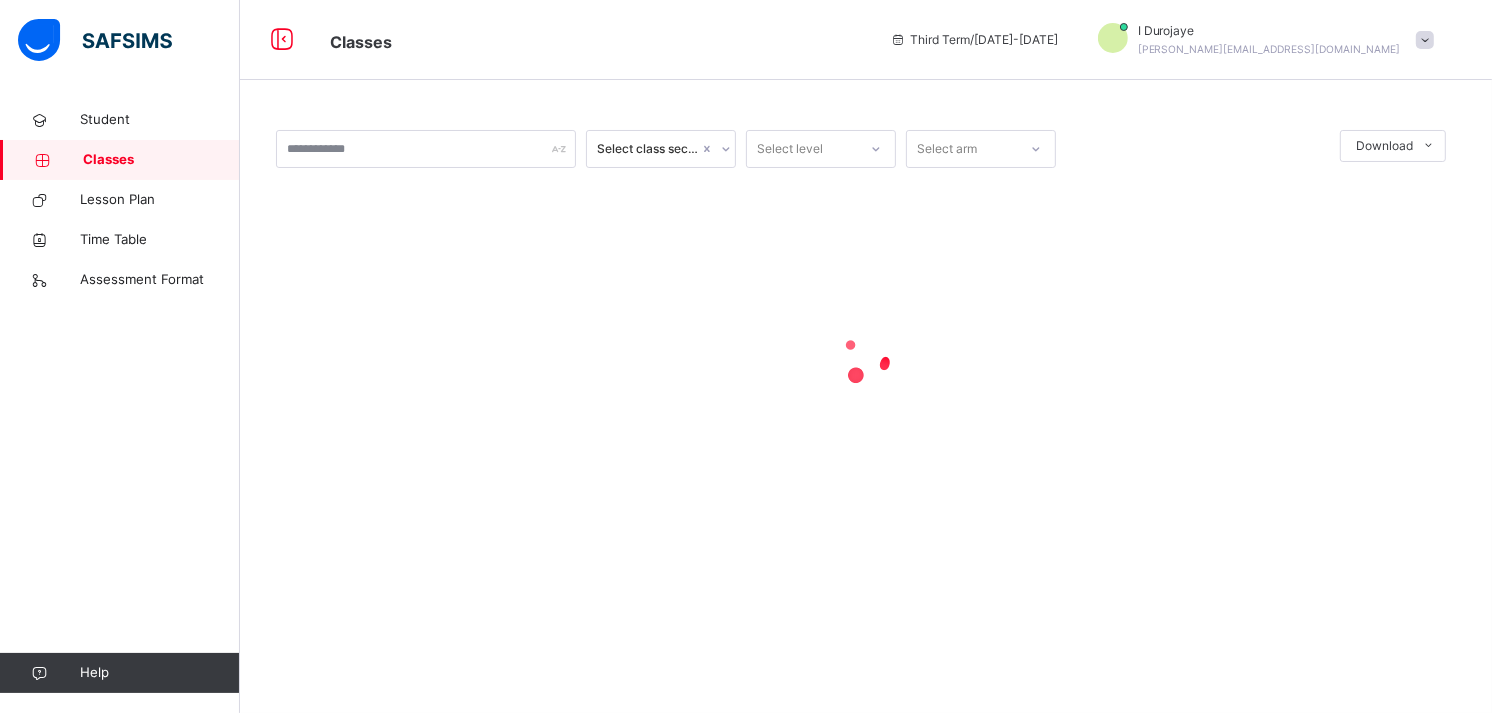 scroll, scrollTop: 0, scrollLeft: 0, axis: both 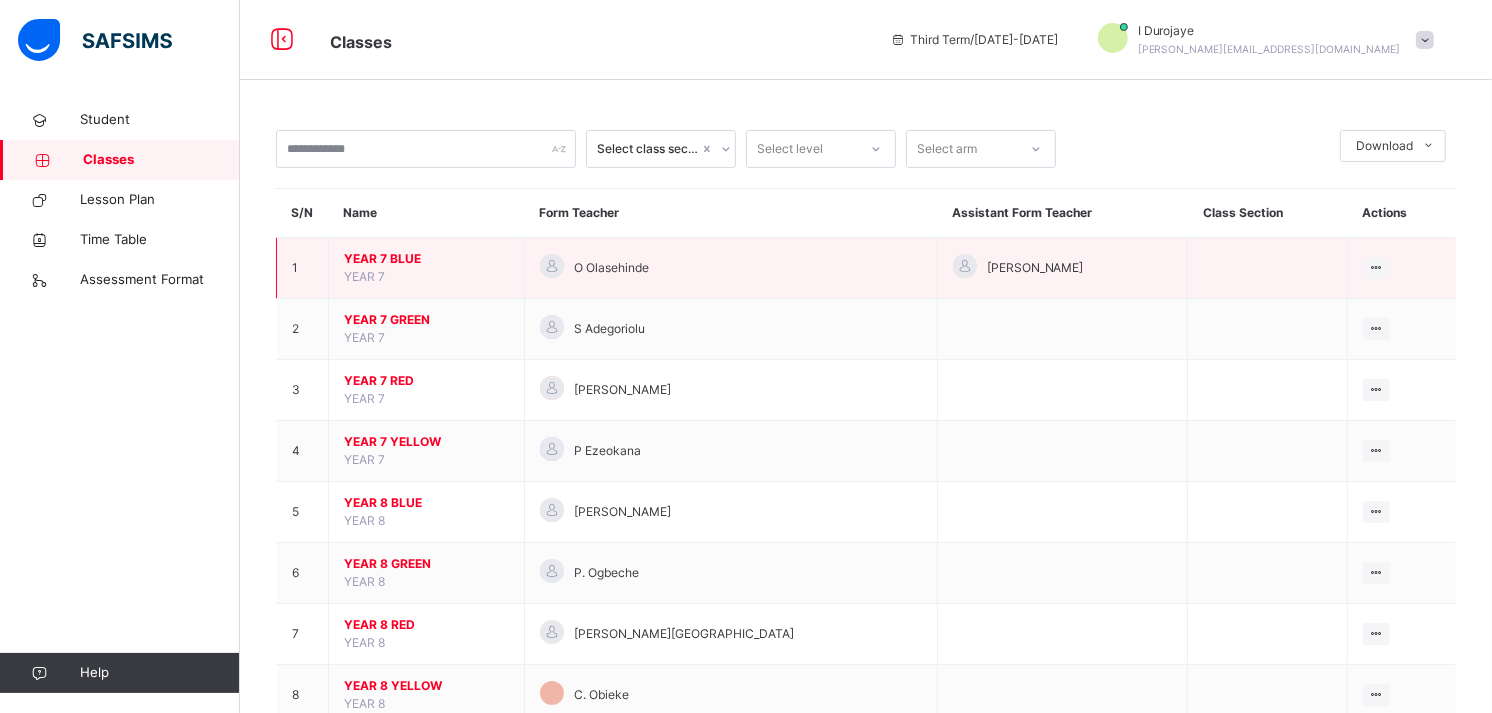 click on "YEAR 7   BLUE" at bounding box center (426, 259) 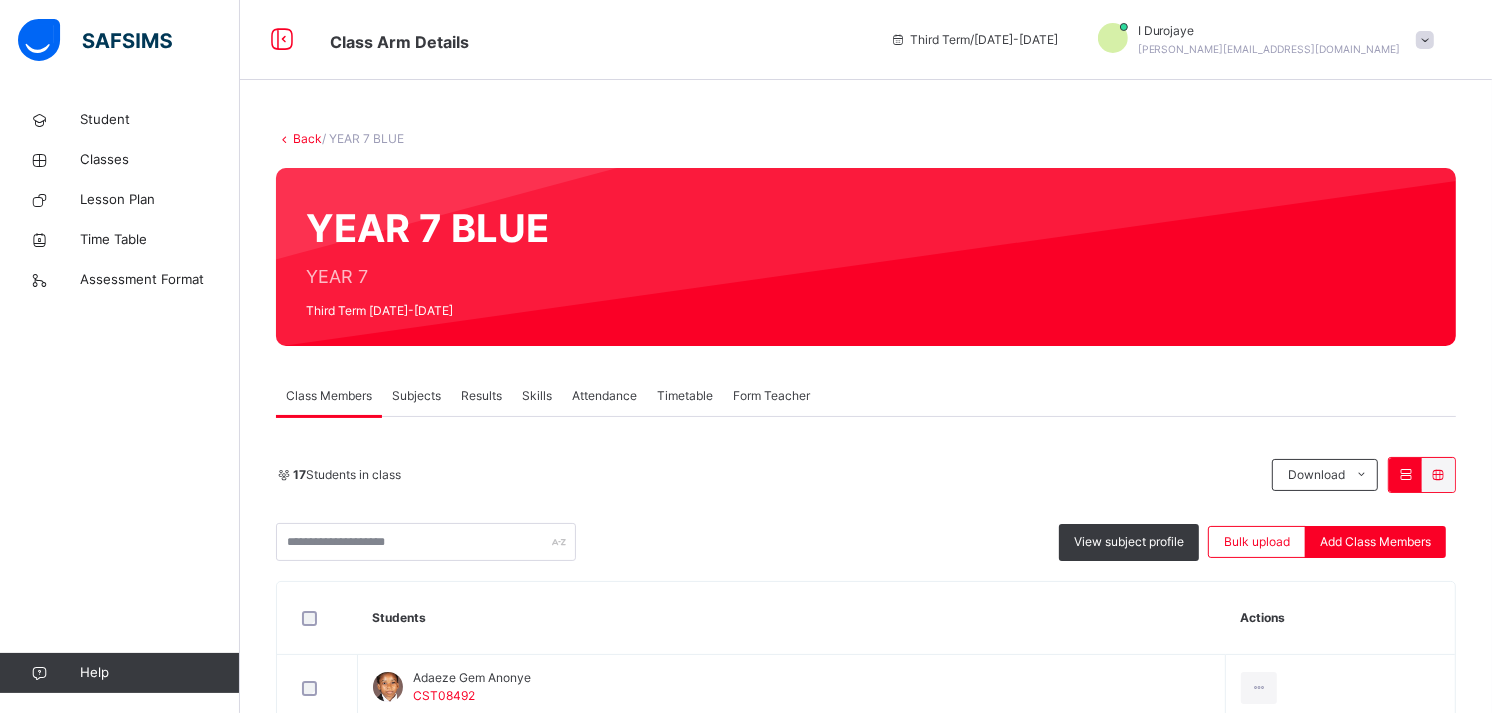 click on "Subjects" at bounding box center [416, 396] 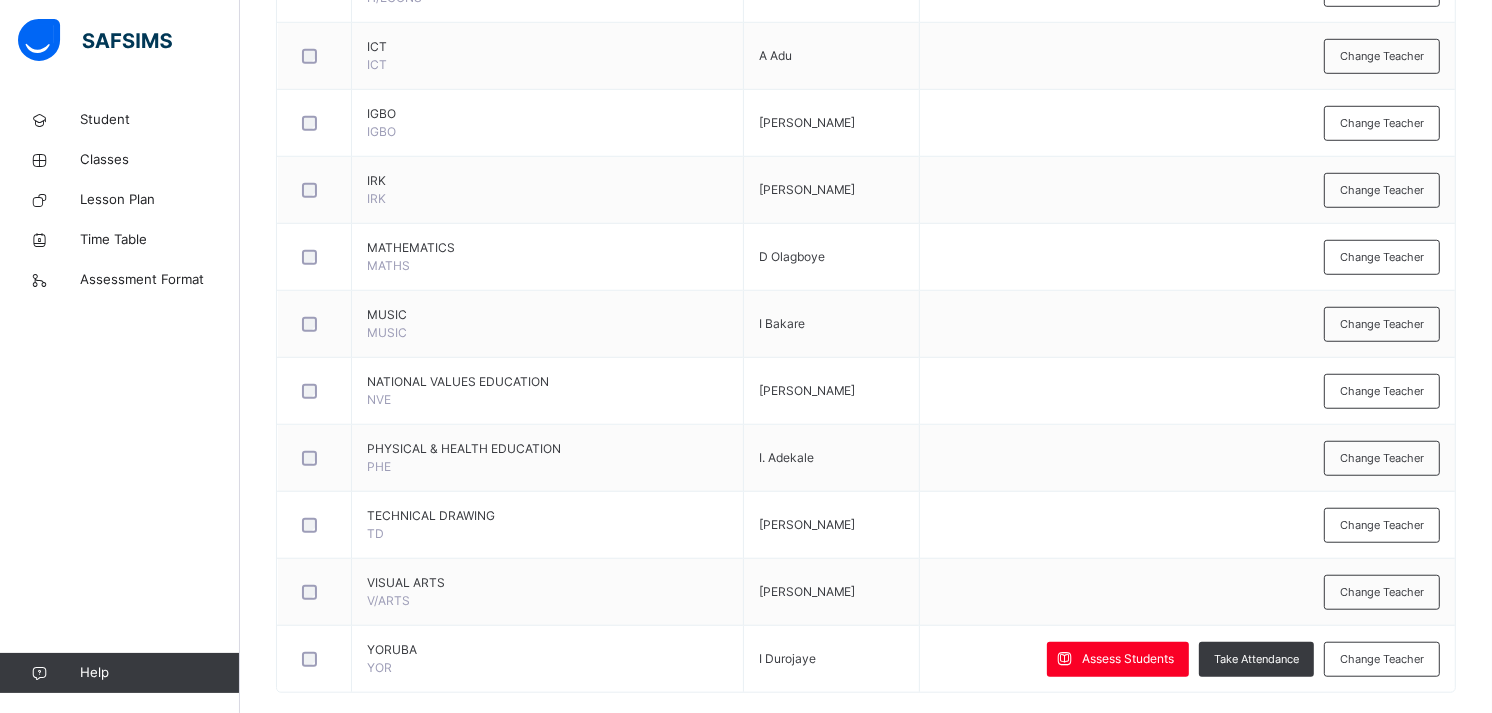 scroll, scrollTop: 1318, scrollLeft: 0, axis: vertical 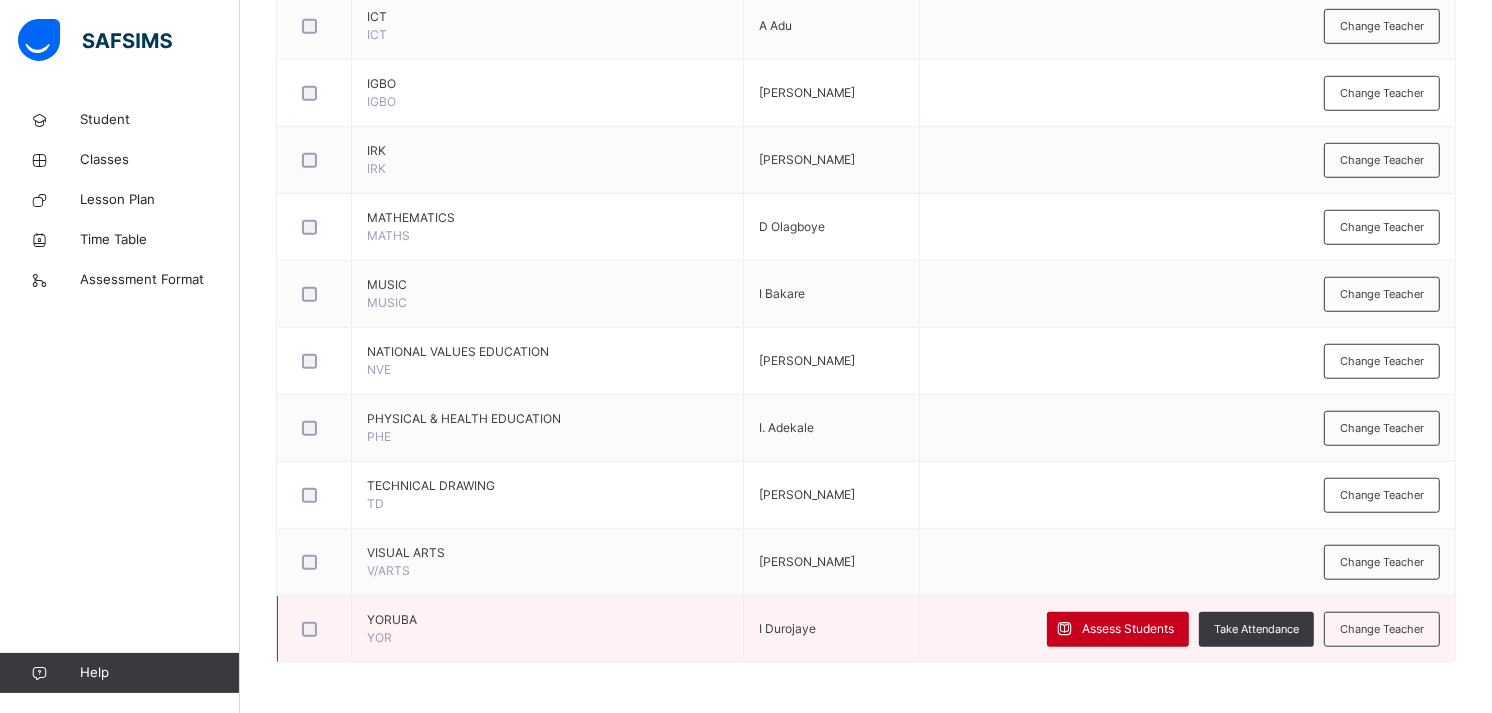 click on "Assess Students" at bounding box center (1128, 629) 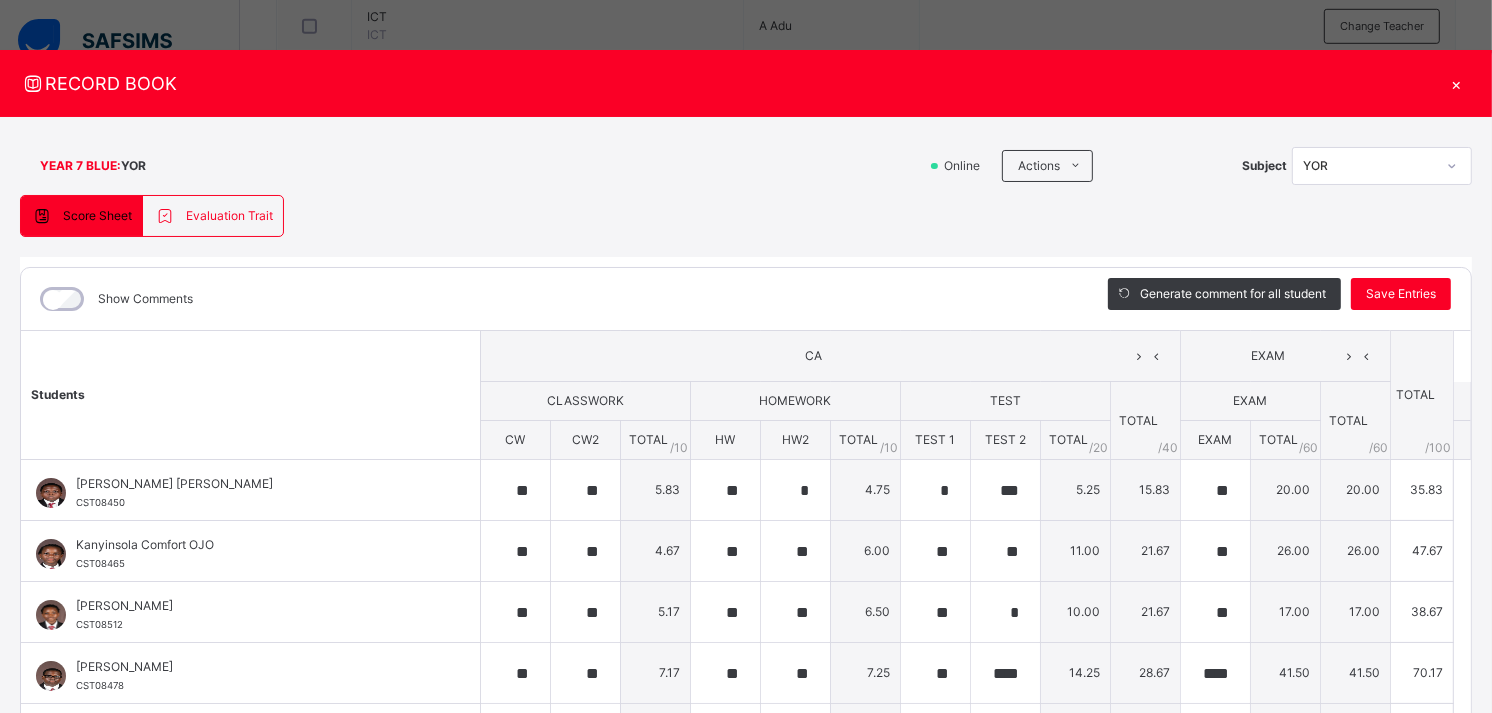click on "Evaluation Trait" at bounding box center [229, 216] 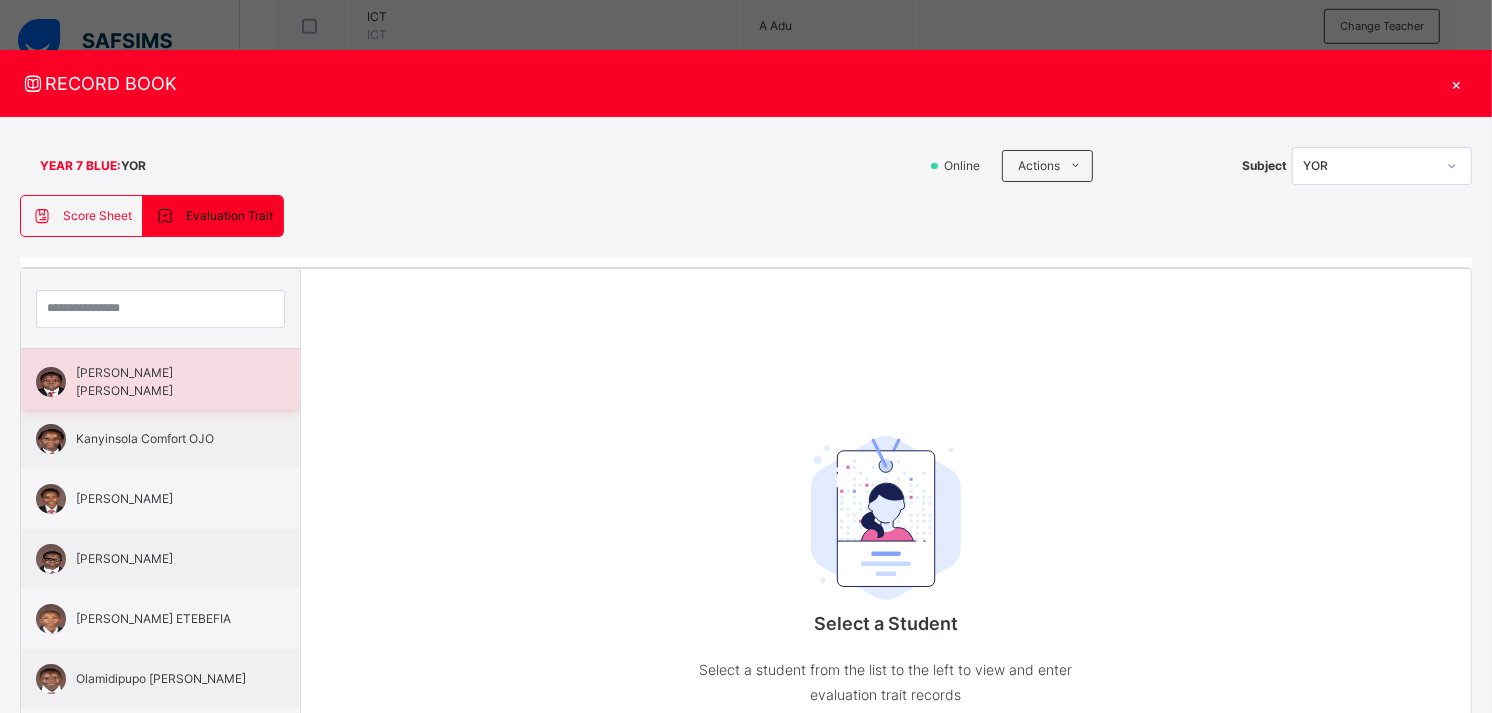 click on "[PERSON_NAME] [PERSON_NAME]" at bounding box center [165, 382] 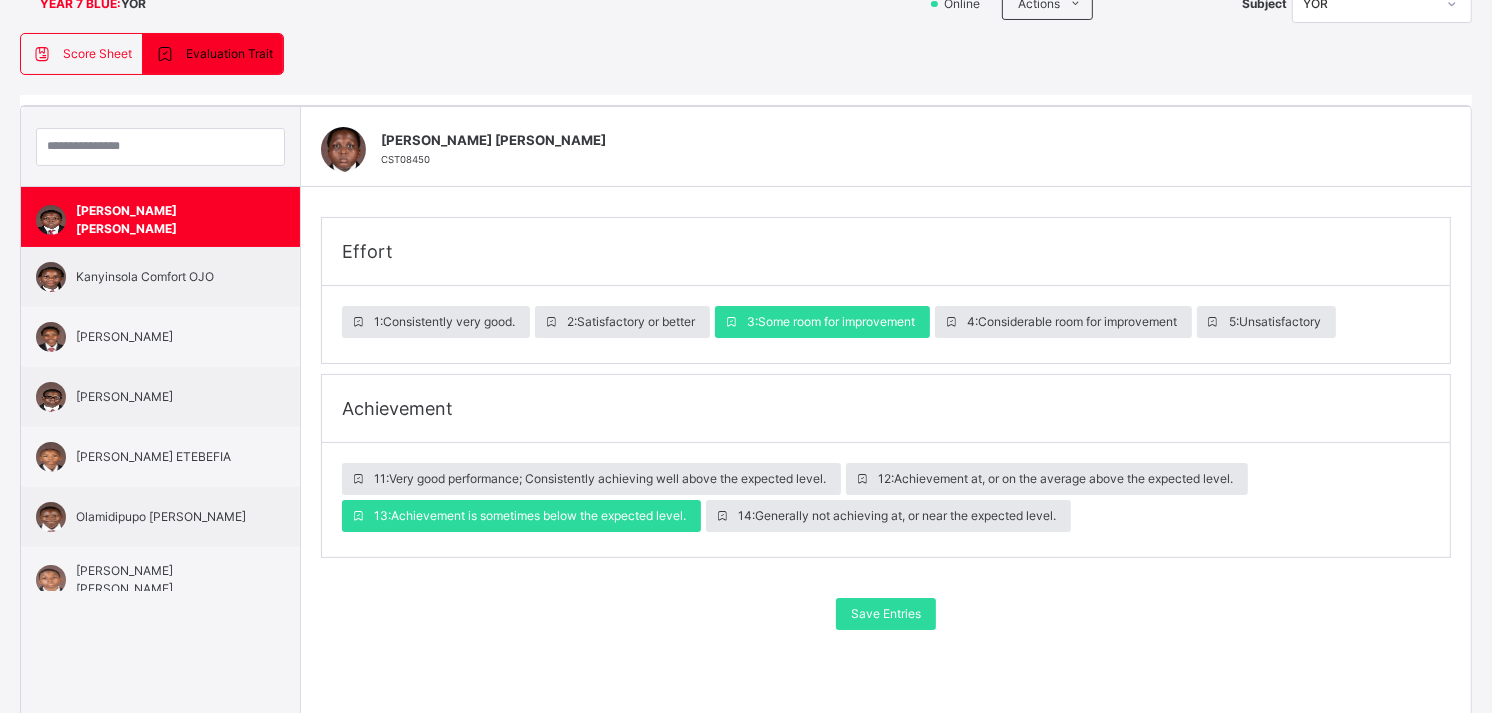 scroll, scrollTop: 196, scrollLeft: 0, axis: vertical 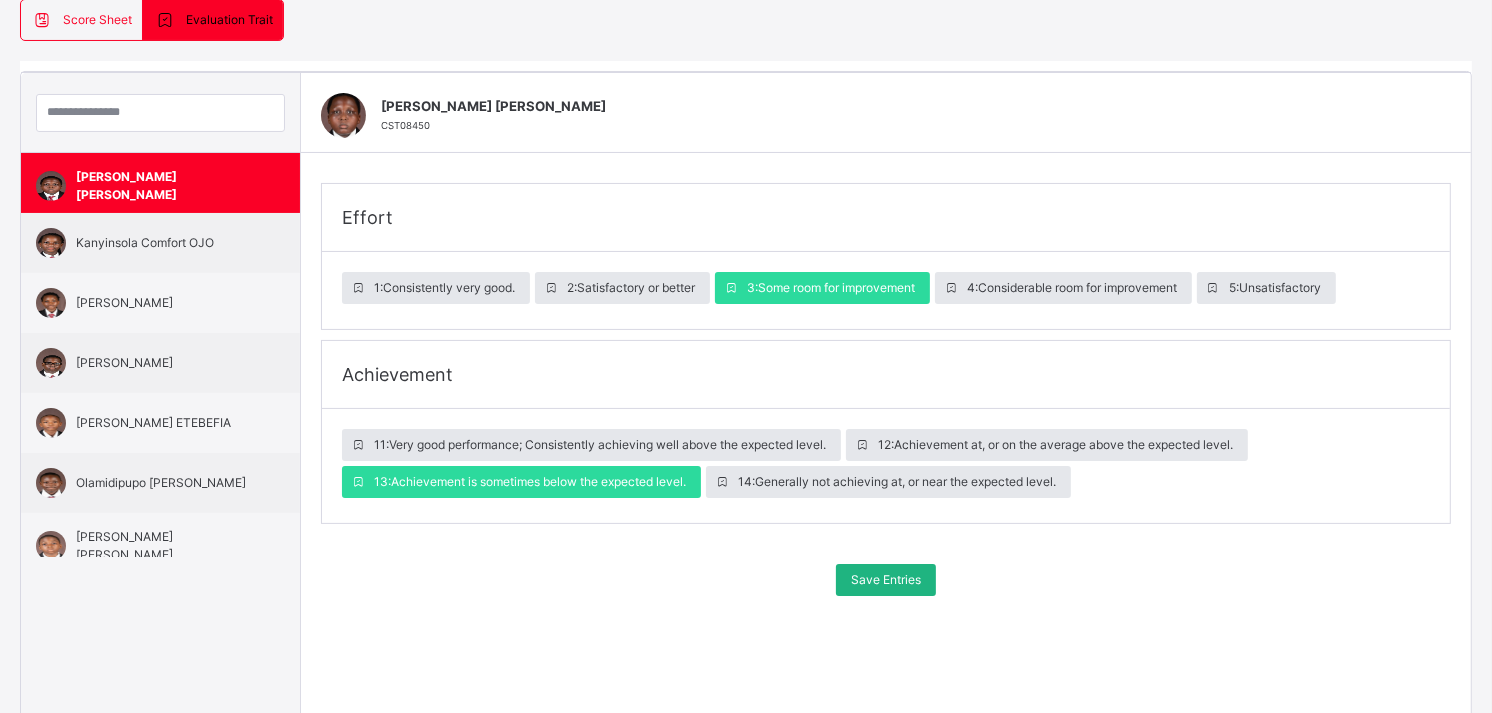 click on "Save Entries" at bounding box center (886, 580) 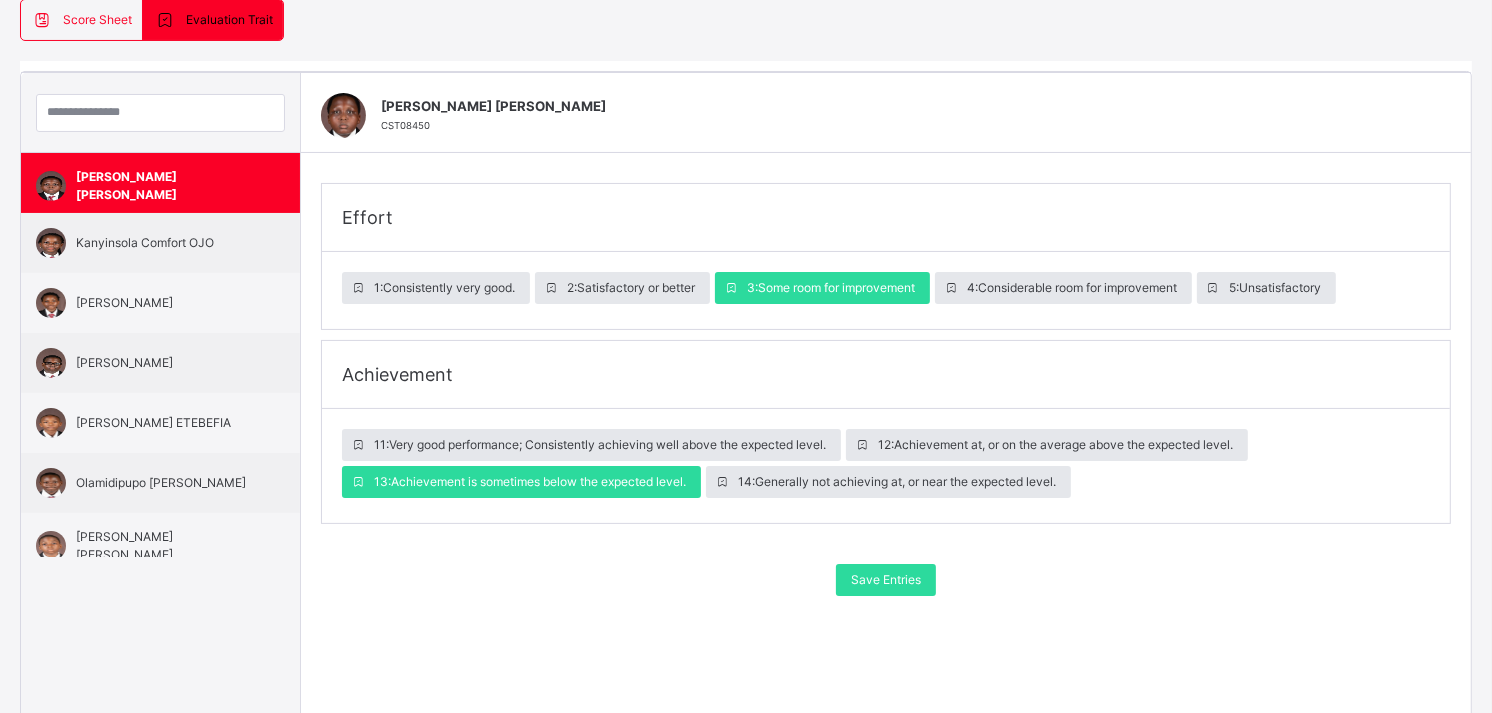 scroll, scrollTop: 0, scrollLeft: 0, axis: both 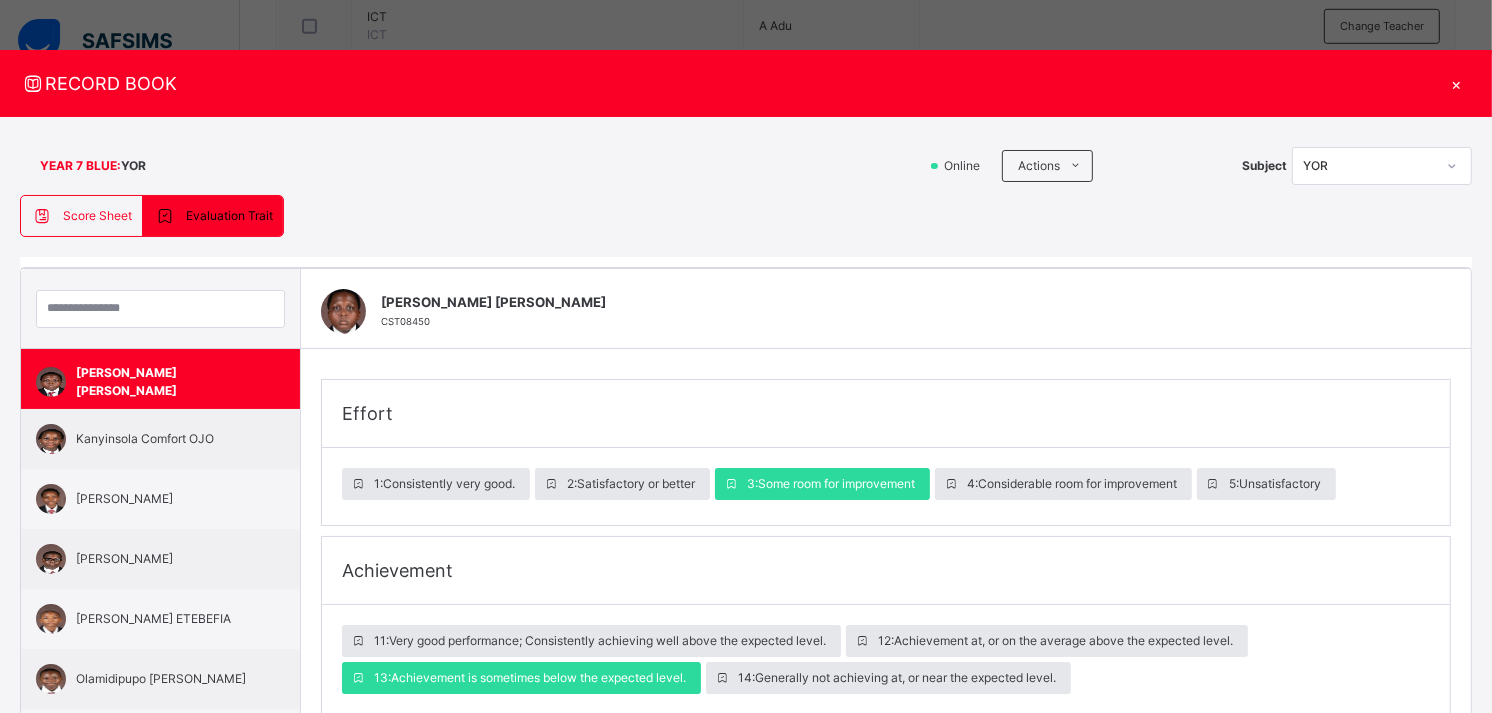 click on "Score Sheet" at bounding box center (97, 216) 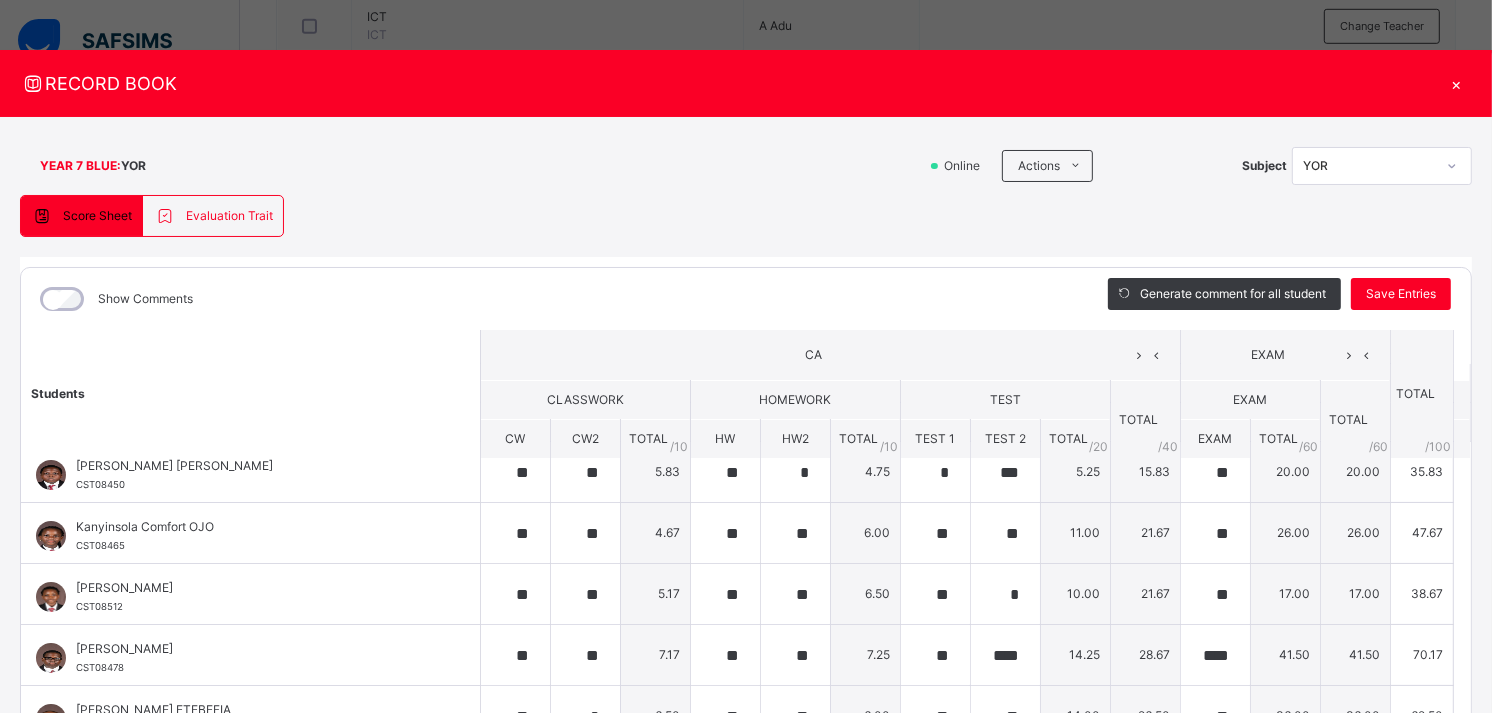scroll, scrollTop: 0, scrollLeft: 0, axis: both 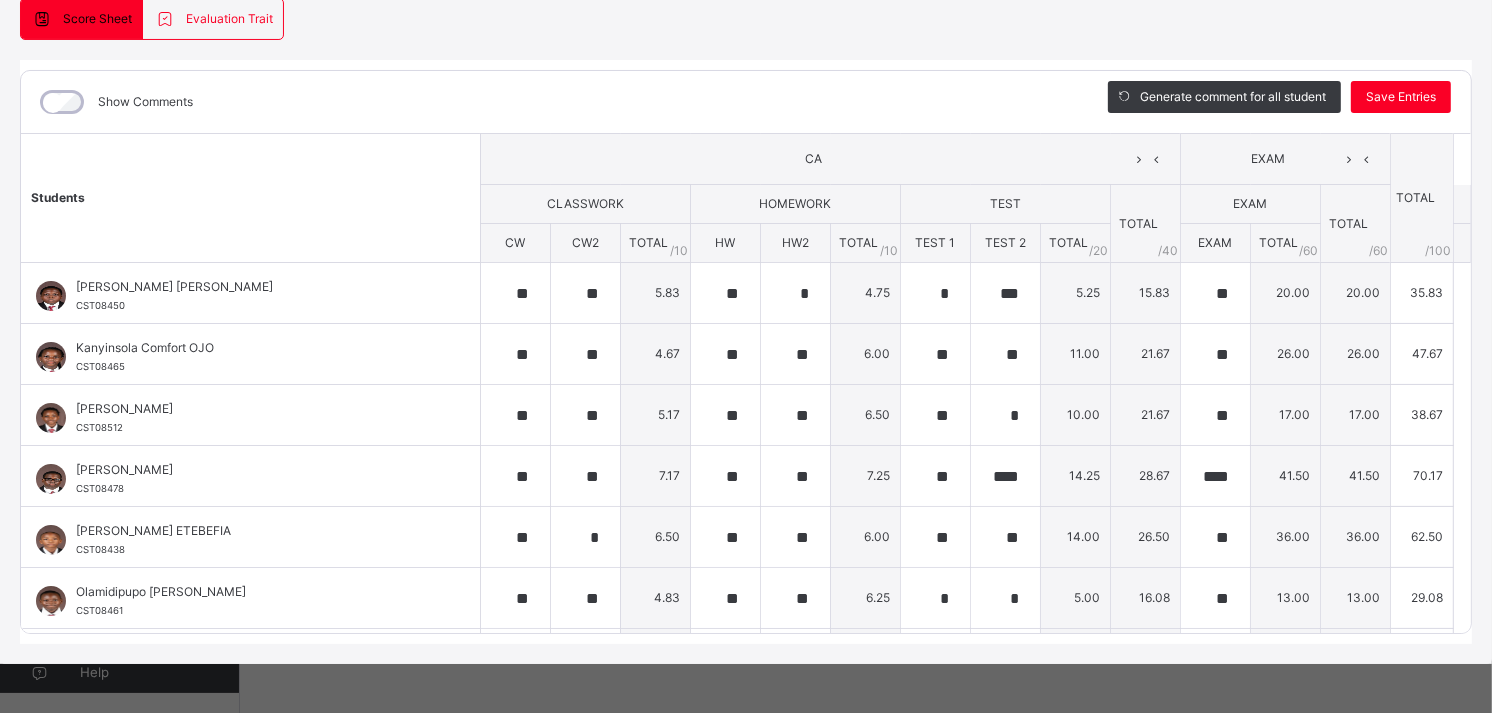 click on "YEAR 7   BLUE :   YOR Online Actions  Download Empty Score Sheet  Upload/map score sheet Subject  YOR [GEOGRAPHIC_DATA] Agbara Date: [DATE] 5:36:06 am Score Sheet Evaluation Trait Score Sheet Evaluation Trait Show Comments   Generate comment for all student   Save Entries Class Level:  YEAR 7   BLUE Subject:  YOR Session:  2024/2025 Session Session:  Third Term Students CA EXAM TOTAL /100 Comment CLASSWORK HOMEWORK TEST TOTAL / 40 EXAM TOTAL / 60 CW CW2 TOTAL / 10 HW HW2 TOTAL / 10 TEST 1 TEST 2 TOTAL / 20 EXAM TOTAL / 60 [PERSON_NAME] [PERSON_NAME] CST08450 [PERSON_NAME] [PERSON_NAME] CST08450 ** ** 5.83 ** * 4.75 * *** 5.25 15.83 ** 20.00 20.00 35.83 Generate comment 0 / 250   ×   Subject Teacher’s Comment Generate and see in full the comment developed by the AI with an option to regenerate the comment [PERSON_NAME] [PERSON_NAME]   CST08450   Total 35.83  / 100.00 [PERSON_NAME] Bot   Regenerate     Use this comment   Kanyinsola Comfort OJO CST08465 Kanyinsola Comfort OJO CST08465 ** ** 4.67 ** **" at bounding box center [746, 292] 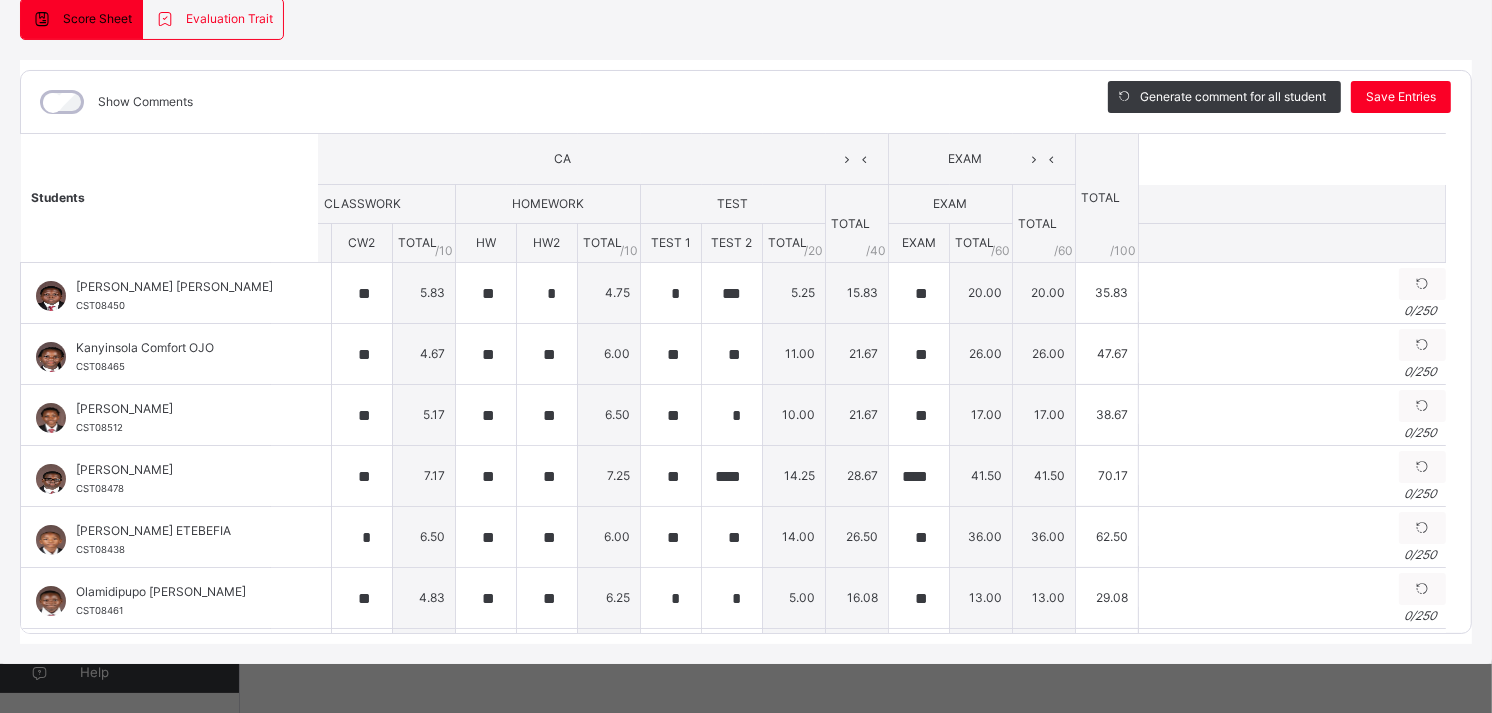 scroll, scrollTop: 0, scrollLeft: 61, axis: horizontal 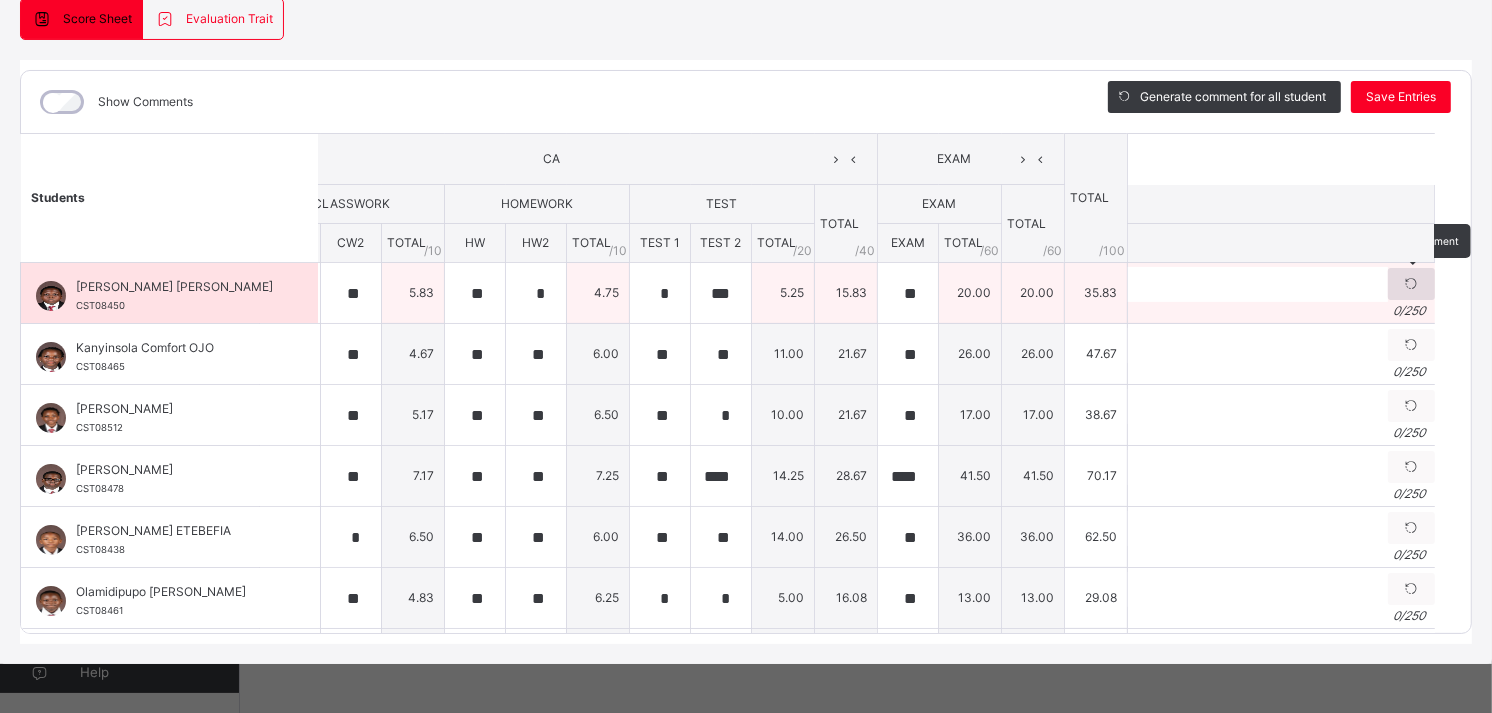 click at bounding box center (1411, 284) 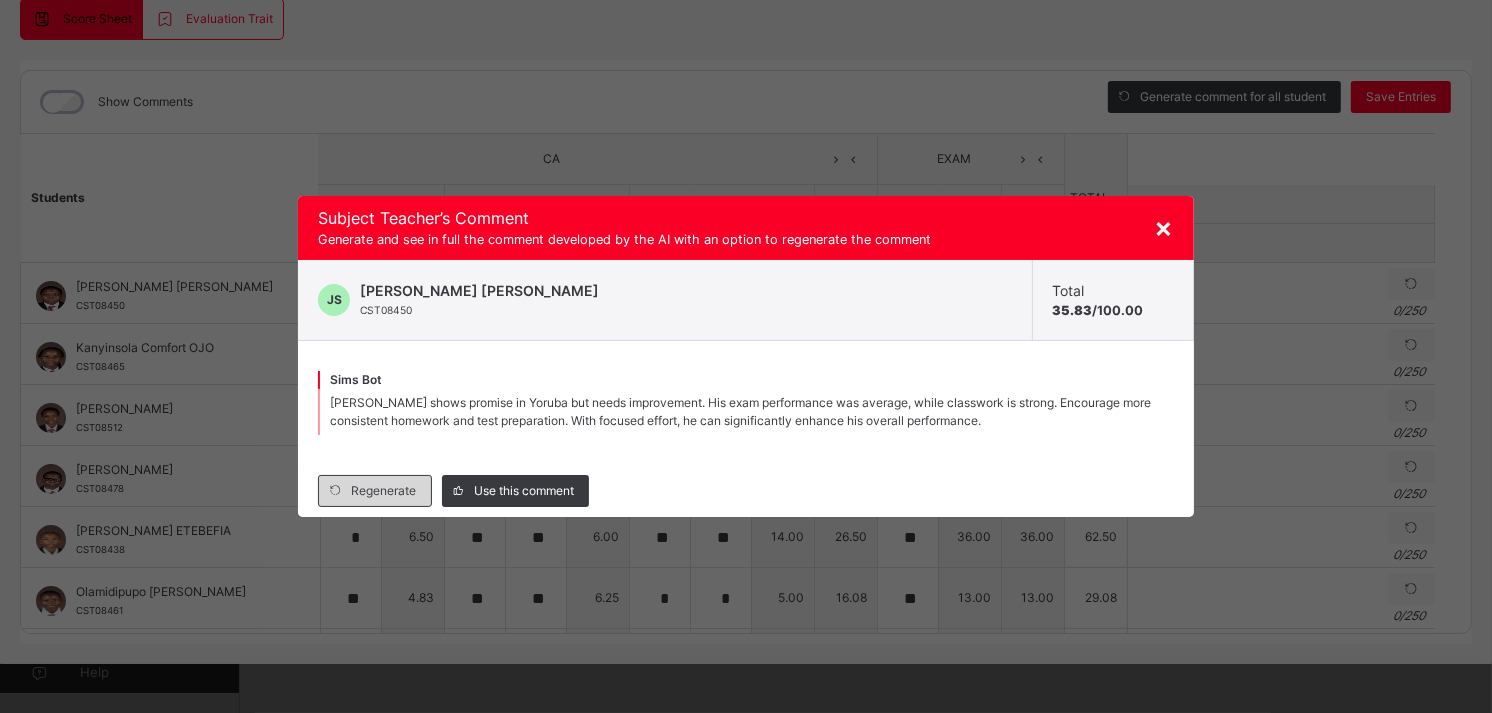 click on "Regenerate" at bounding box center [383, 491] 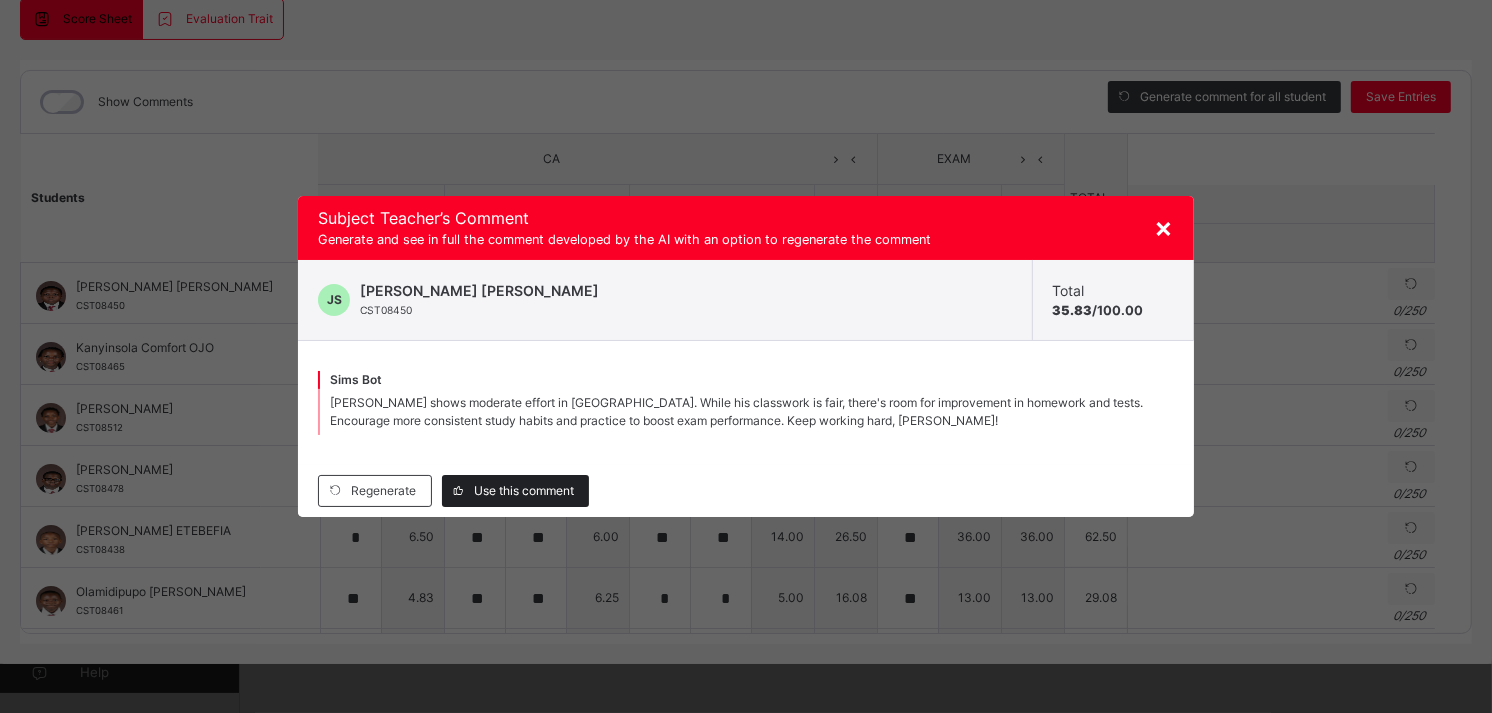click on "Use this comment" at bounding box center (524, 491) 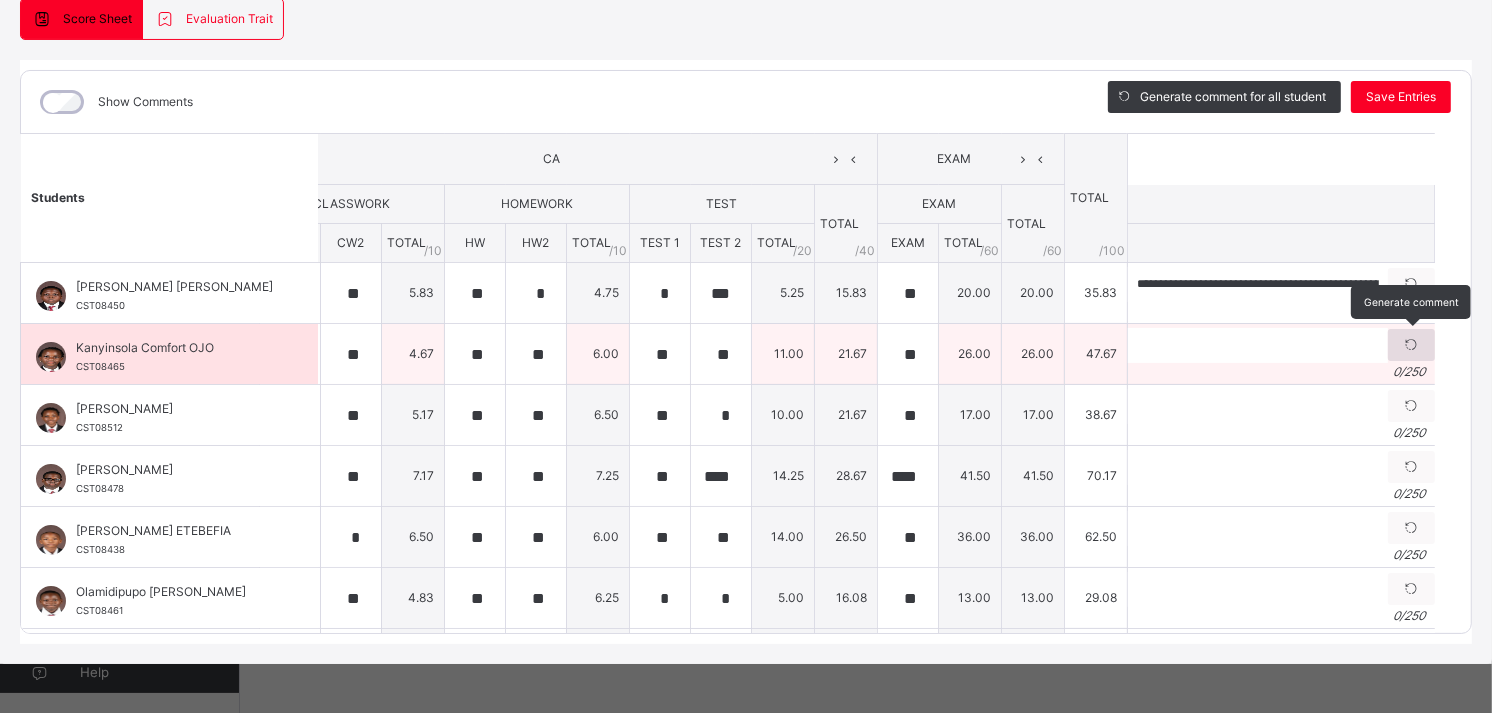 click at bounding box center [1411, 345] 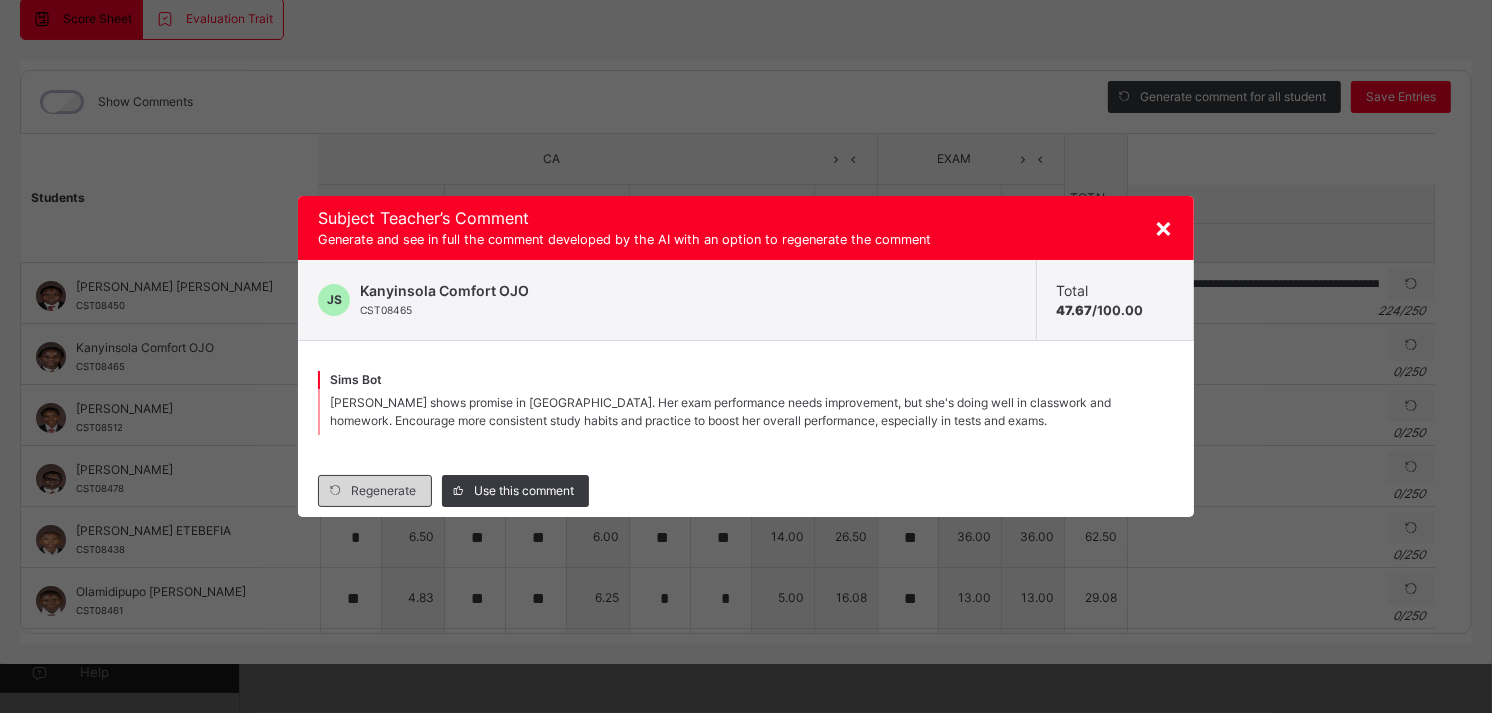 click on "Regenerate" at bounding box center (383, 491) 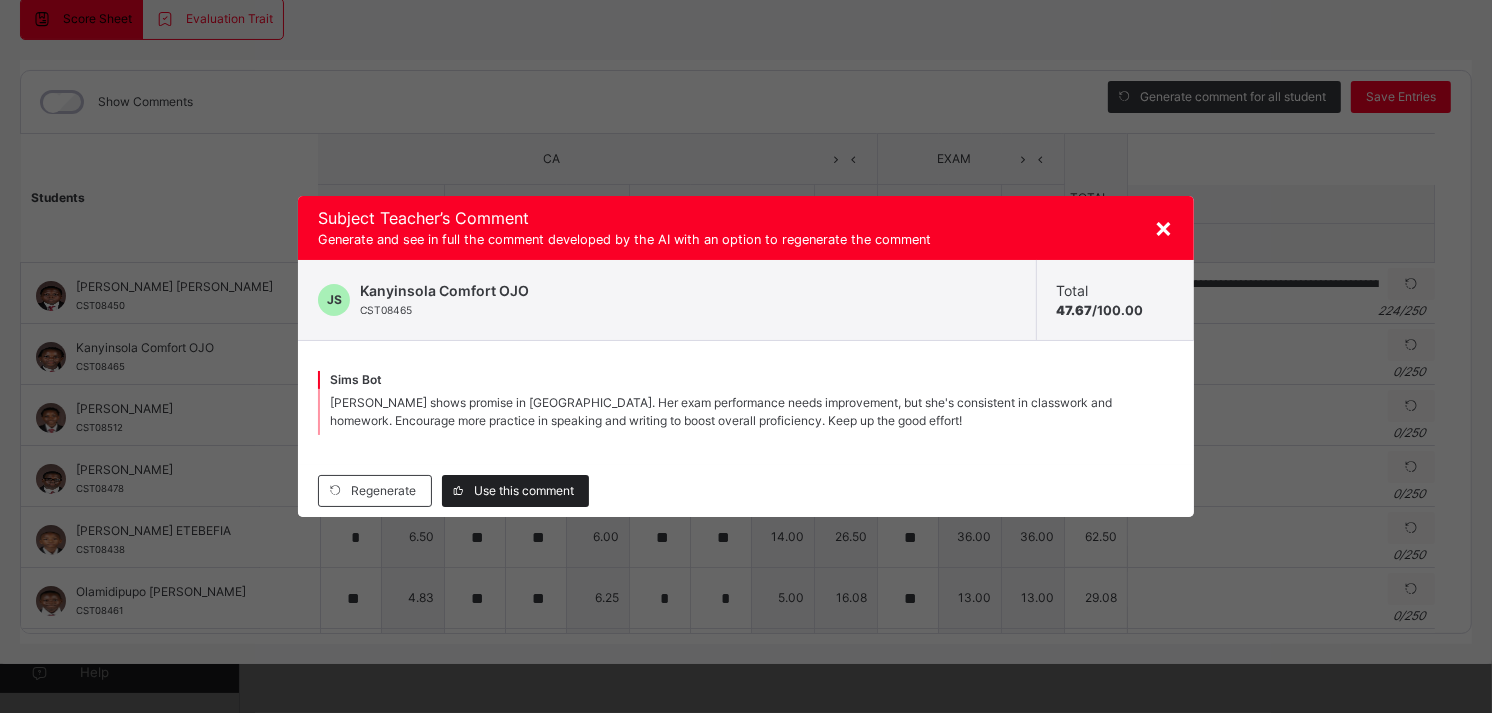 click on "Use this comment" at bounding box center [524, 491] 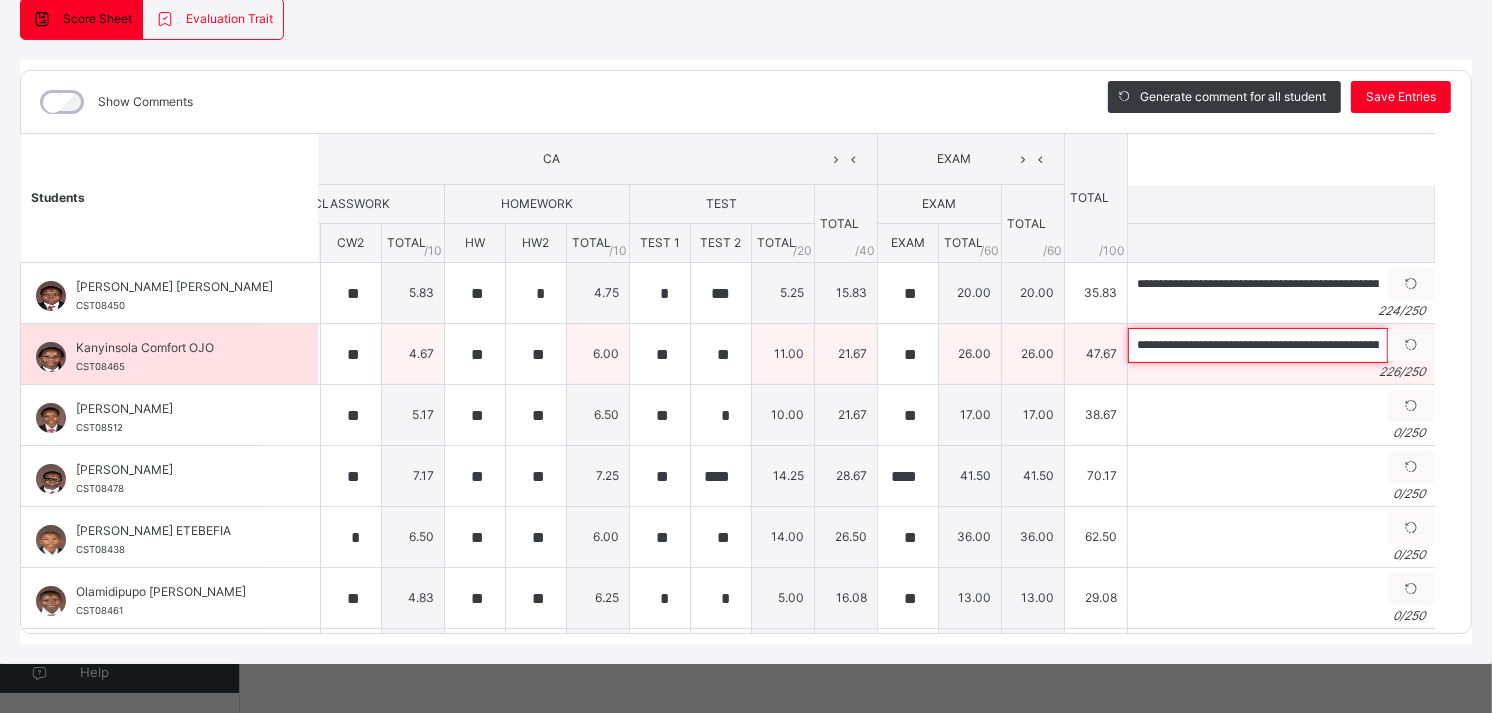 click on "**********" at bounding box center [1258, 345] 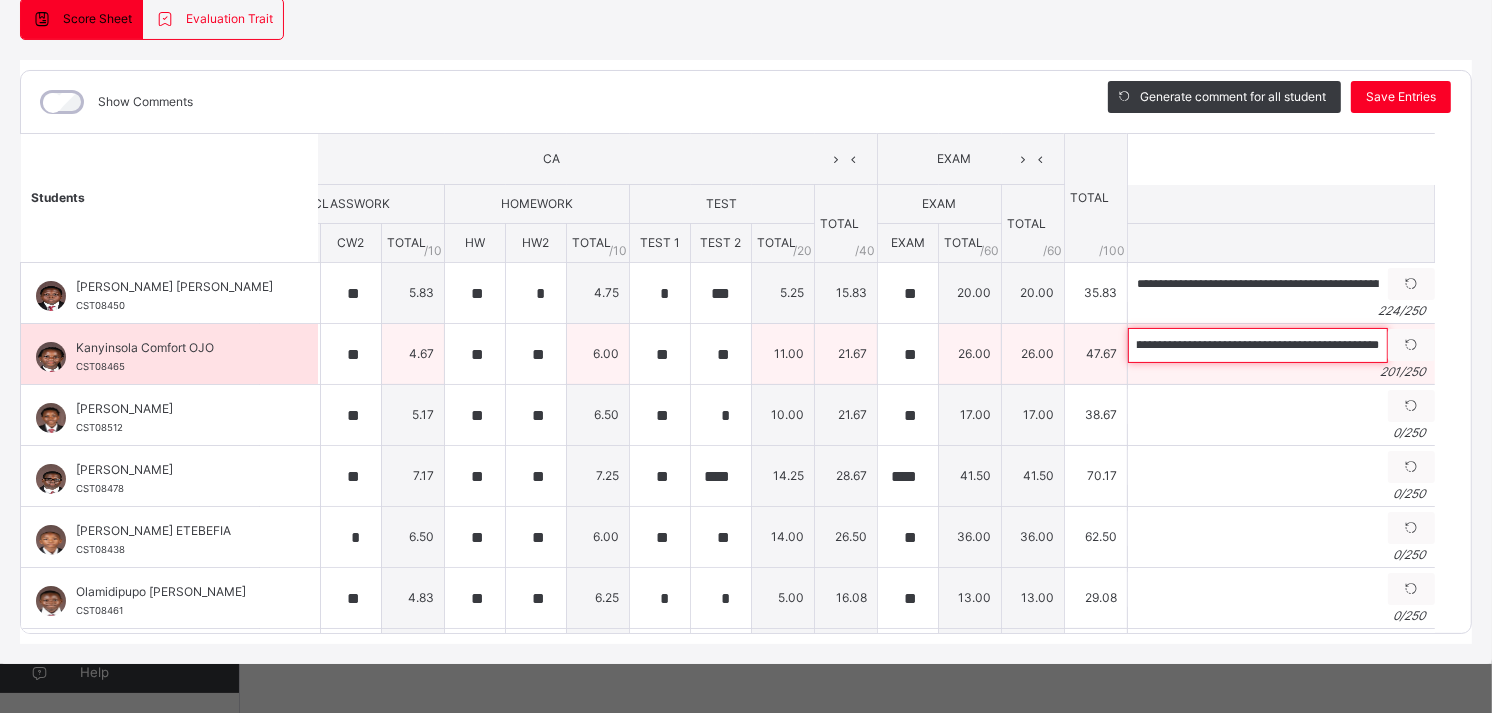 scroll, scrollTop: 0, scrollLeft: 940, axis: horizontal 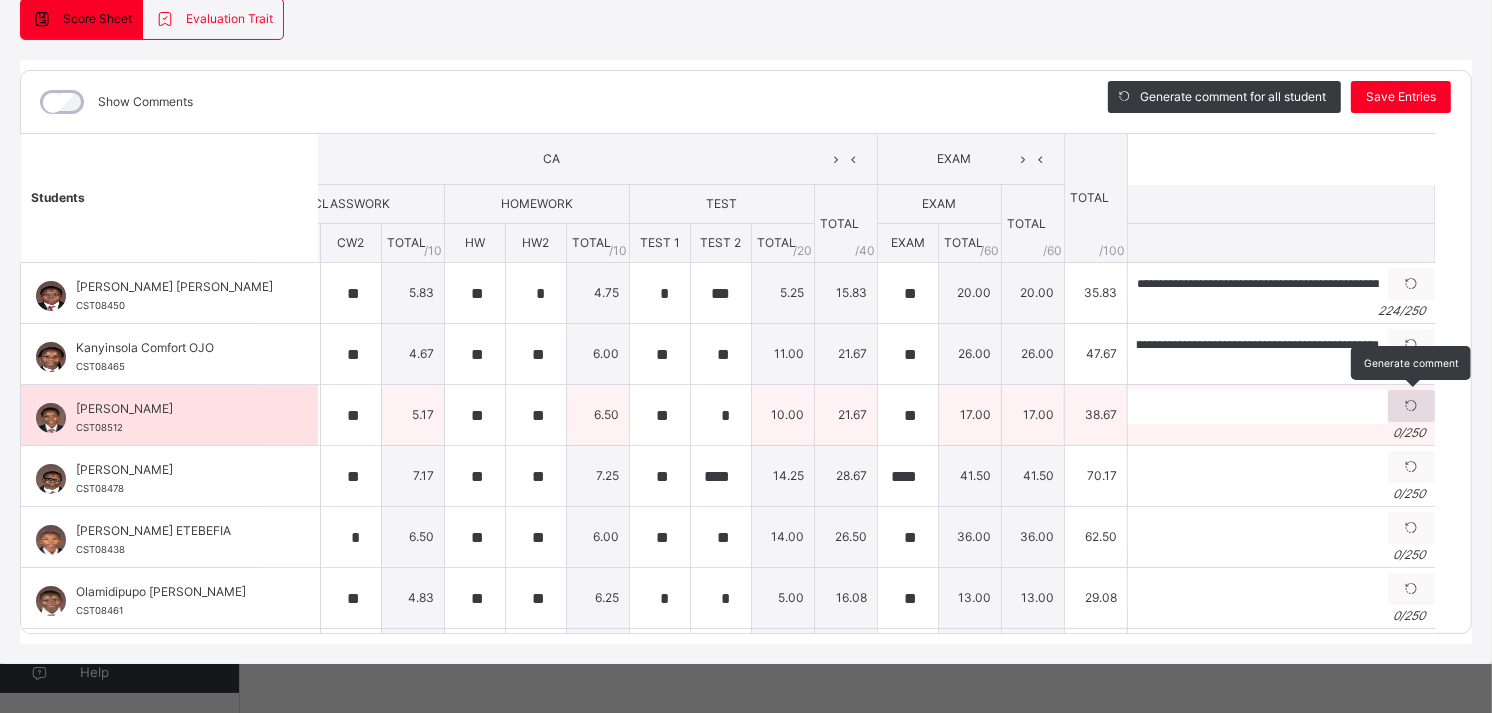 click at bounding box center [1411, 406] 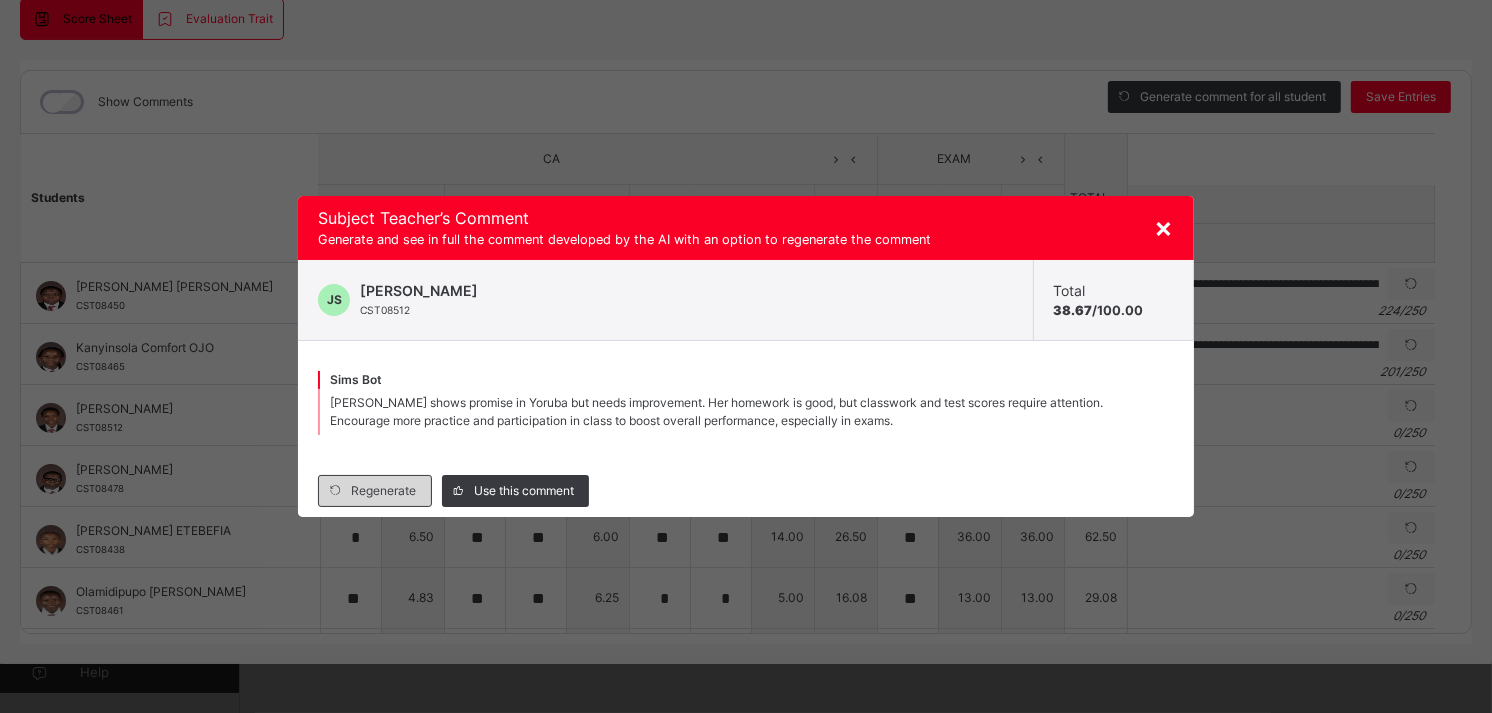 click on "Regenerate" at bounding box center [383, 491] 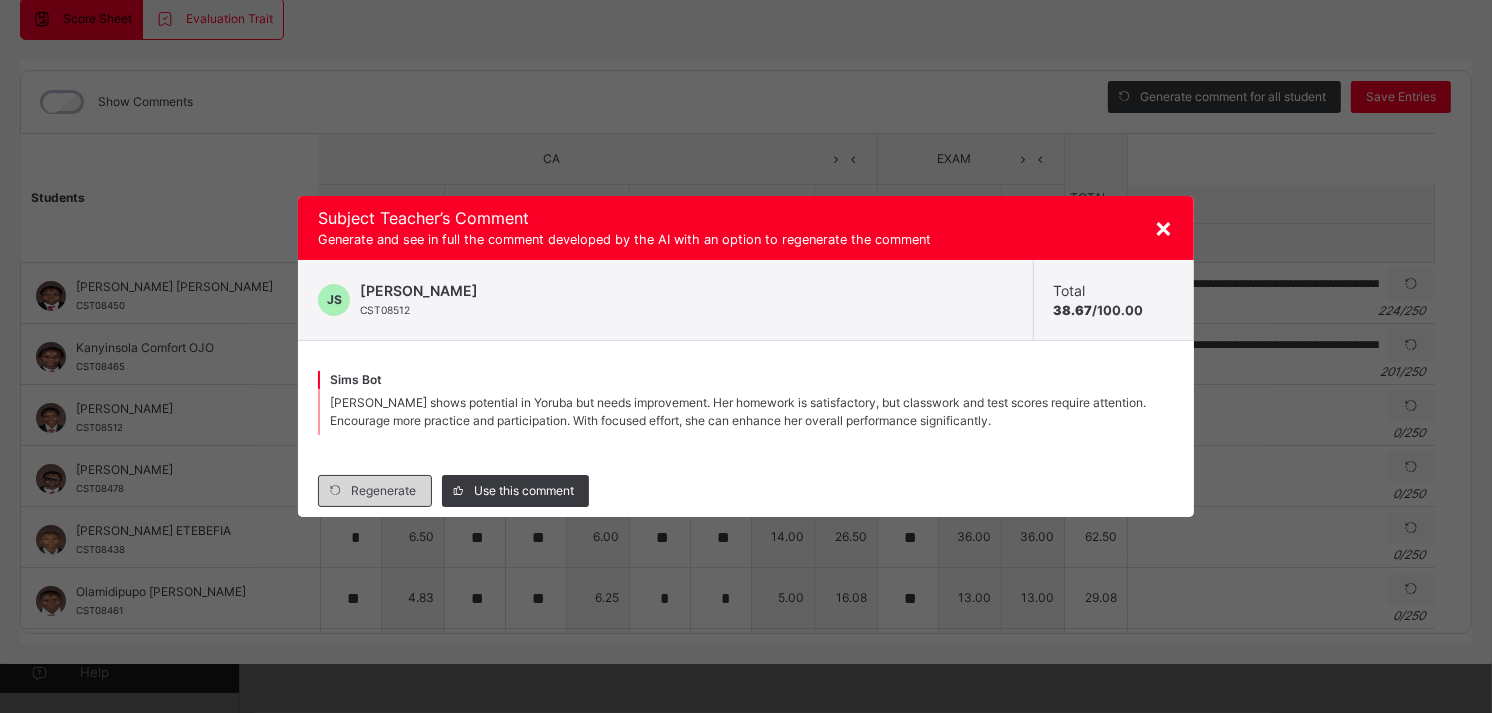 click on "Regenerate" at bounding box center [383, 491] 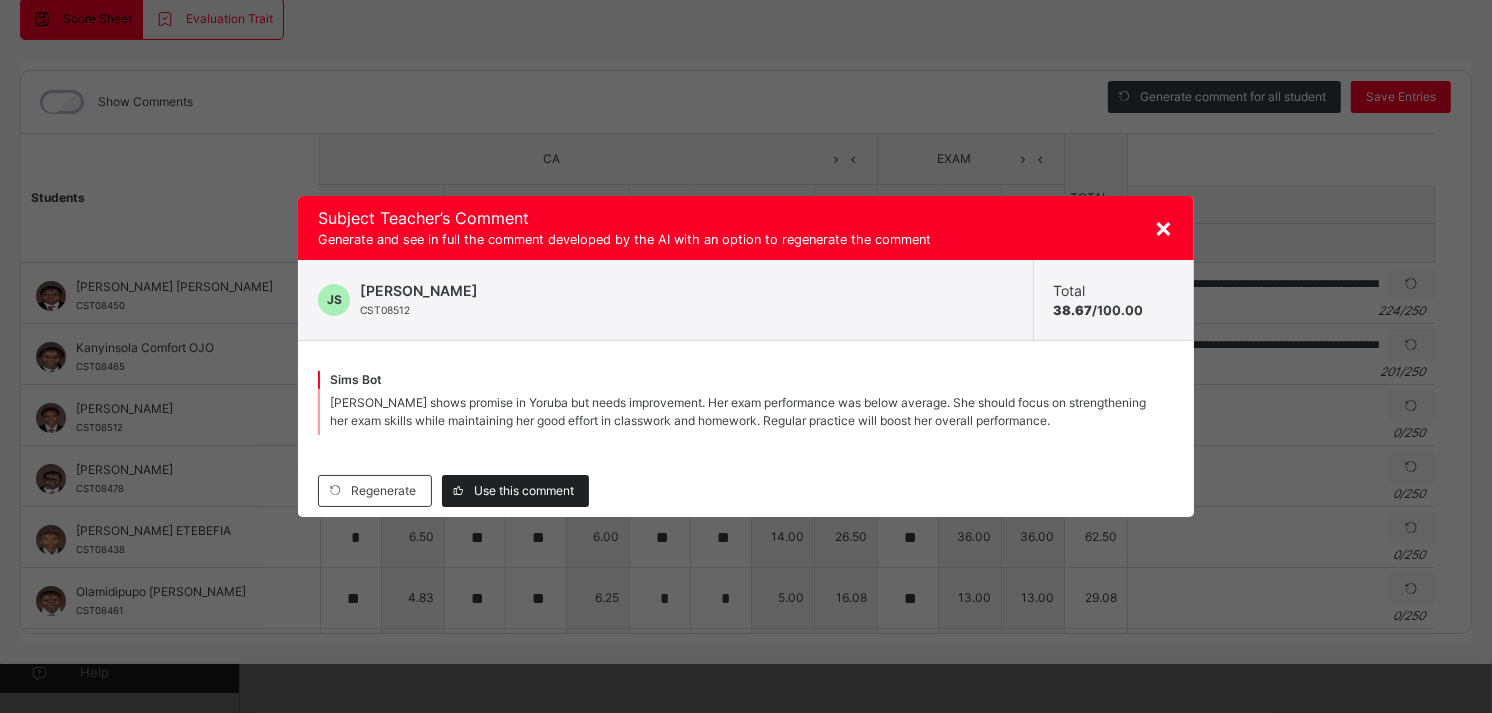 click on "Use this comment" at bounding box center [524, 491] 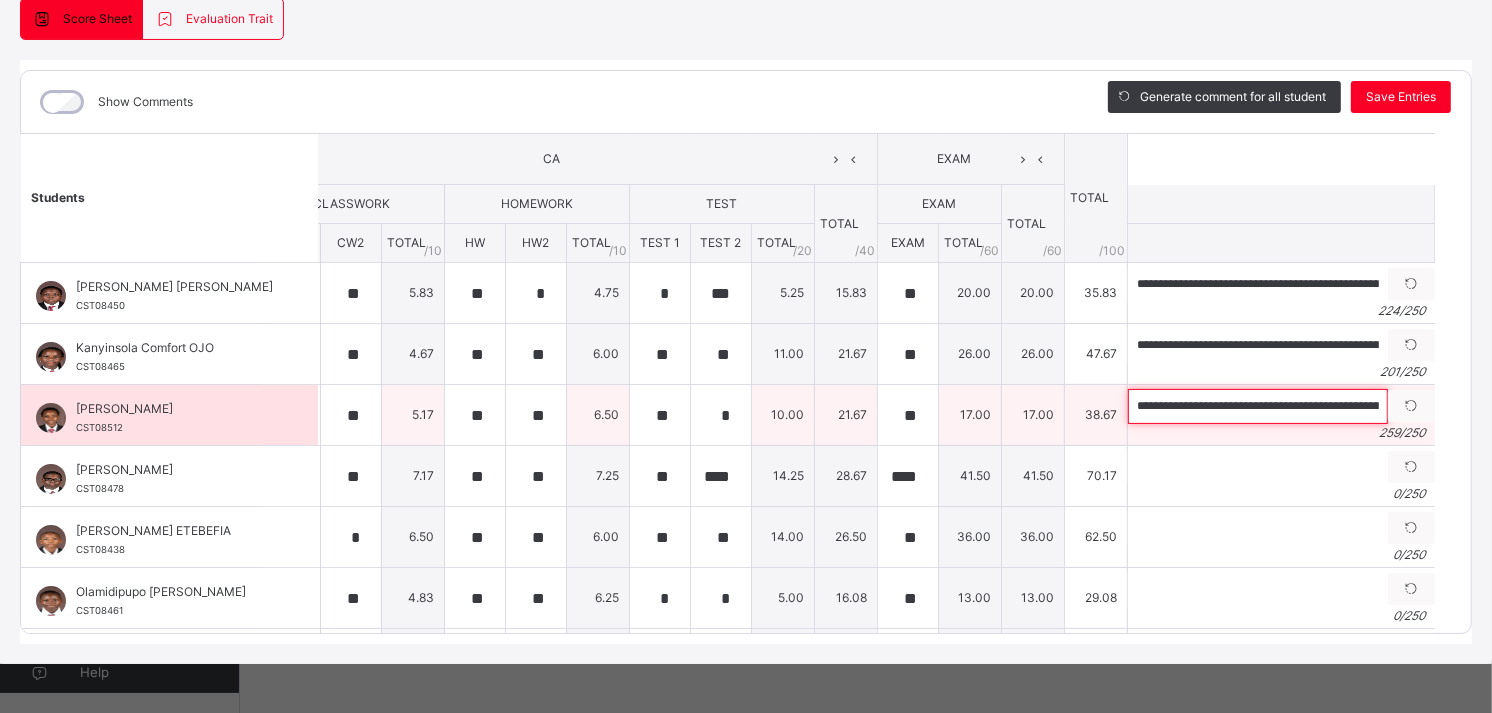 click on "**********" at bounding box center [1258, 406] 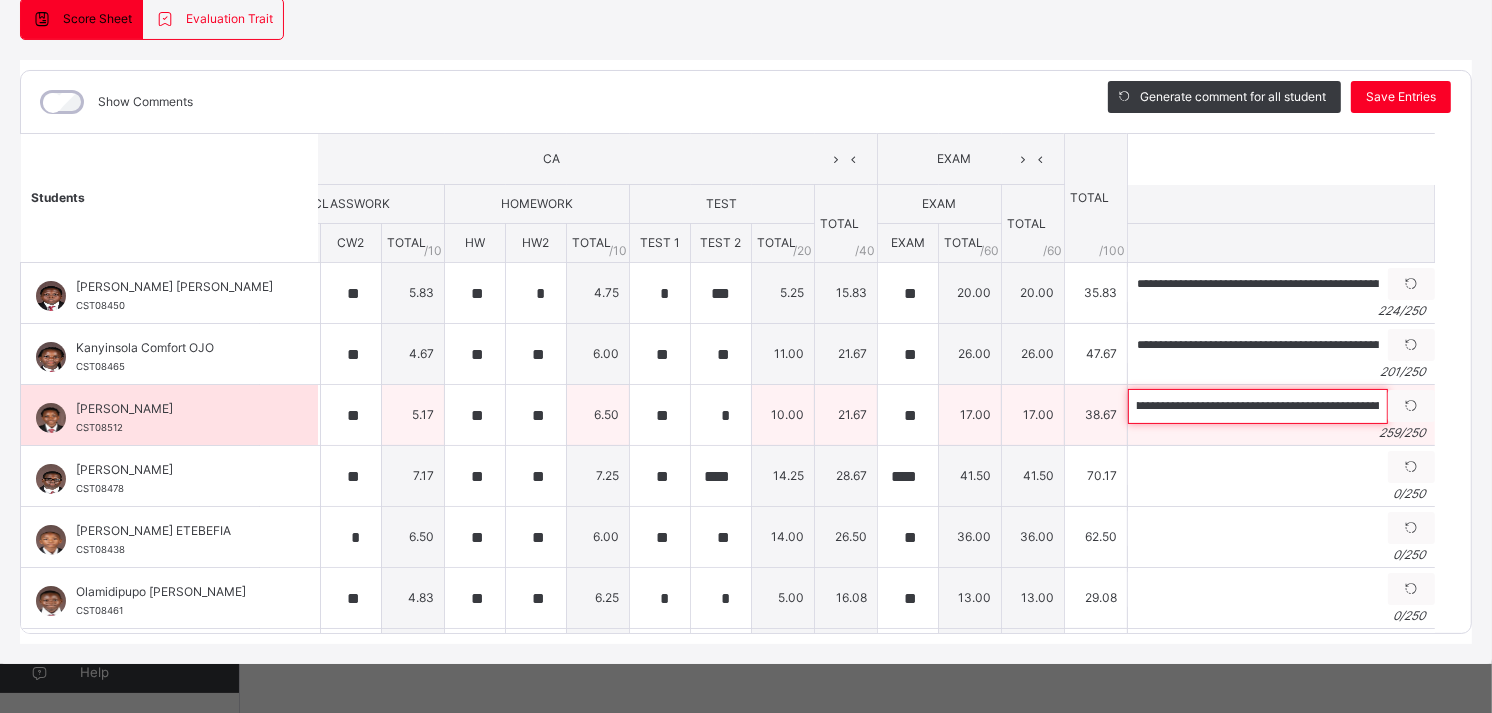 scroll, scrollTop: 0, scrollLeft: 1276, axis: horizontal 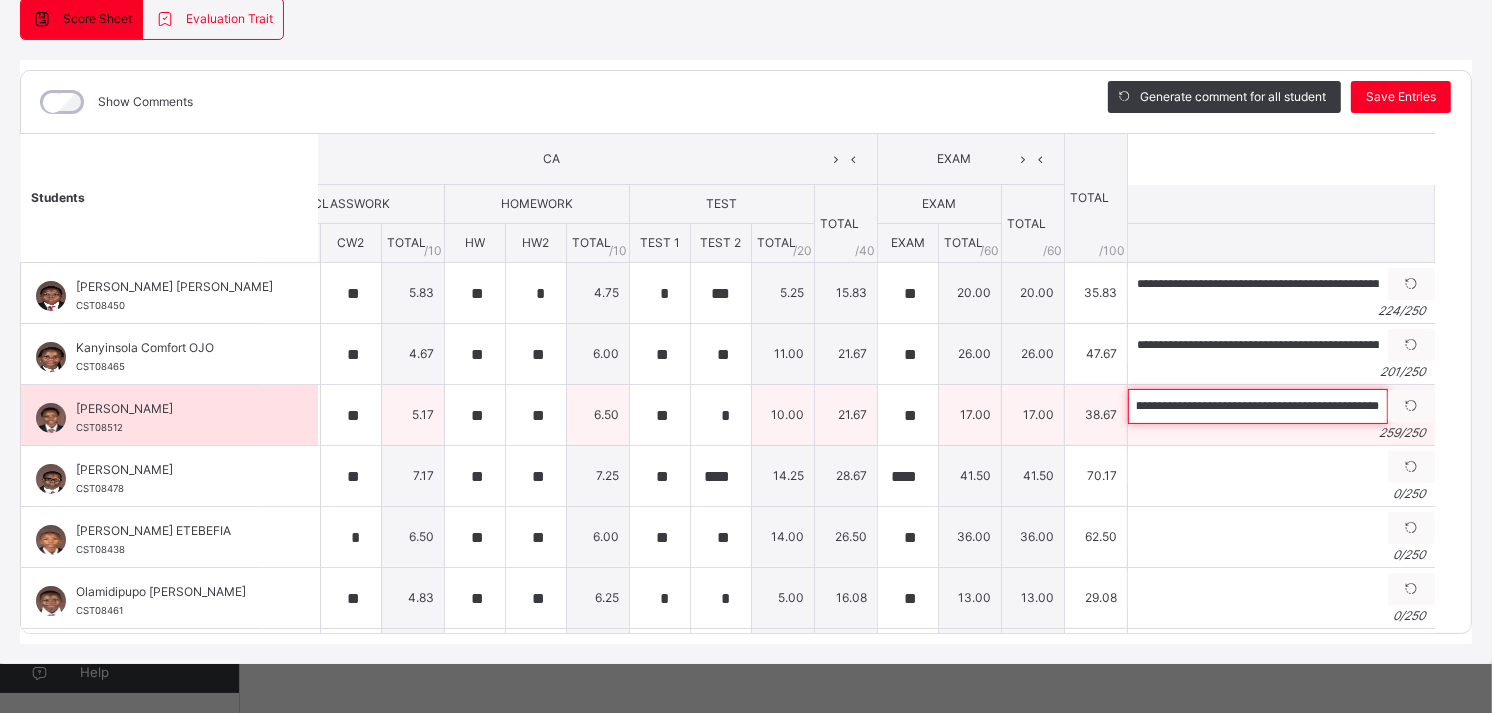 click on "**********" at bounding box center (1258, 406) 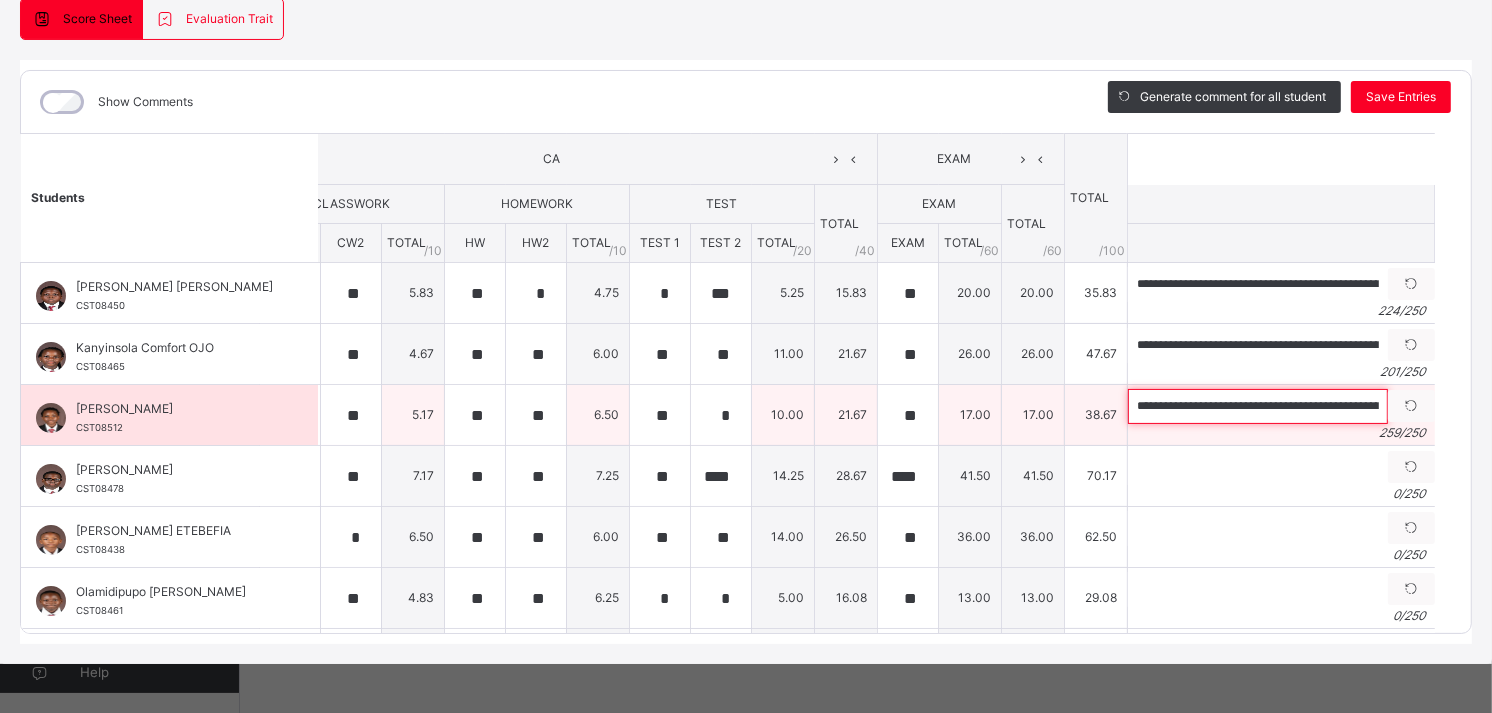 scroll, scrollTop: 0, scrollLeft: 1276, axis: horizontal 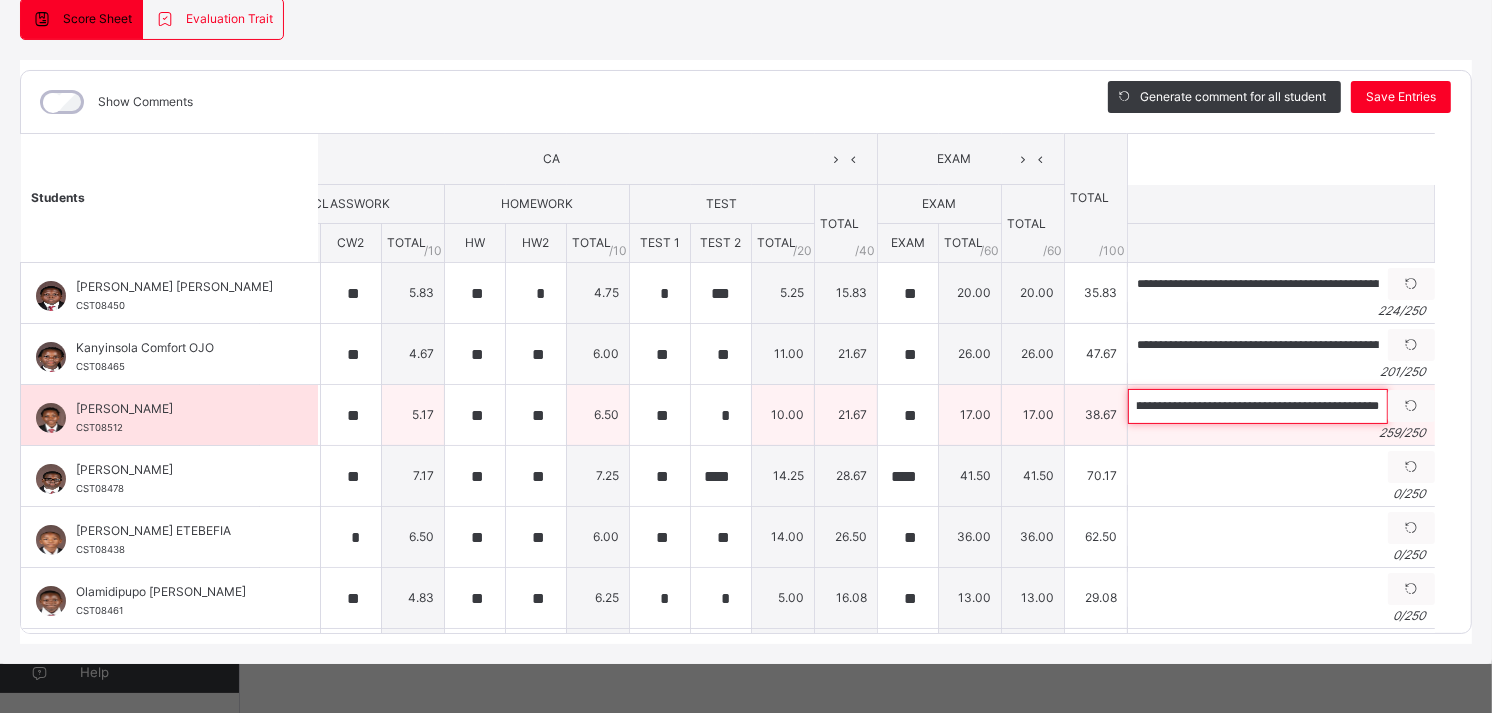 click on "**********" at bounding box center [1258, 406] 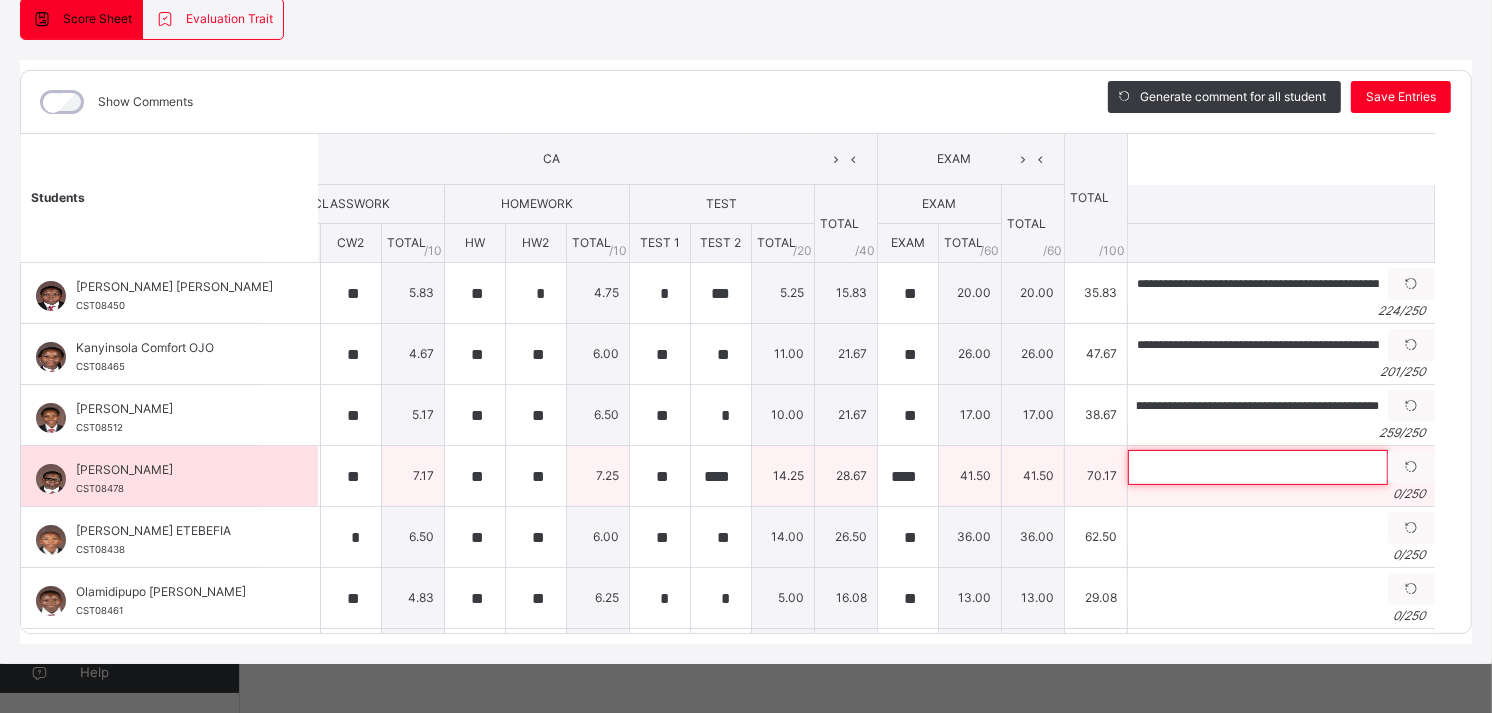 scroll, scrollTop: 0, scrollLeft: 0, axis: both 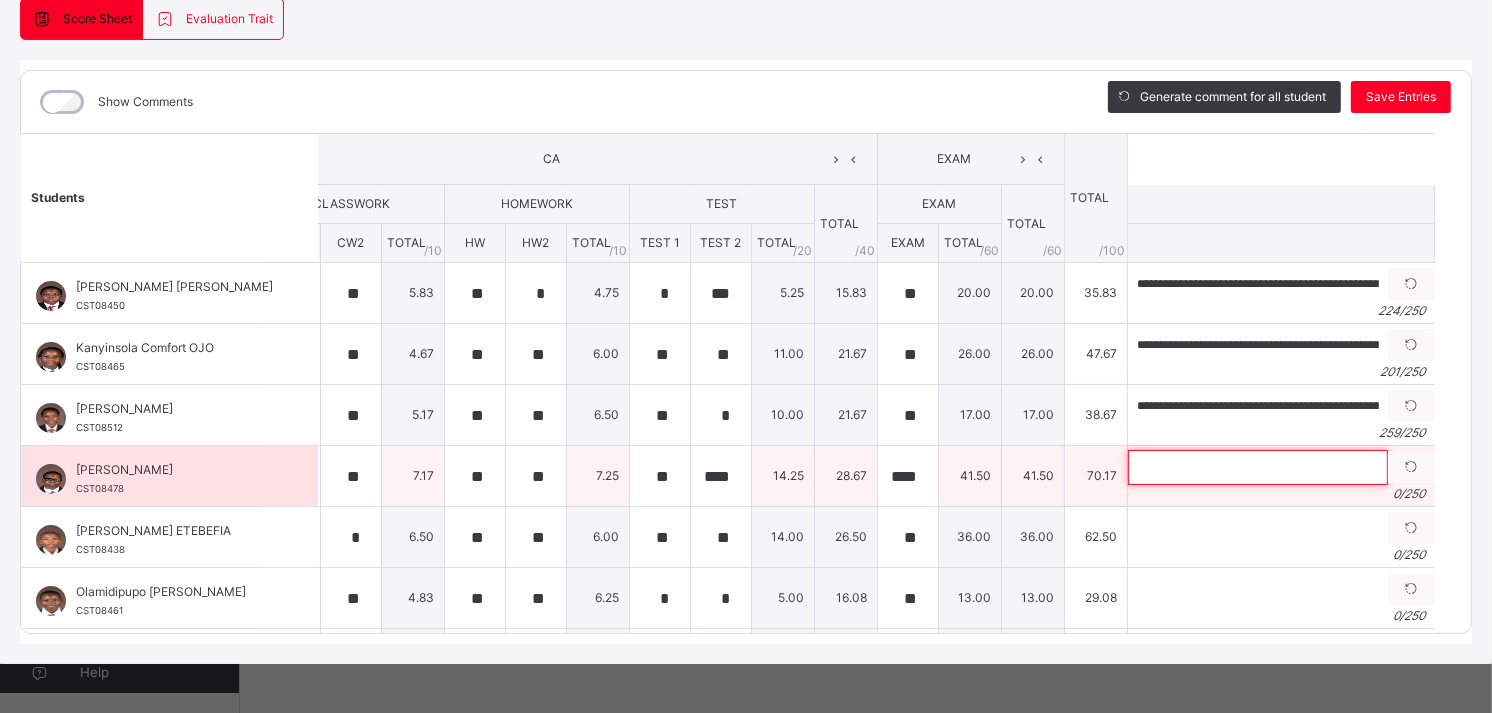 click at bounding box center [1258, 467] 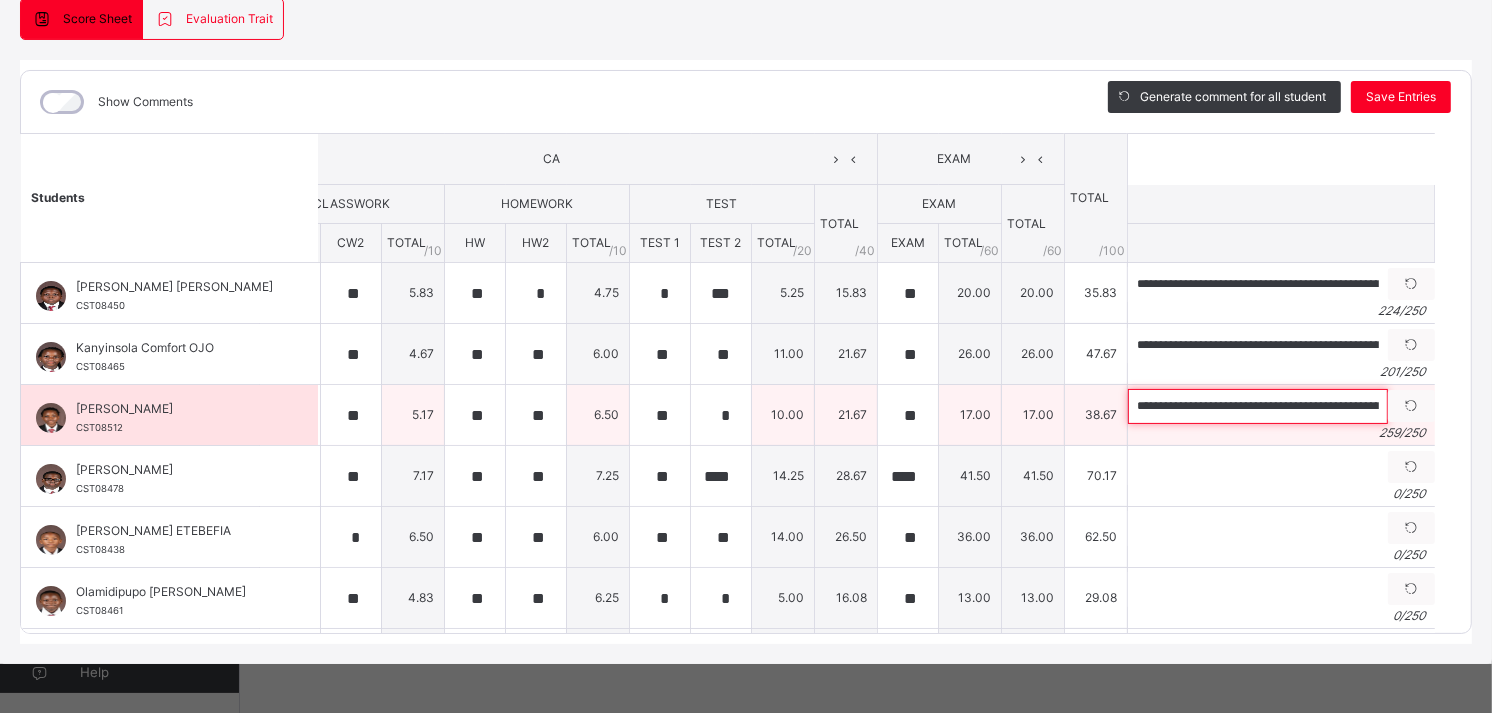 click on "**********" at bounding box center [1258, 406] 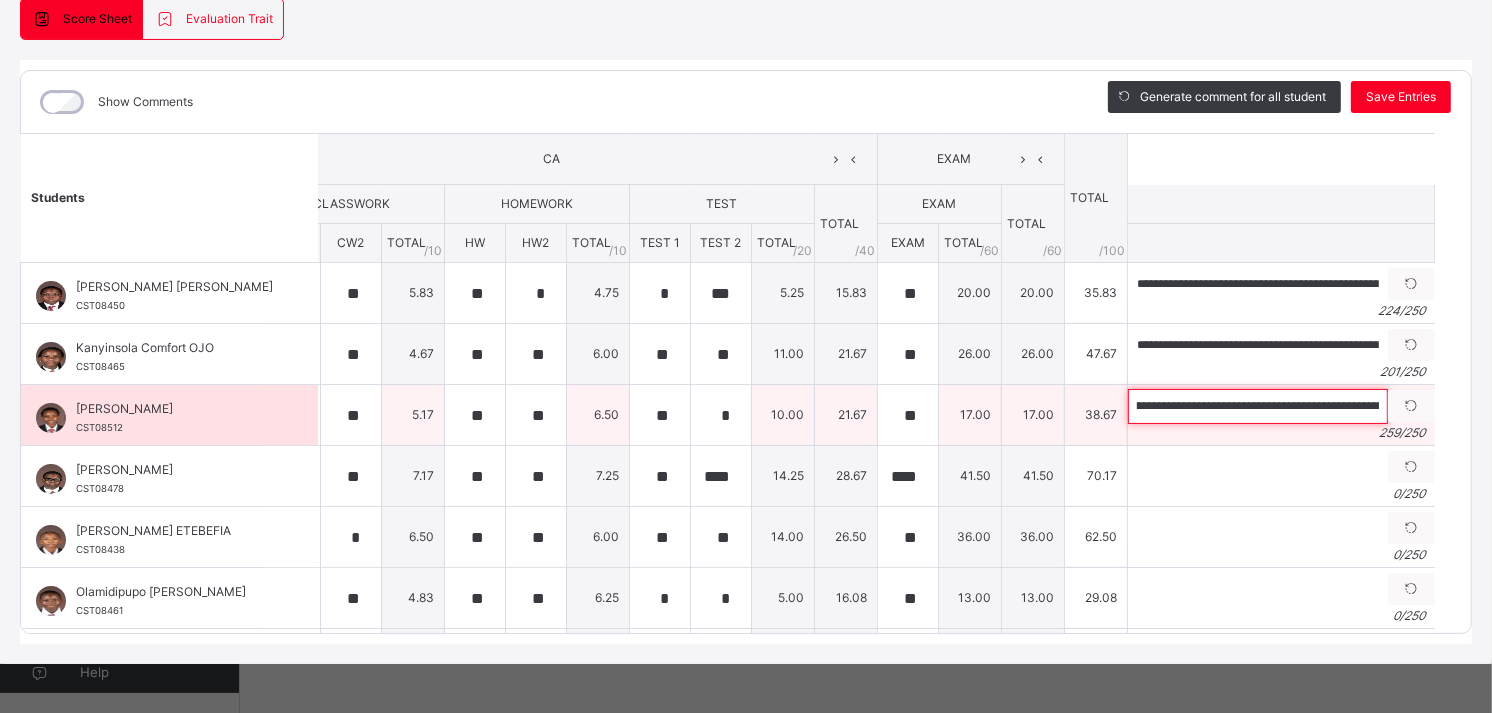 scroll, scrollTop: 0, scrollLeft: 1276, axis: horizontal 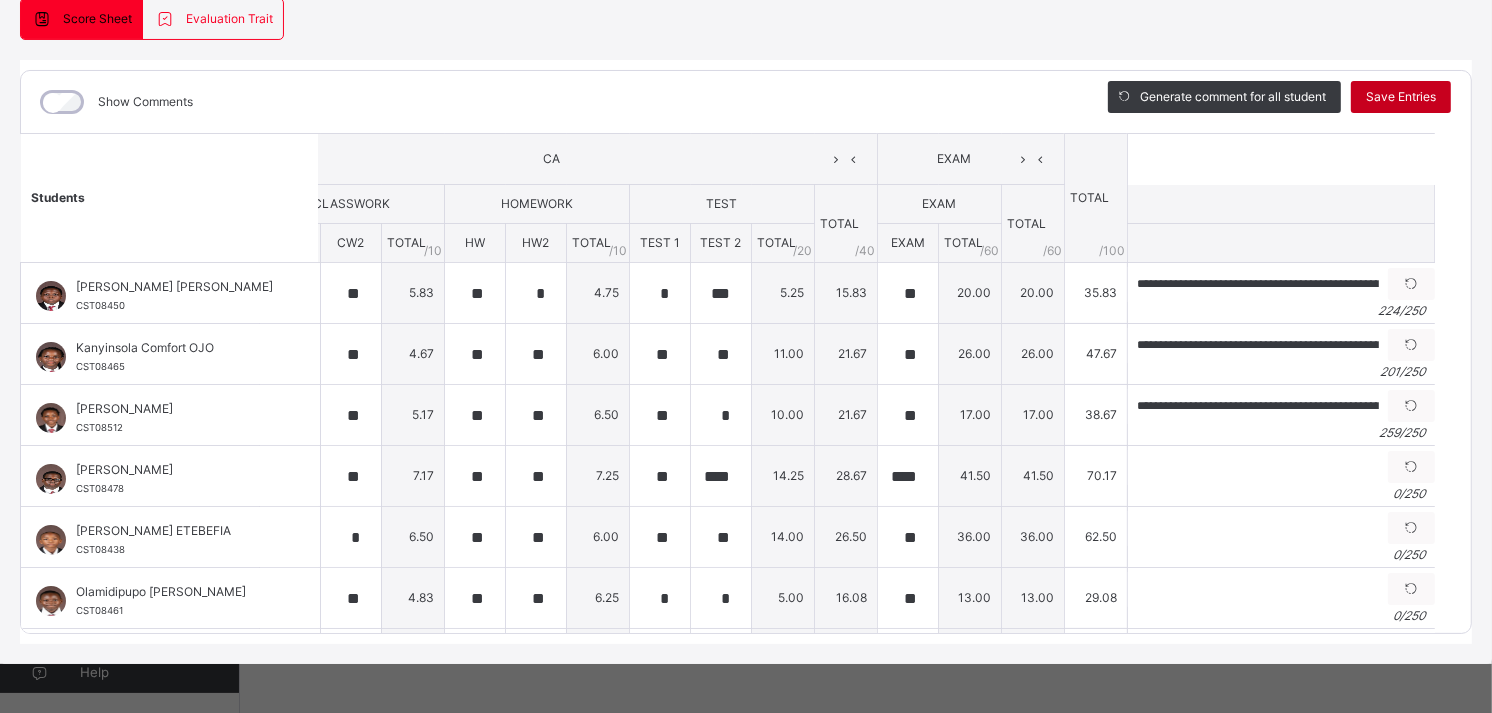 click on "Save Entries" at bounding box center [1401, 97] 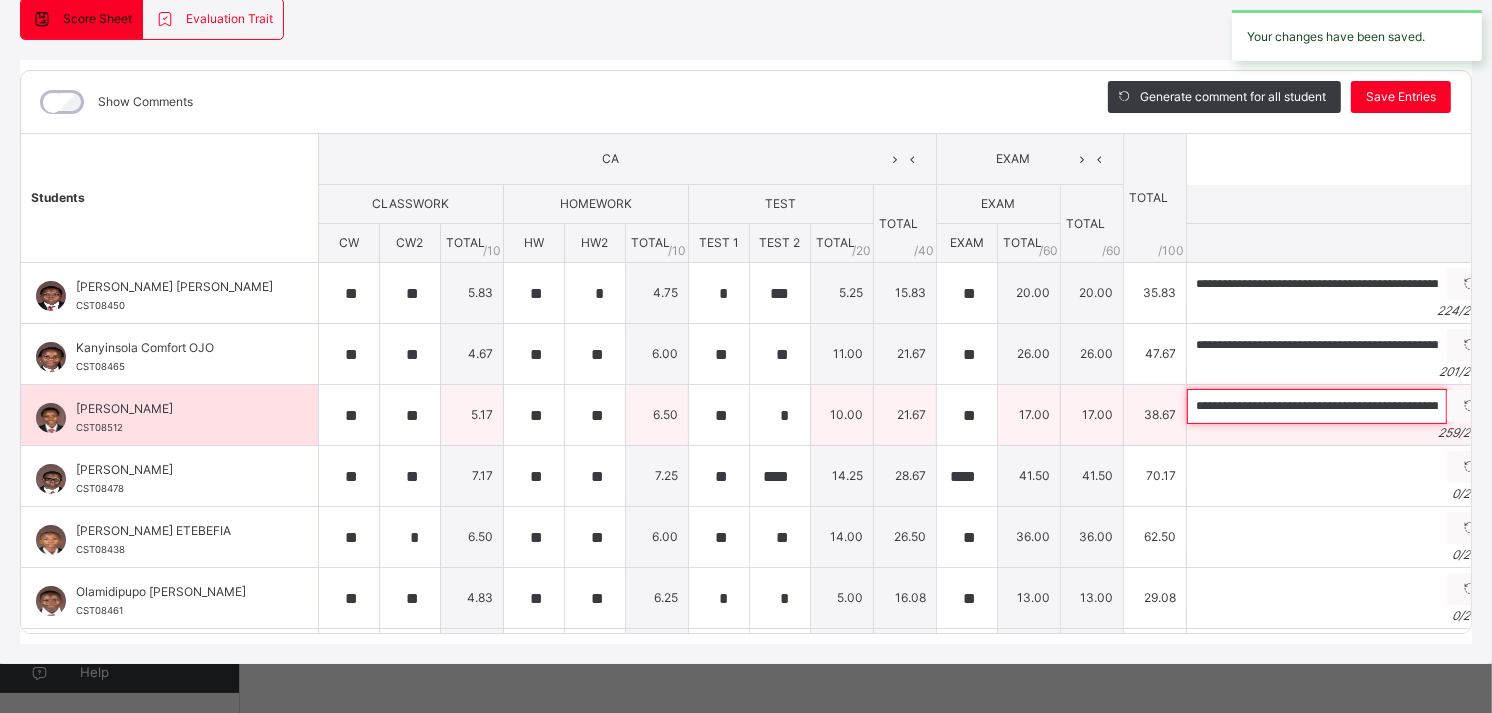 click on "**********" at bounding box center (1317, 406) 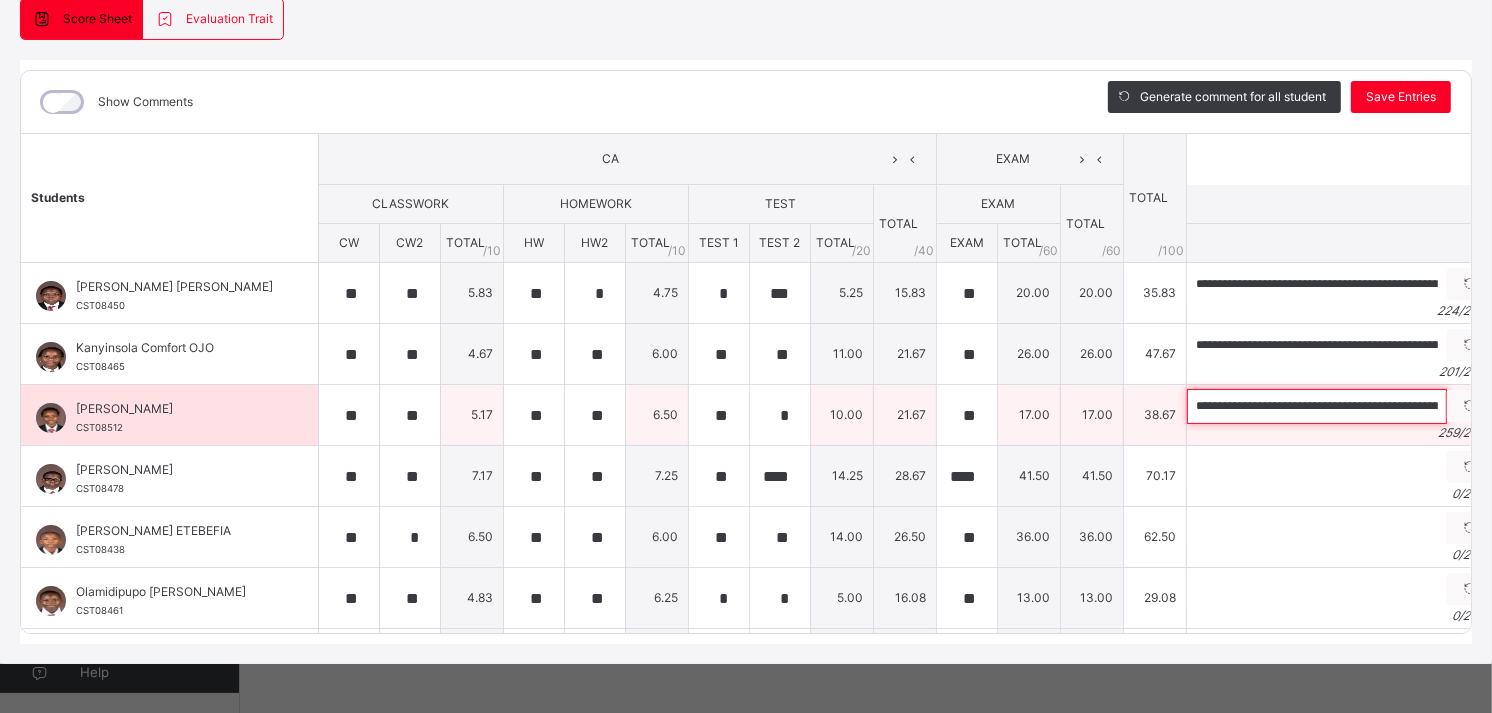 scroll, scrollTop: 0, scrollLeft: 1276, axis: horizontal 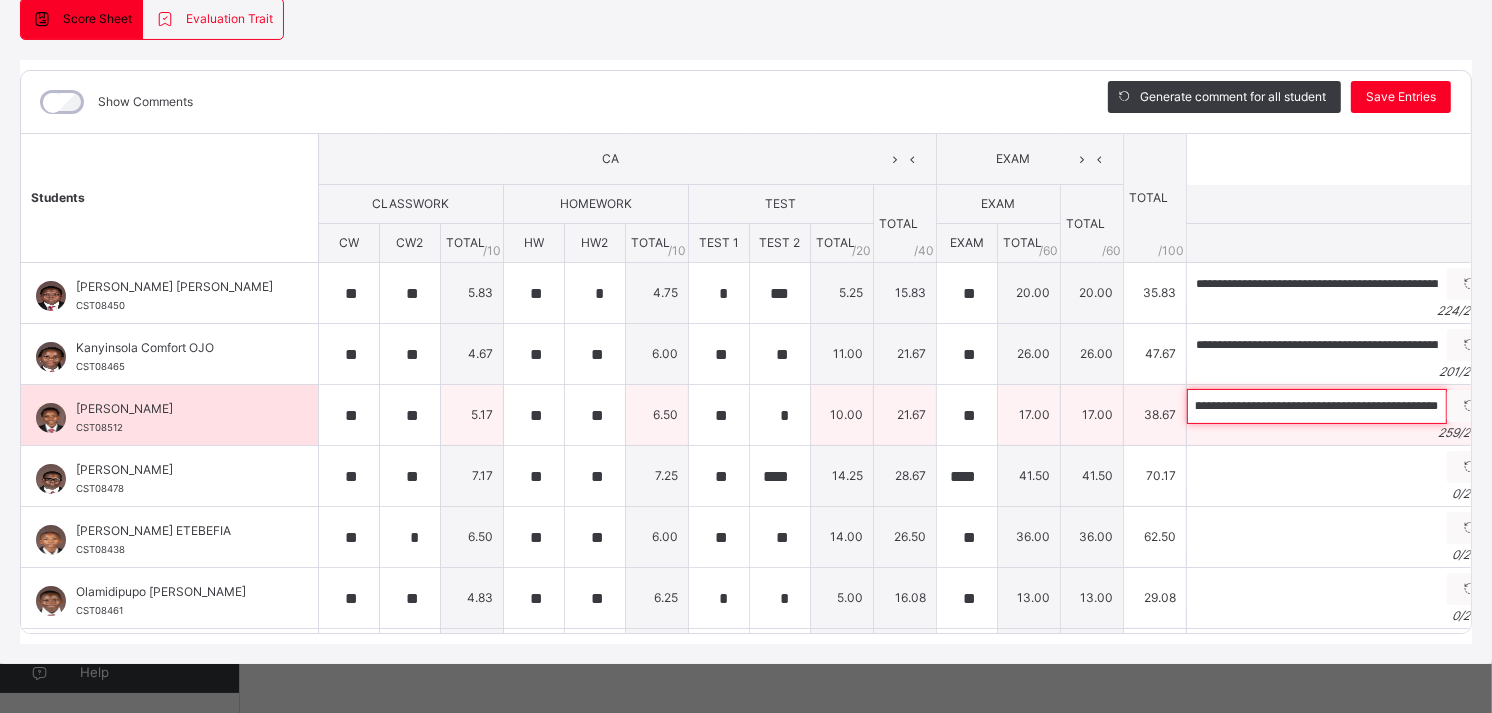 click on "**********" at bounding box center (1317, 406) 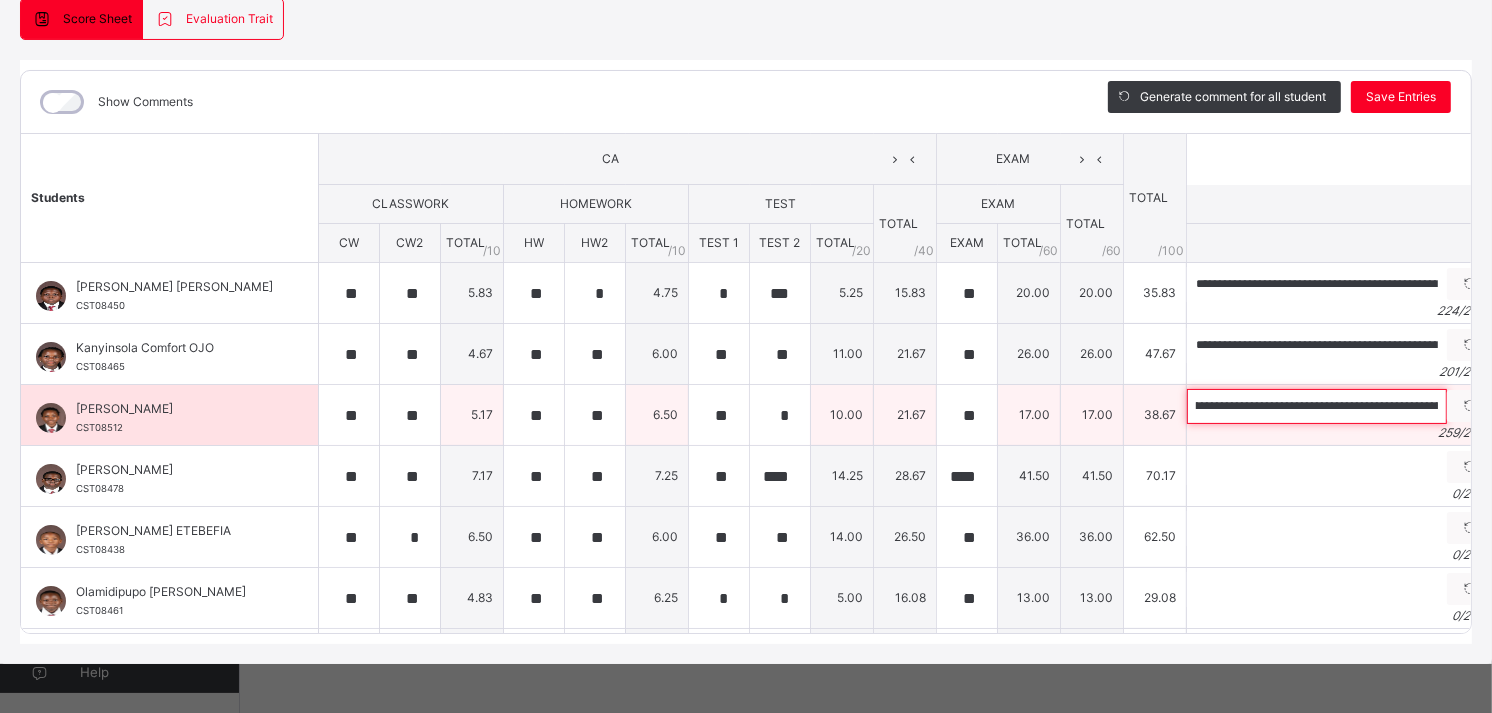 scroll, scrollTop: 0, scrollLeft: 528, axis: horizontal 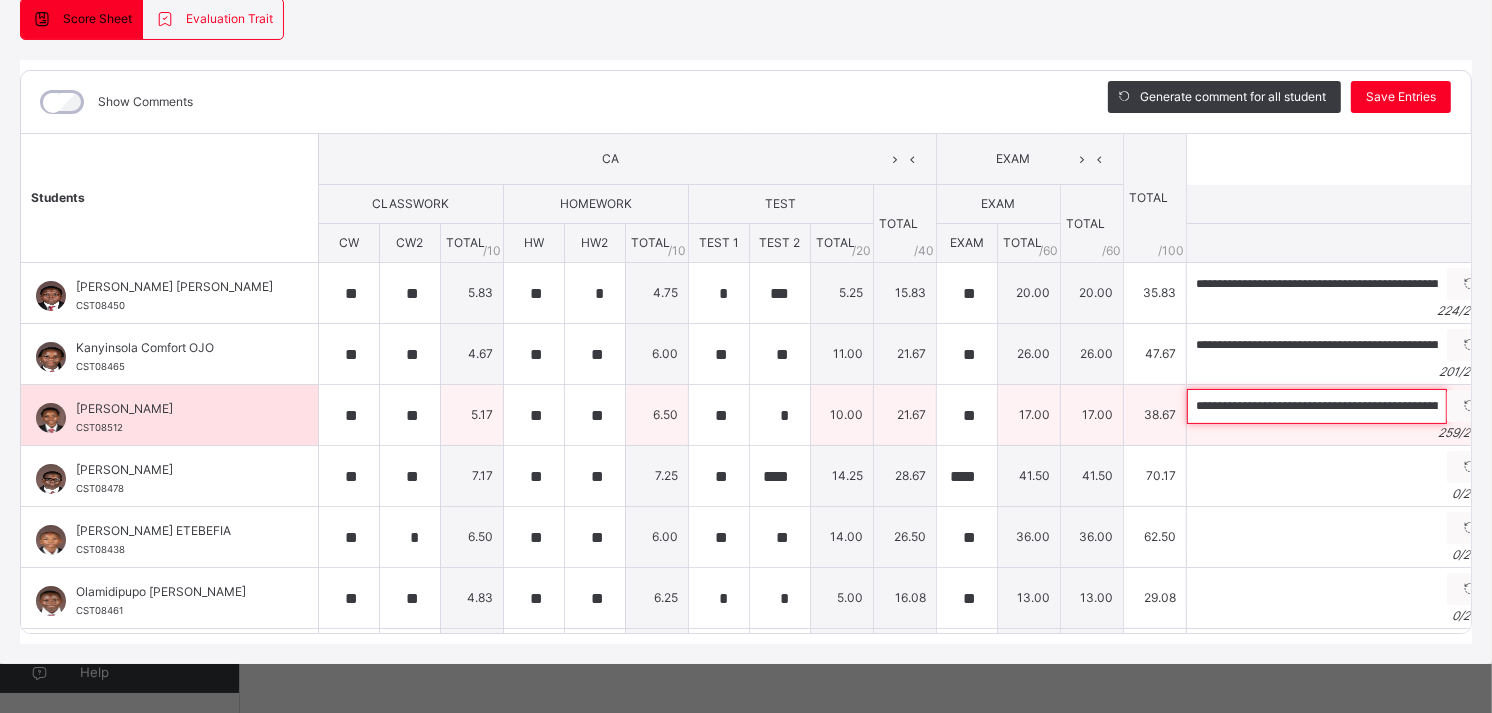 drag, startPoint x: 1280, startPoint y: 404, endPoint x: 1250, endPoint y: 406, distance: 30.066593 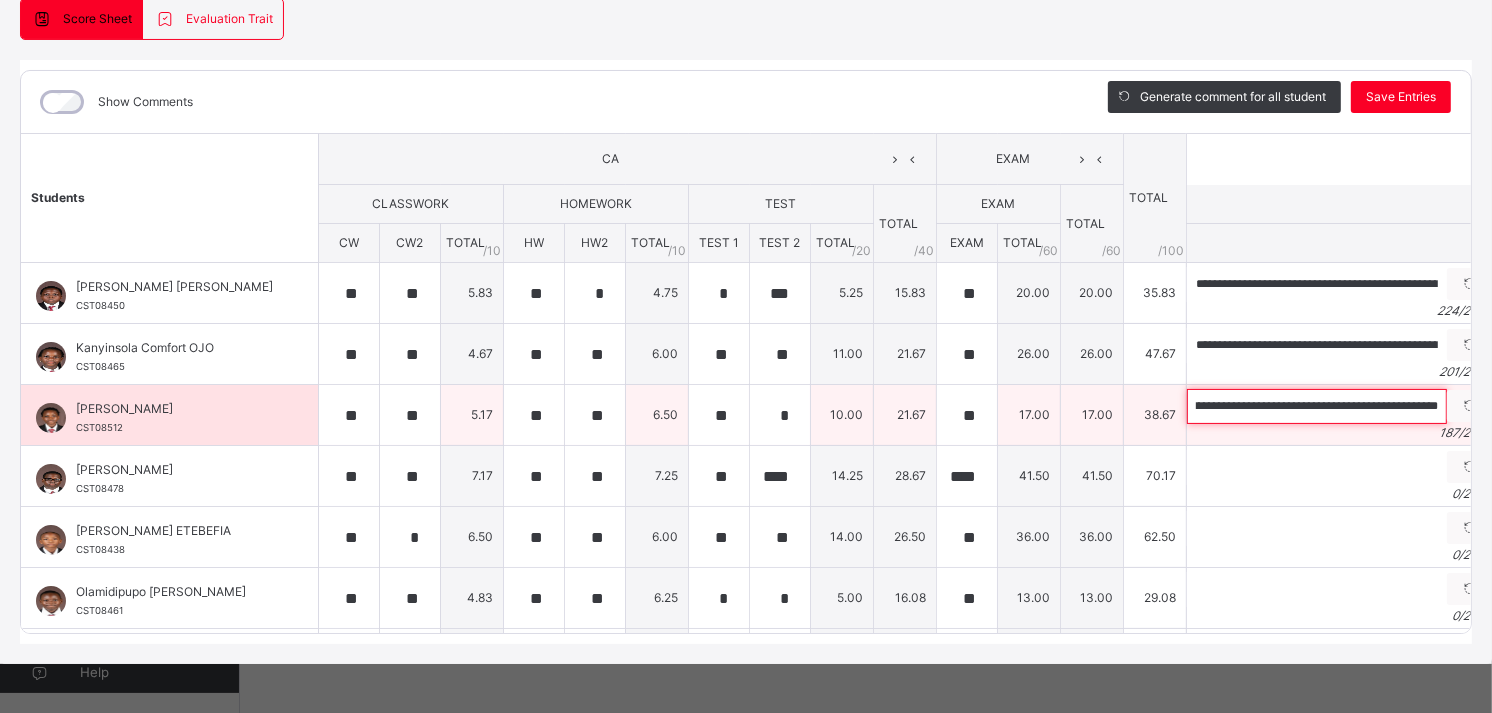 scroll, scrollTop: 0, scrollLeft: 827, axis: horizontal 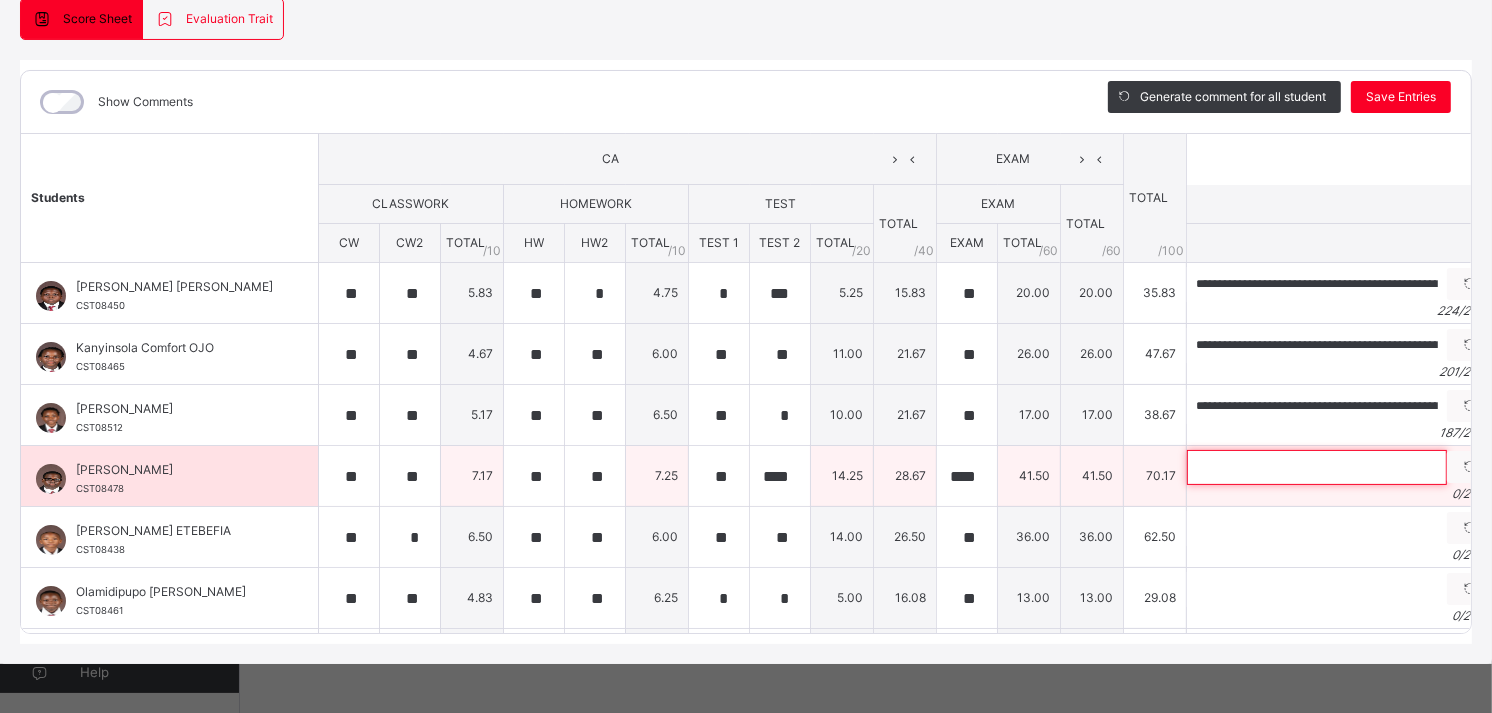click at bounding box center (1317, 467) 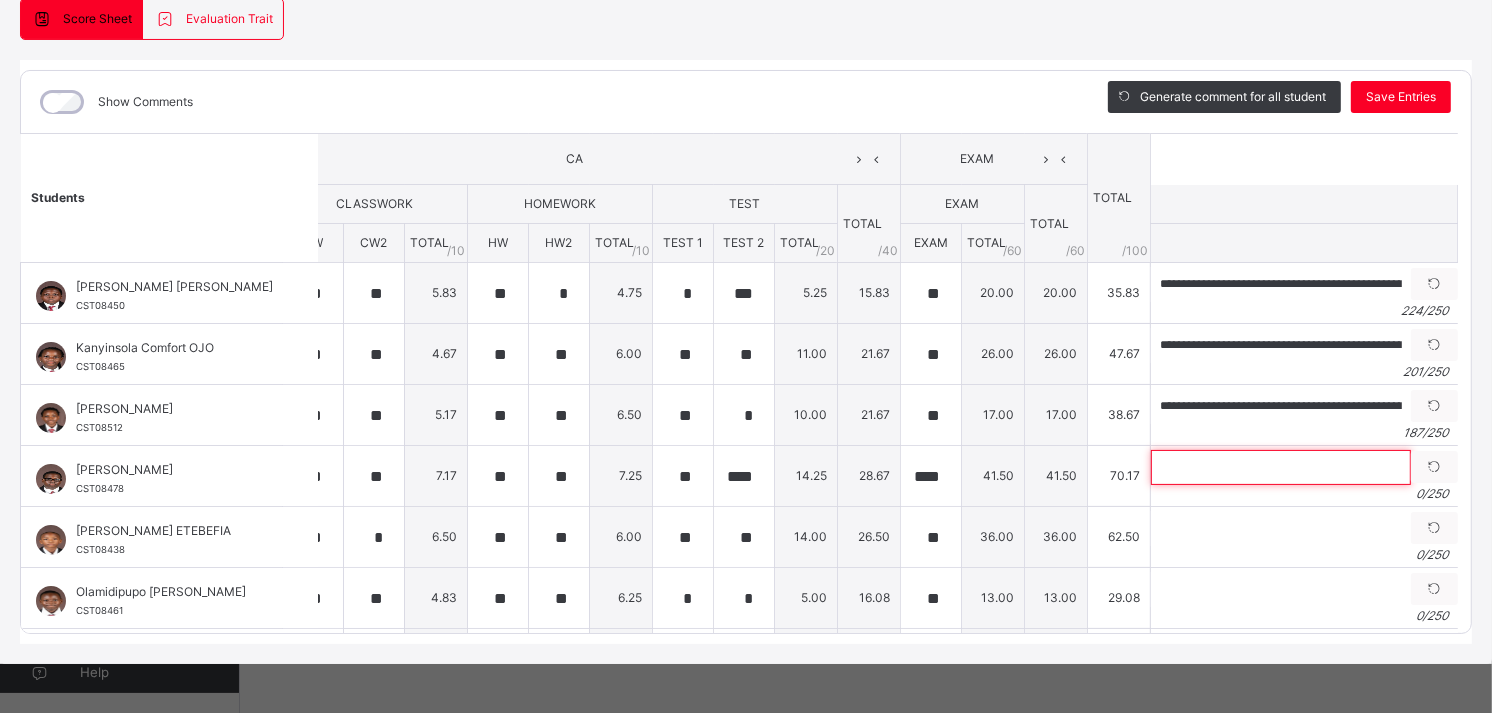scroll, scrollTop: 0, scrollLeft: 61, axis: horizontal 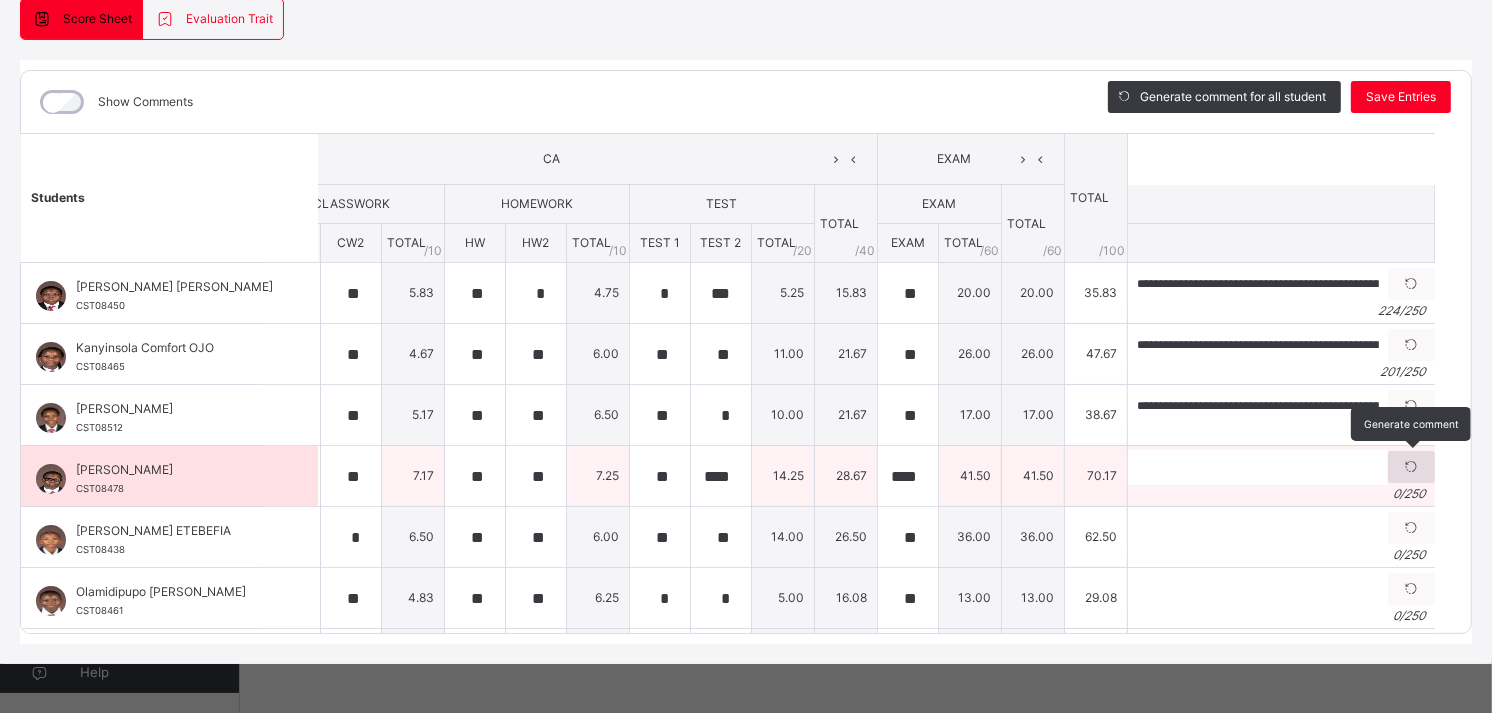 click at bounding box center [1411, 467] 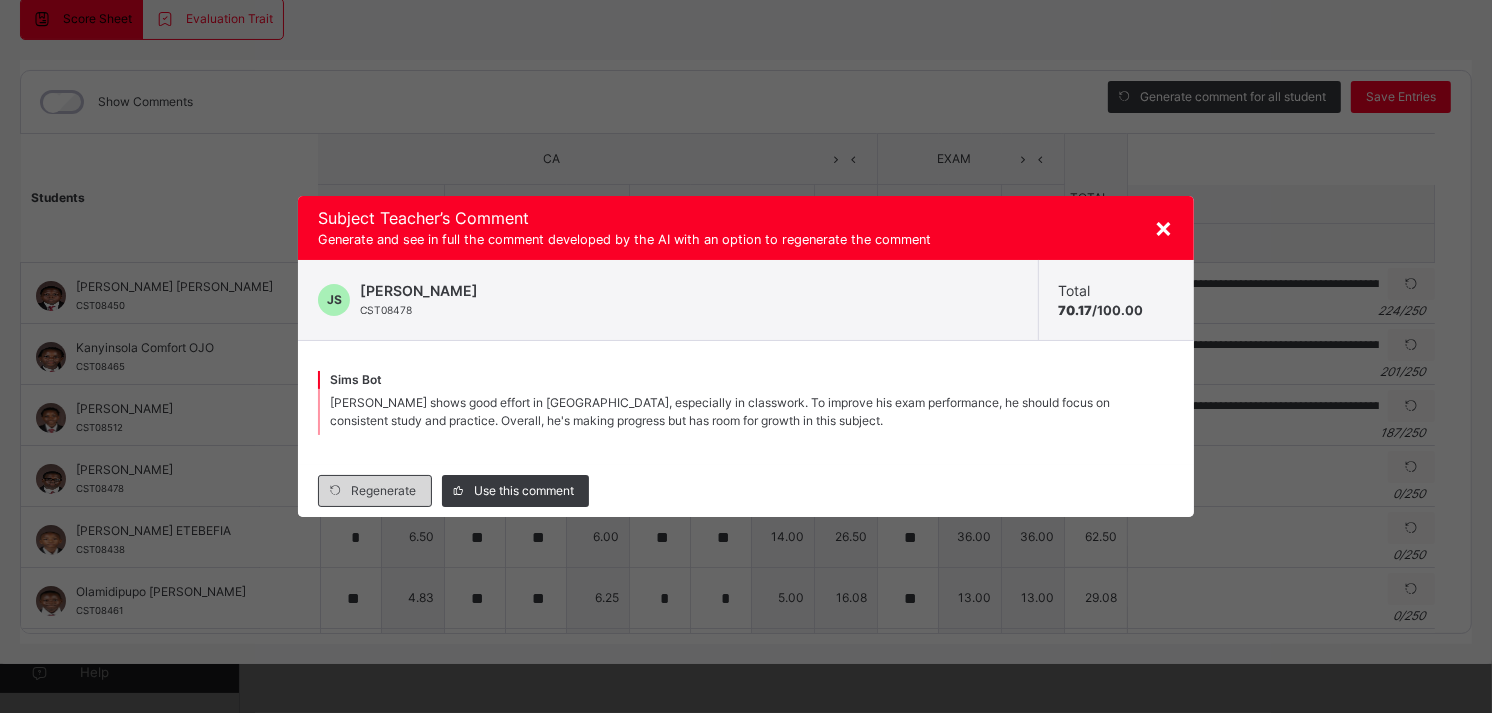 click on "Regenerate" at bounding box center [383, 491] 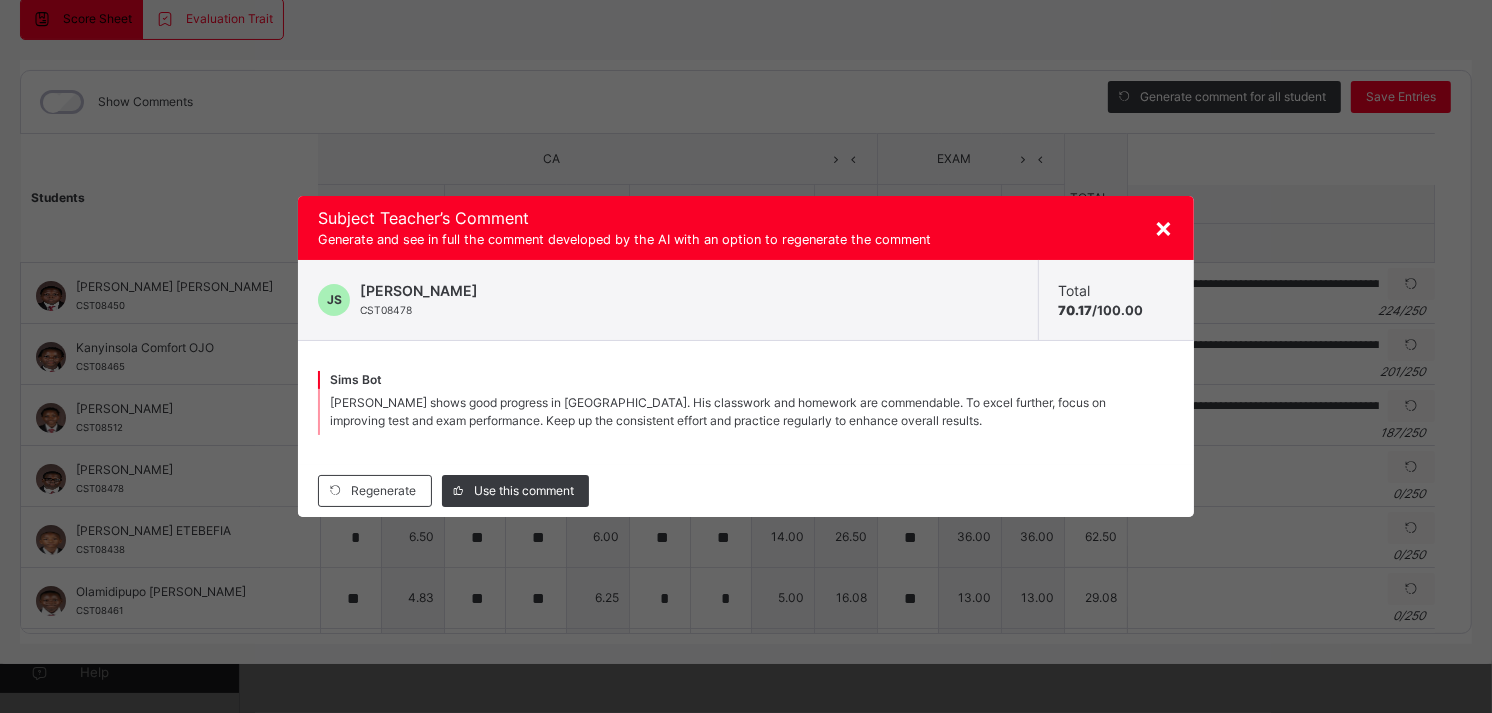 click on "[PERSON_NAME] shows good progress in [GEOGRAPHIC_DATA]. His classwork and homework are commendable. To excel further, focus on improving test and exam performance. Keep up the consistent effort and practice regularly to enhance overall results." at bounding box center (718, 411) 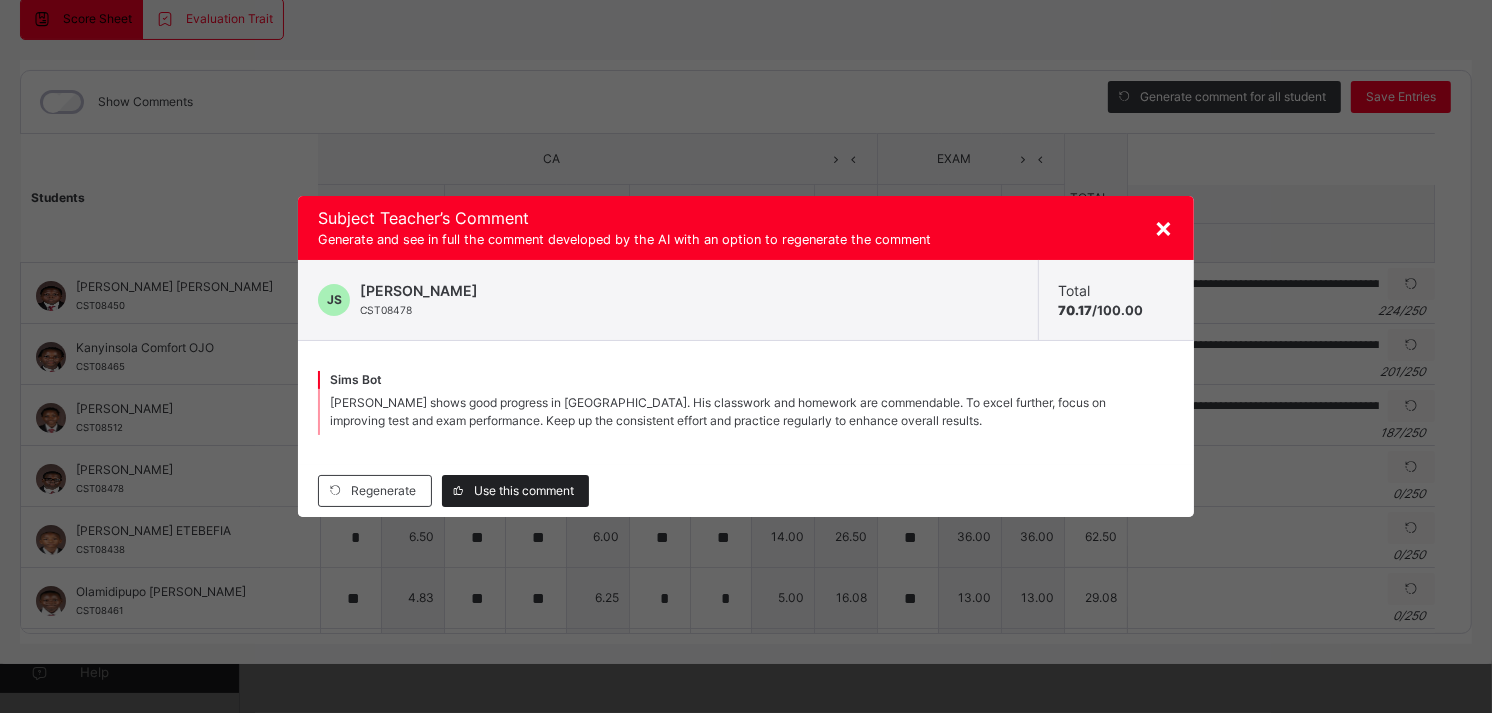 click on "Use this comment" at bounding box center (524, 491) 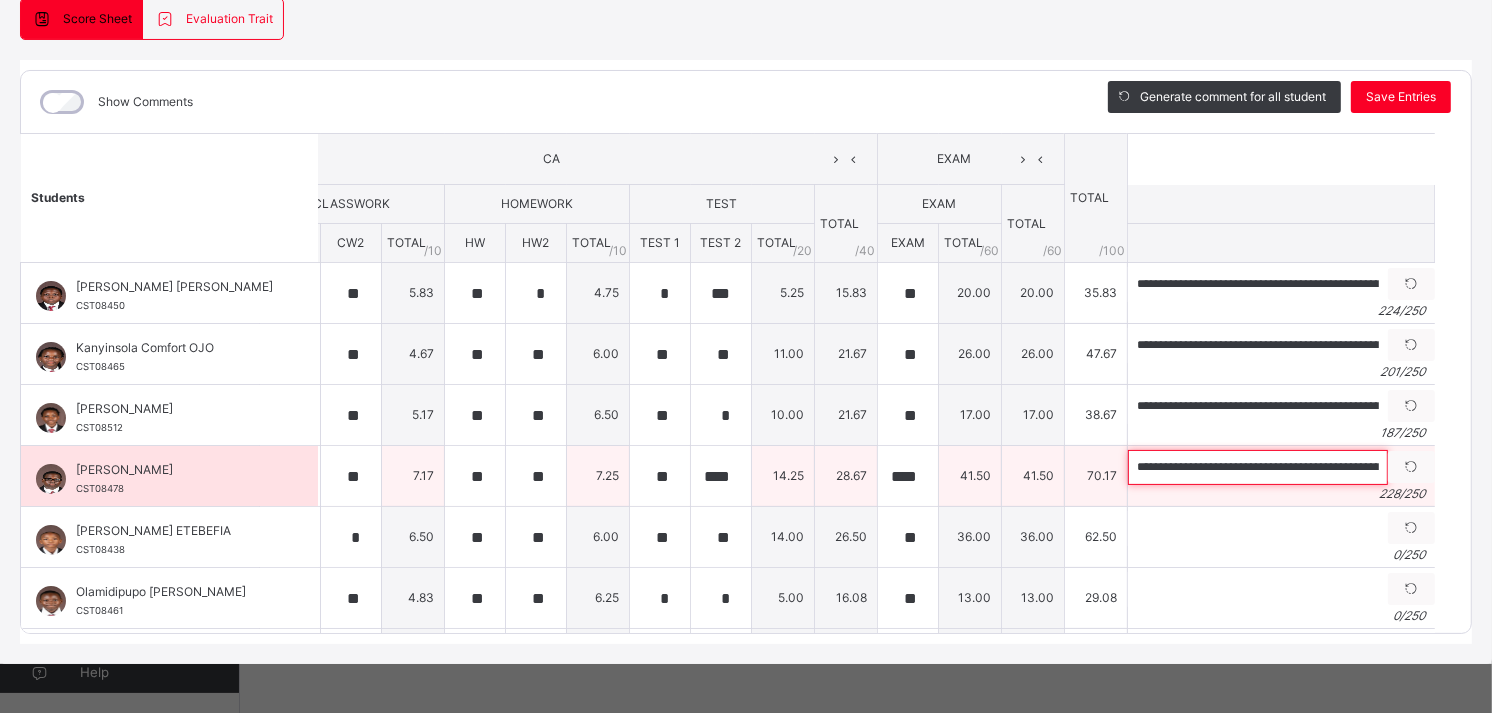 click on "**********" at bounding box center (1258, 467) 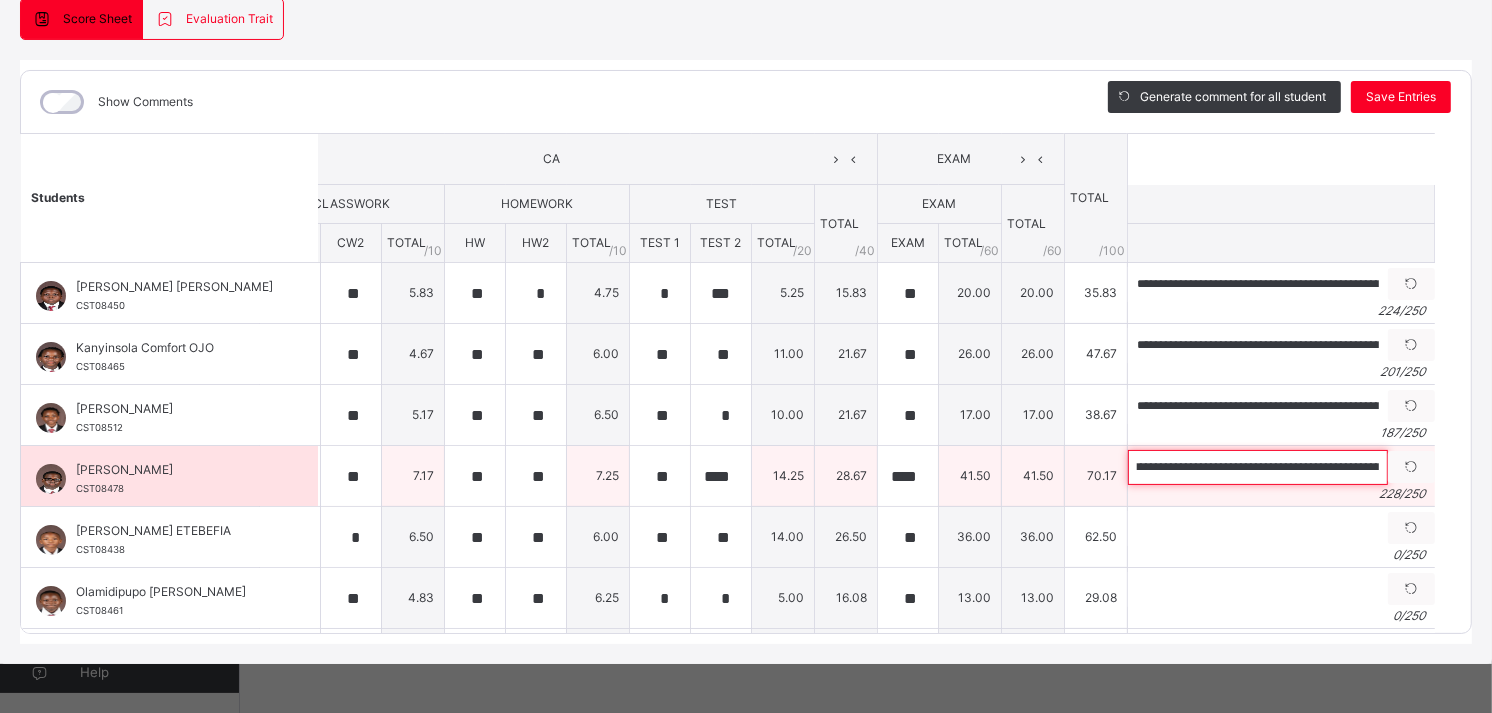 scroll, scrollTop: 0, scrollLeft: 420, axis: horizontal 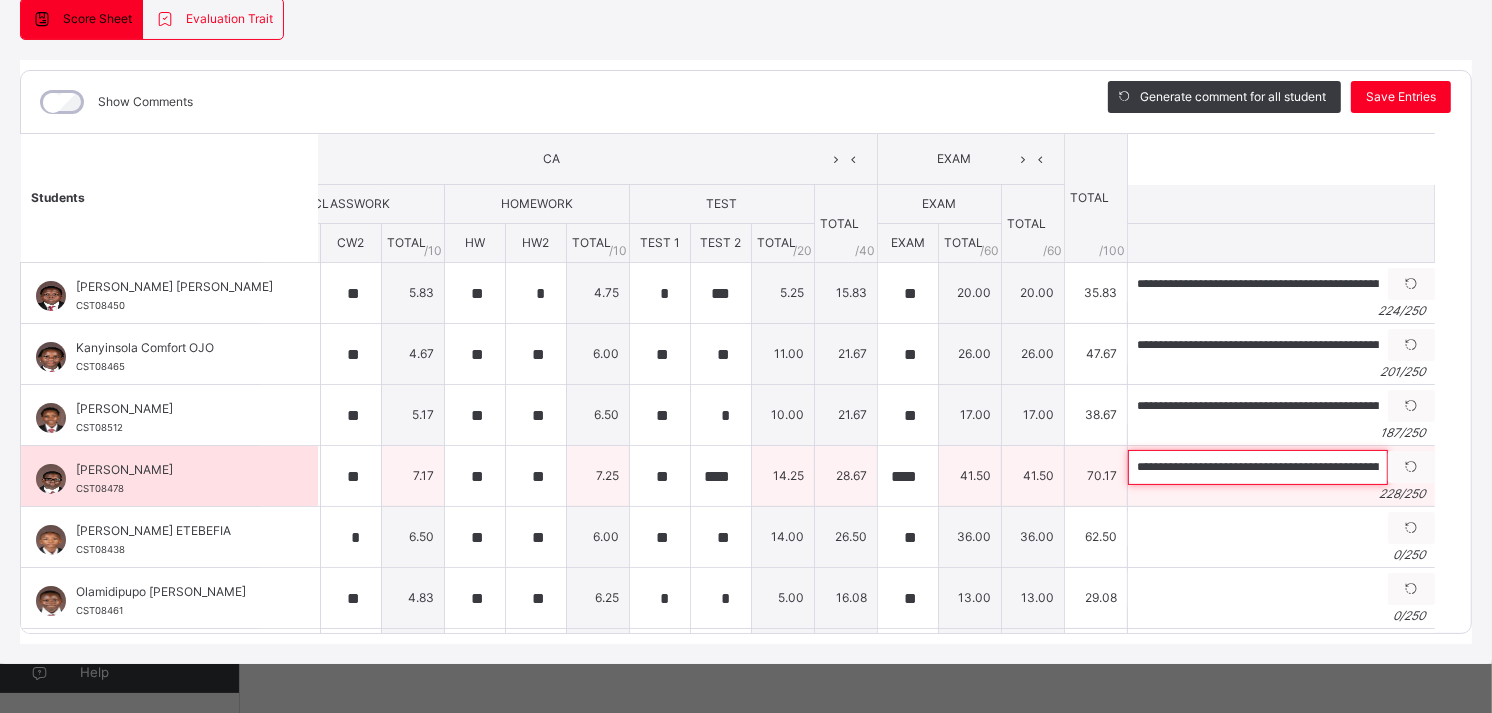 drag, startPoint x: 1232, startPoint y: 466, endPoint x: 1234, endPoint y: 498, distance: 32.06244 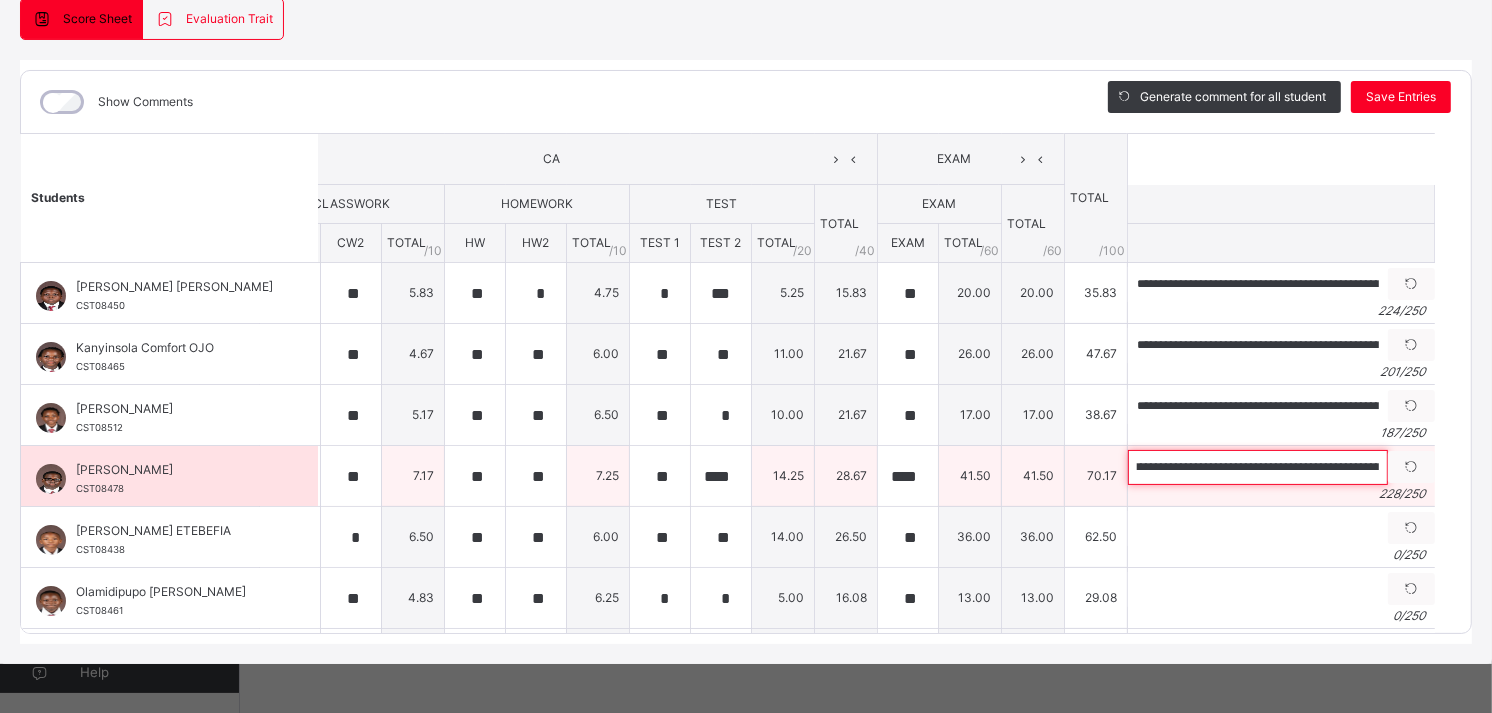 scroll, scrollTop: 0, scrollLeft: 323, axis: horizontal 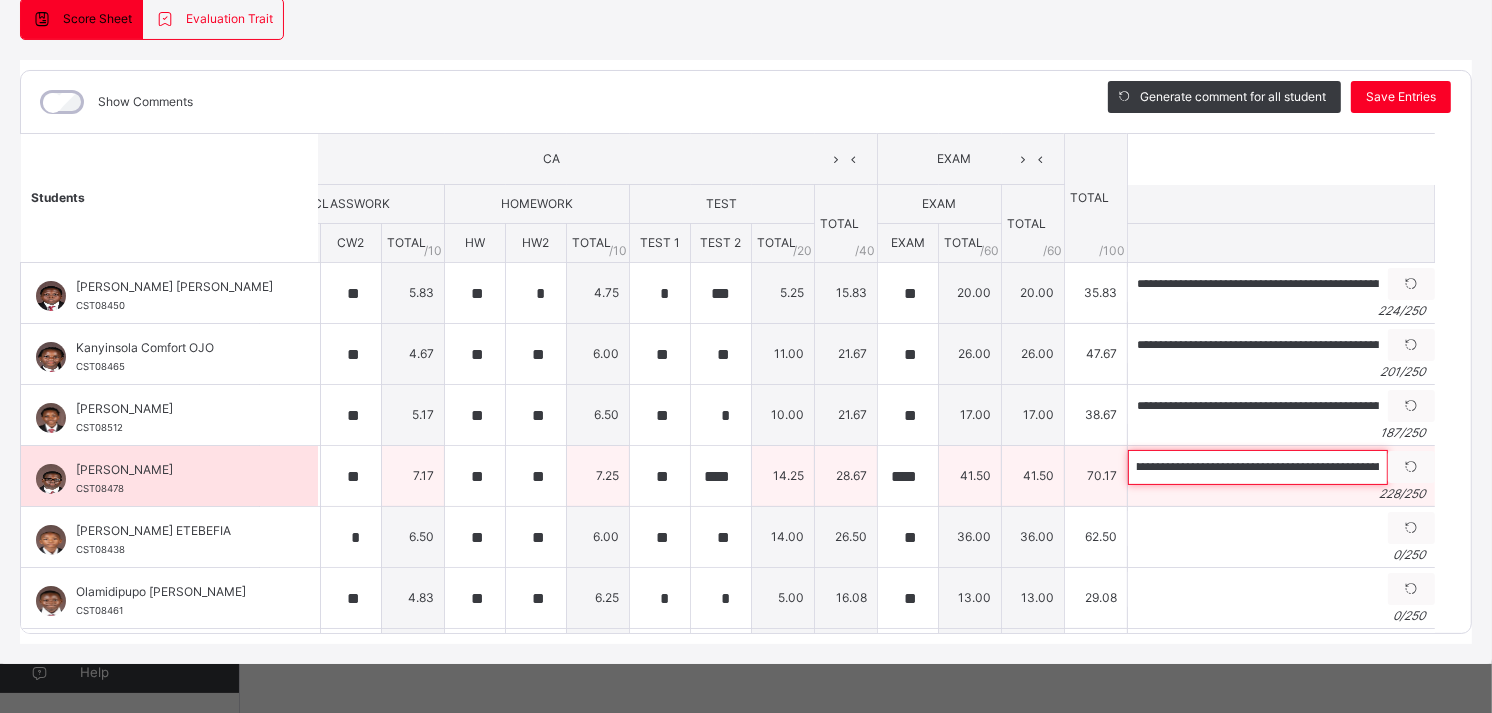 click on "**********" at bounding box center (1258, 467) 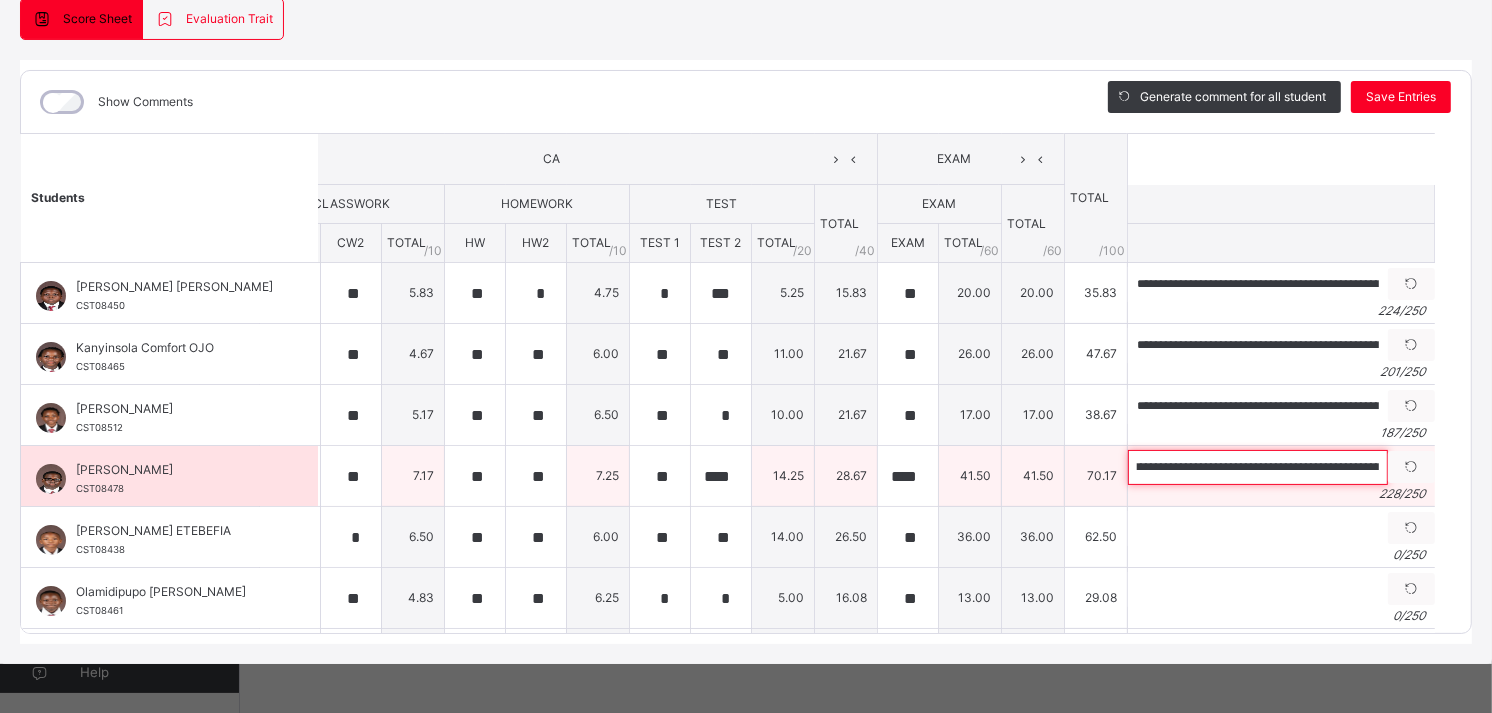 scroll, scrollTop: 0, scrollLeft: 812, axis: horizontal 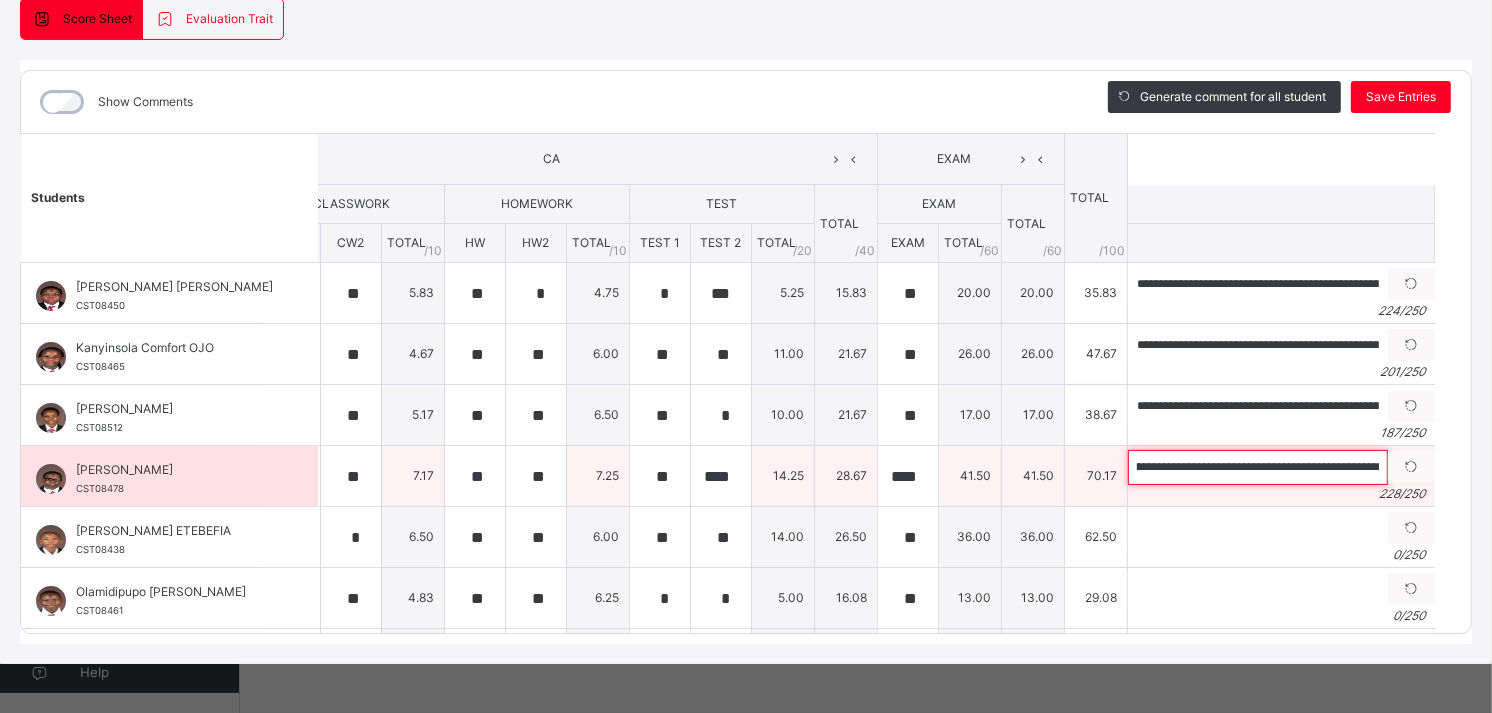drag, startPoint x: 1327, startPoint y: 466, endPoint x: 1207, endPoint y: 487, distance: 121.82365 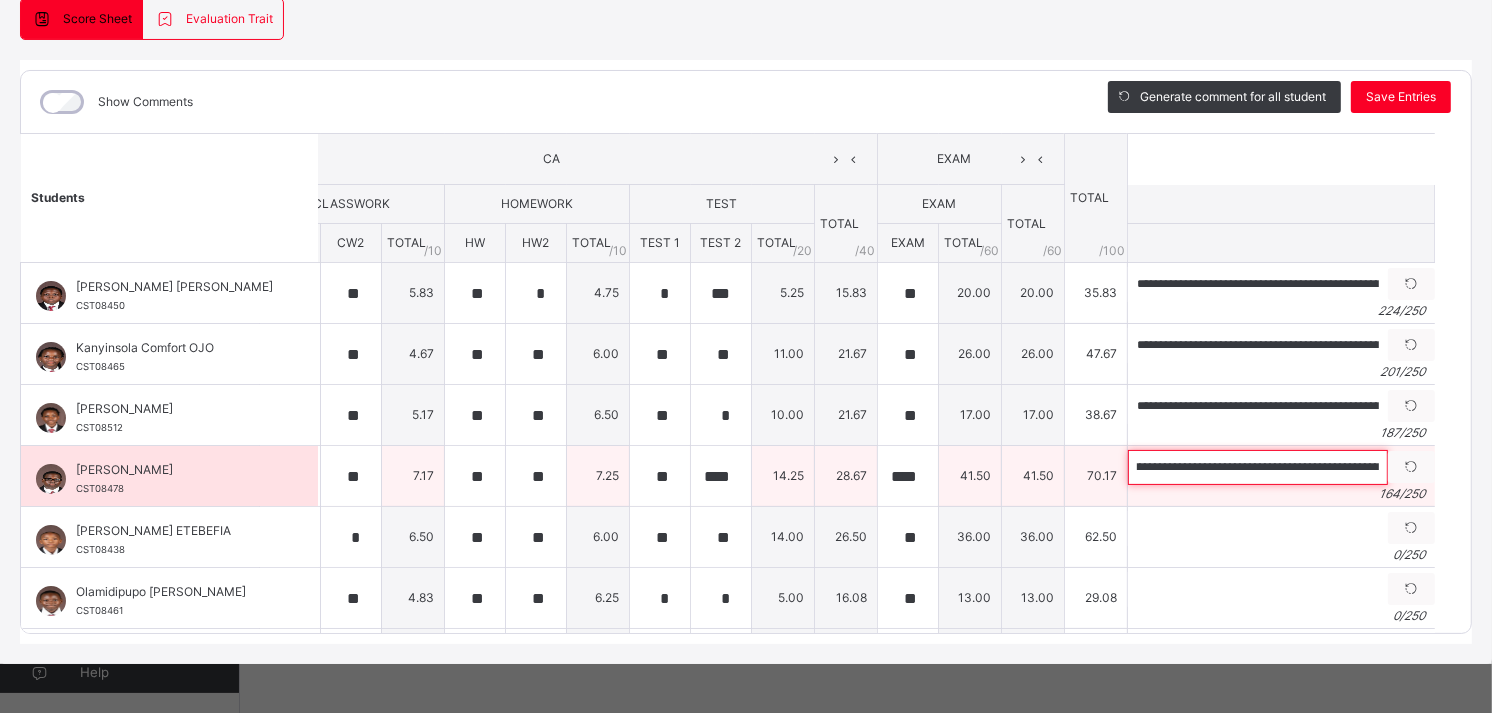 scroll, scrollTop: 0, scrollLeft: 398, axis: horizontal 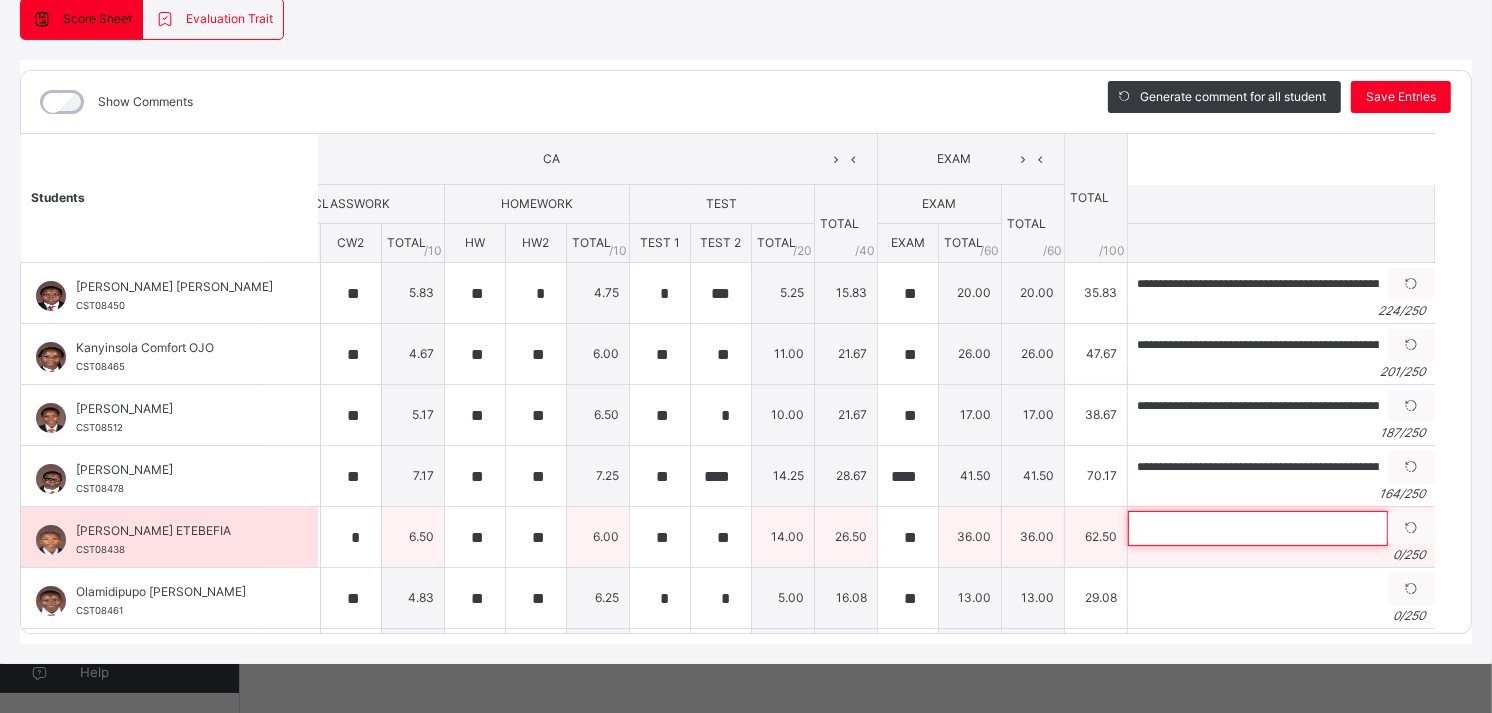 click at bounding box center [1258, 528] 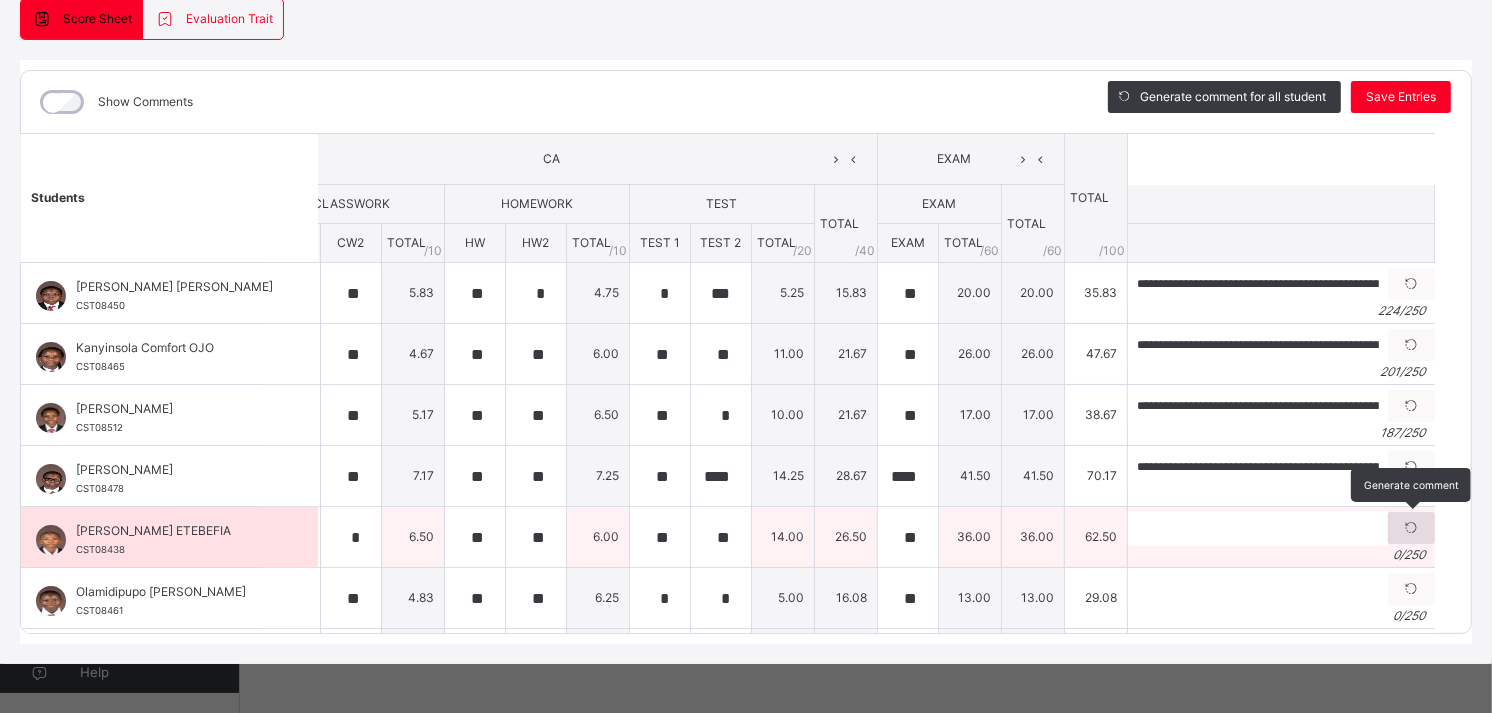 click at bounding box center (1411, 528) 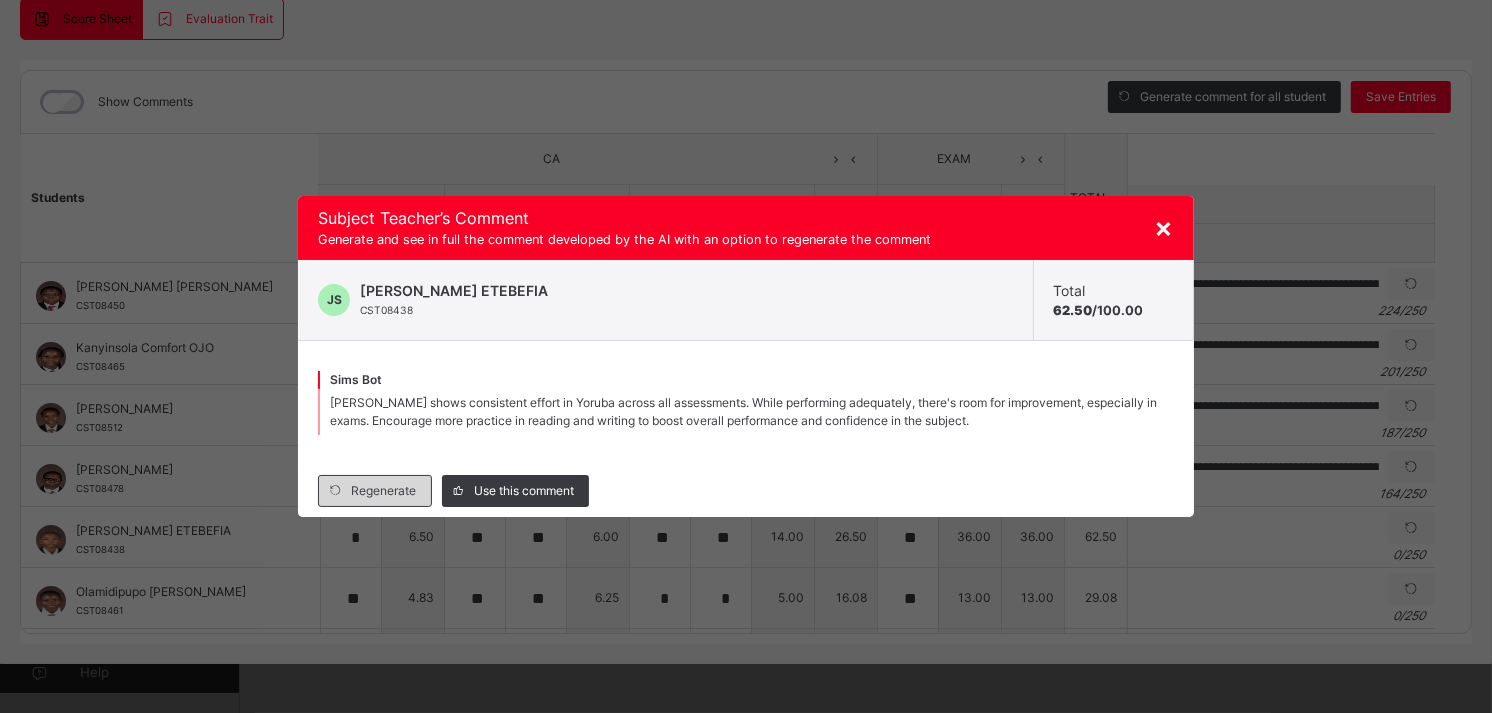 click on "Regenerate" at bounding box center [383, 491] 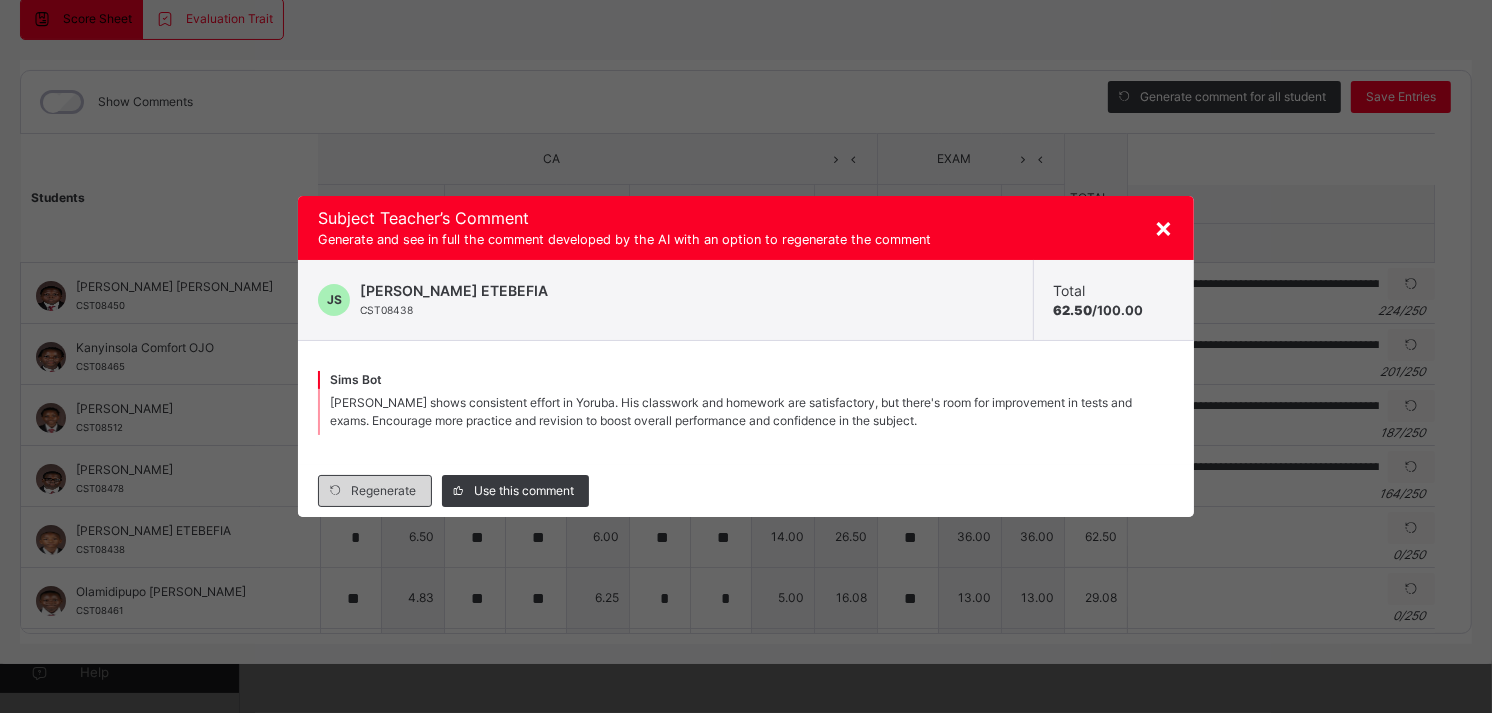 click on "Regenerate" at bounding box center [383, 491] 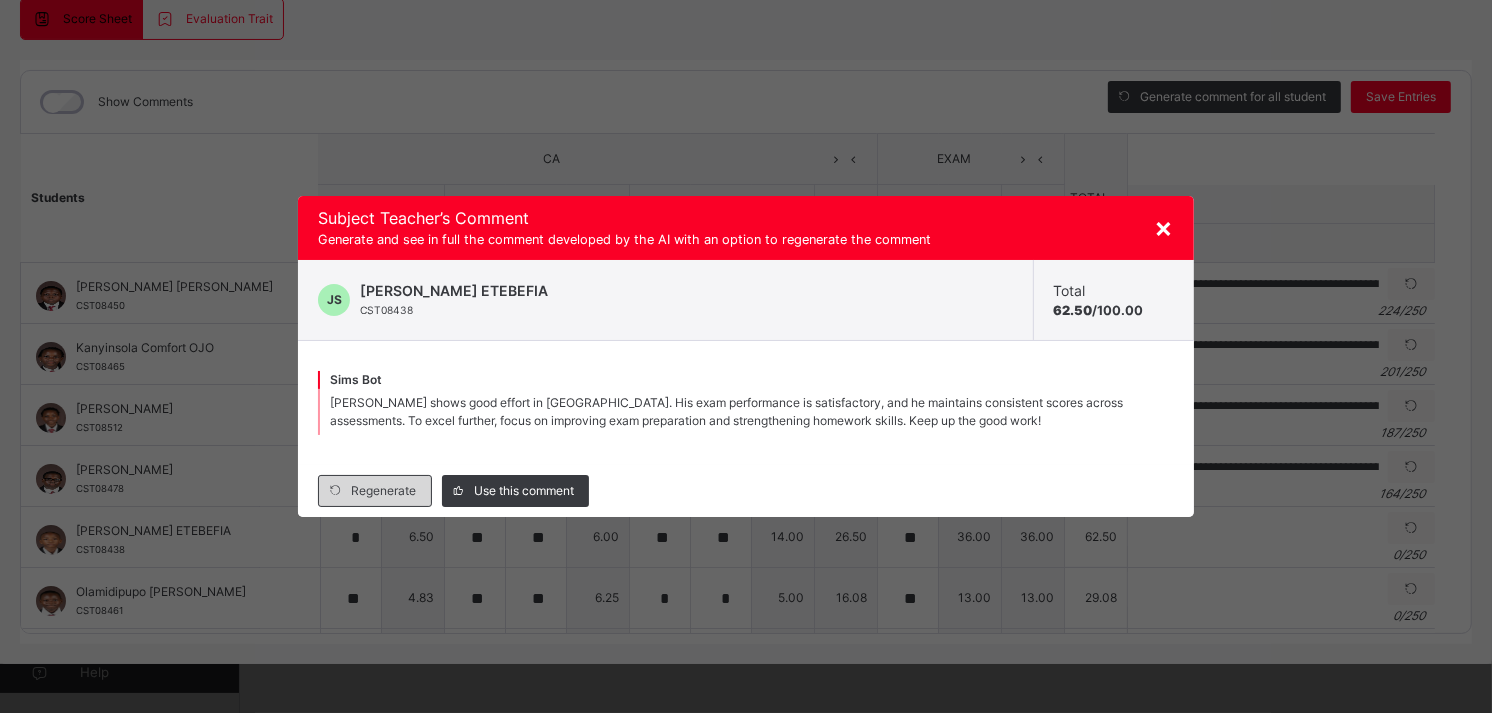 click on "Regenerate" at bounding box center (383, 491) 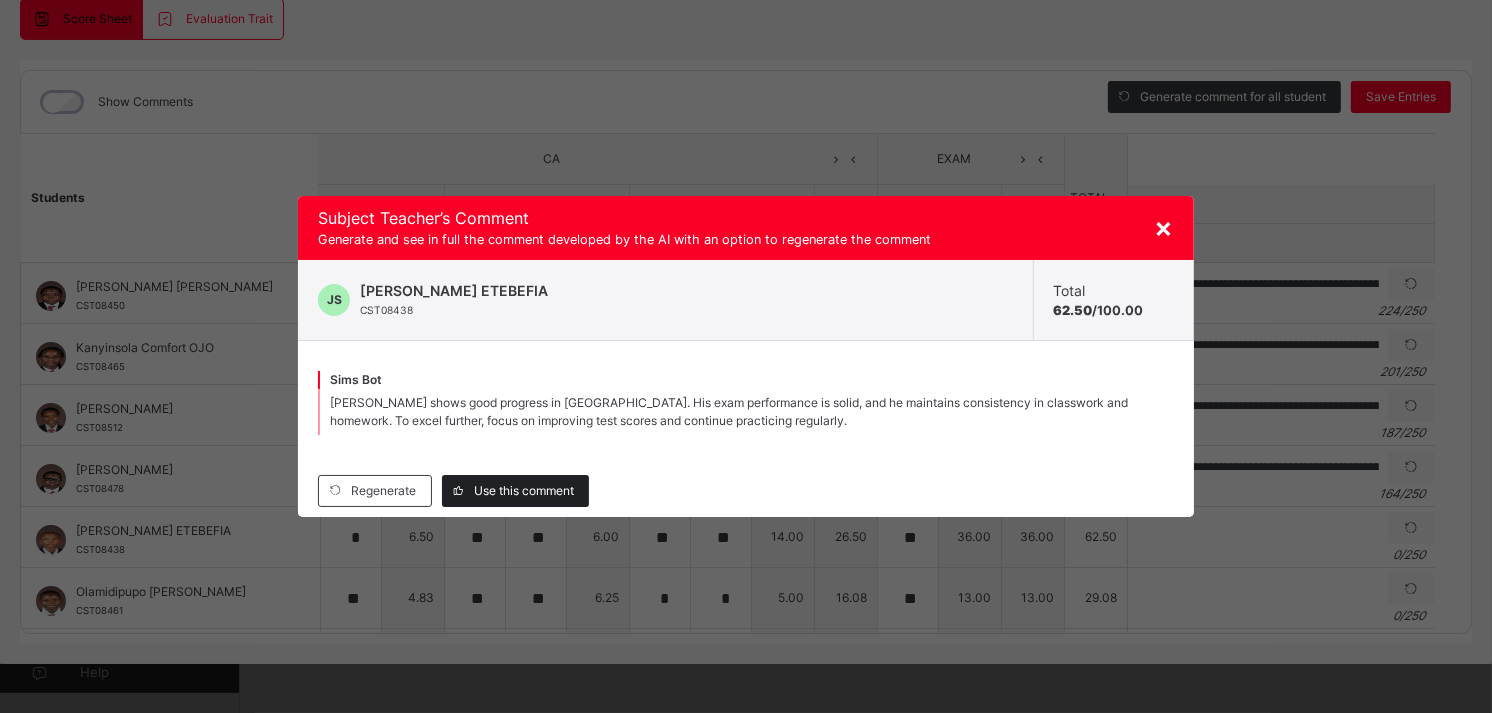 click on "Use this comment" at bounding box center (524, 491) 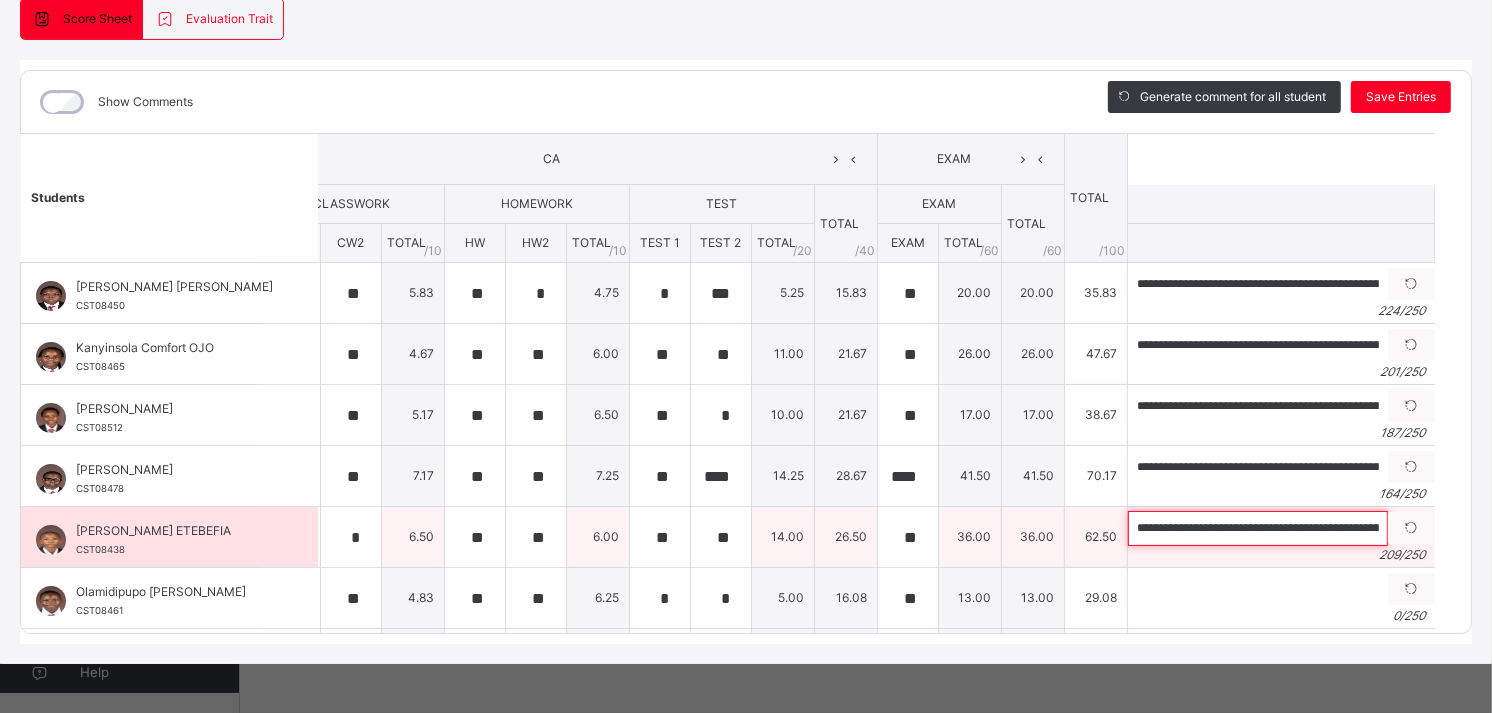click on "**********" at bounding box center [1258, 528] 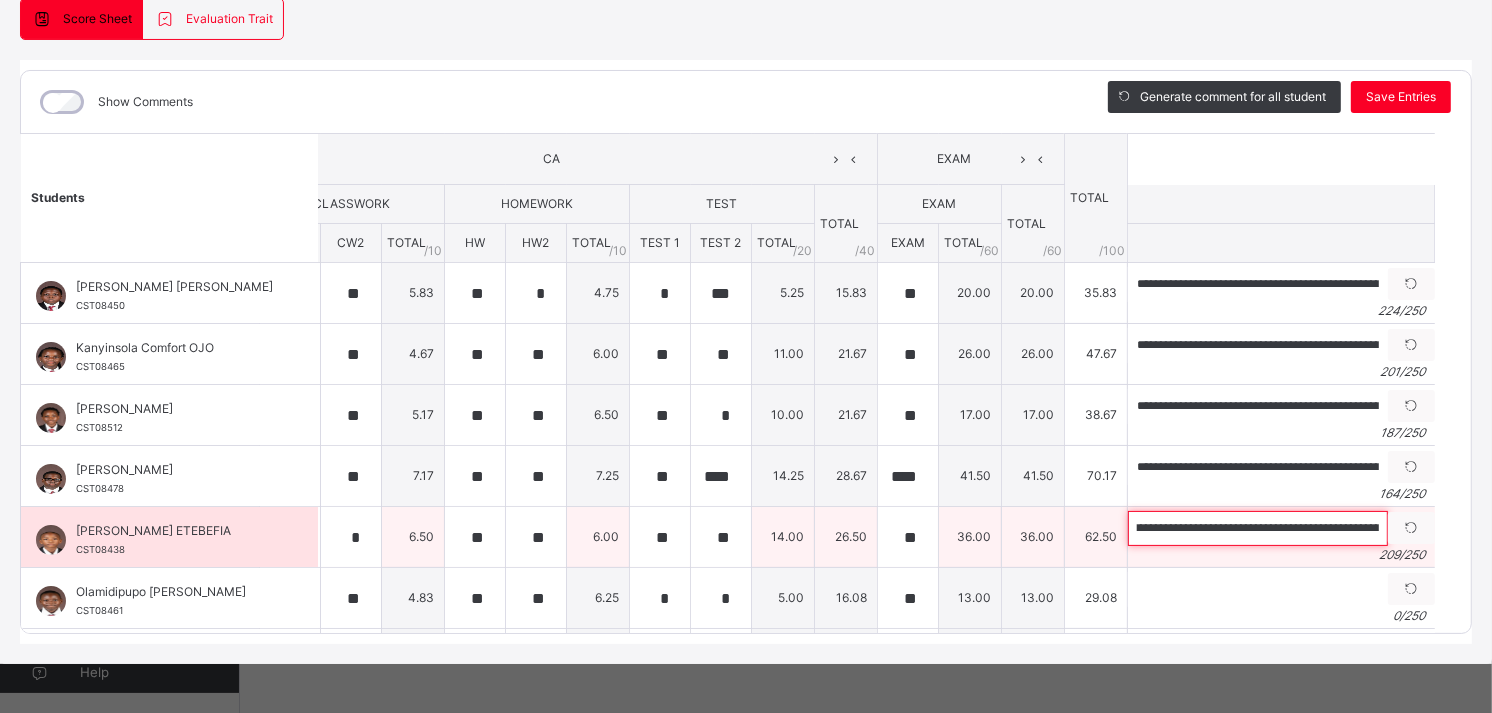 scroll, scrollTop: 0, scrollLeft: 593, axis: horizontal 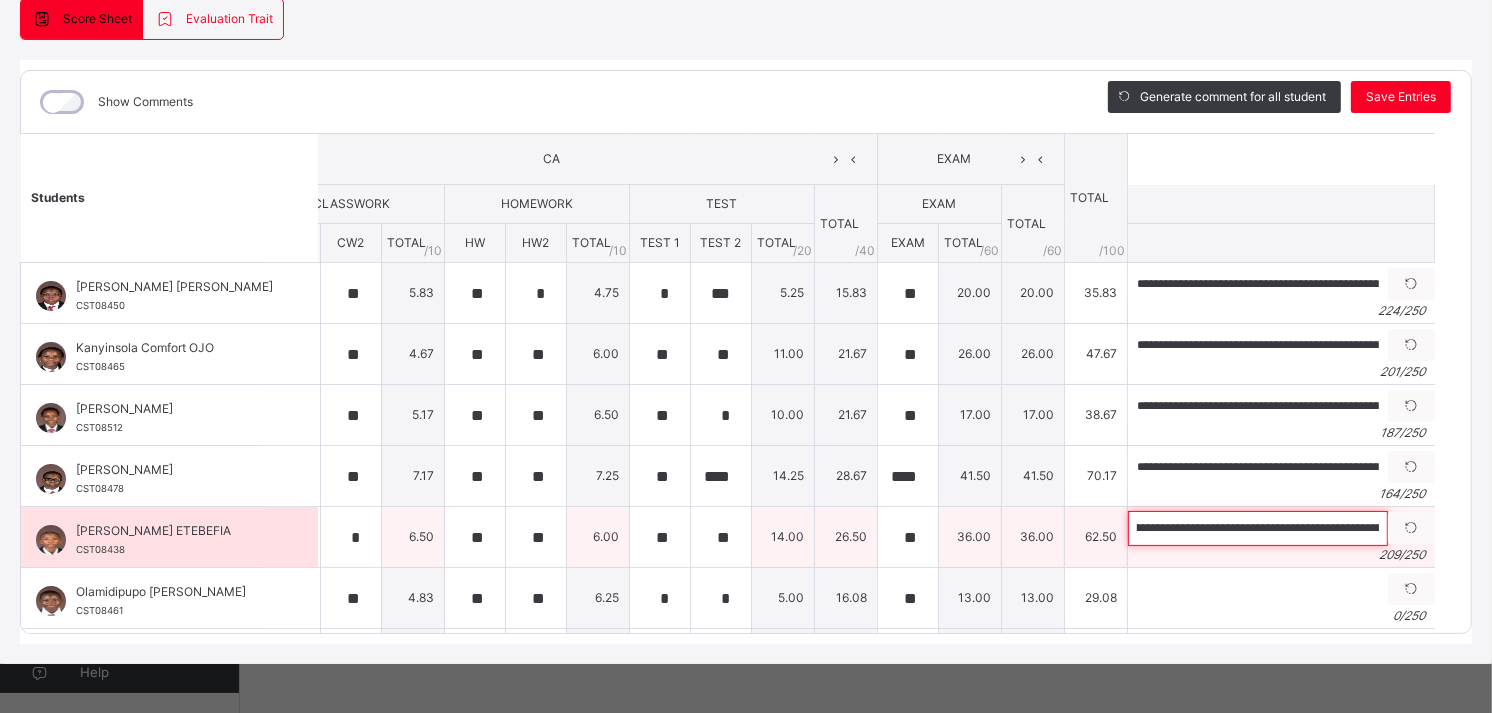 drag, startPoint x: 1363, startPoint y: 524, endPoint x: 1284, endPoint y: 546, distance: 82.006096 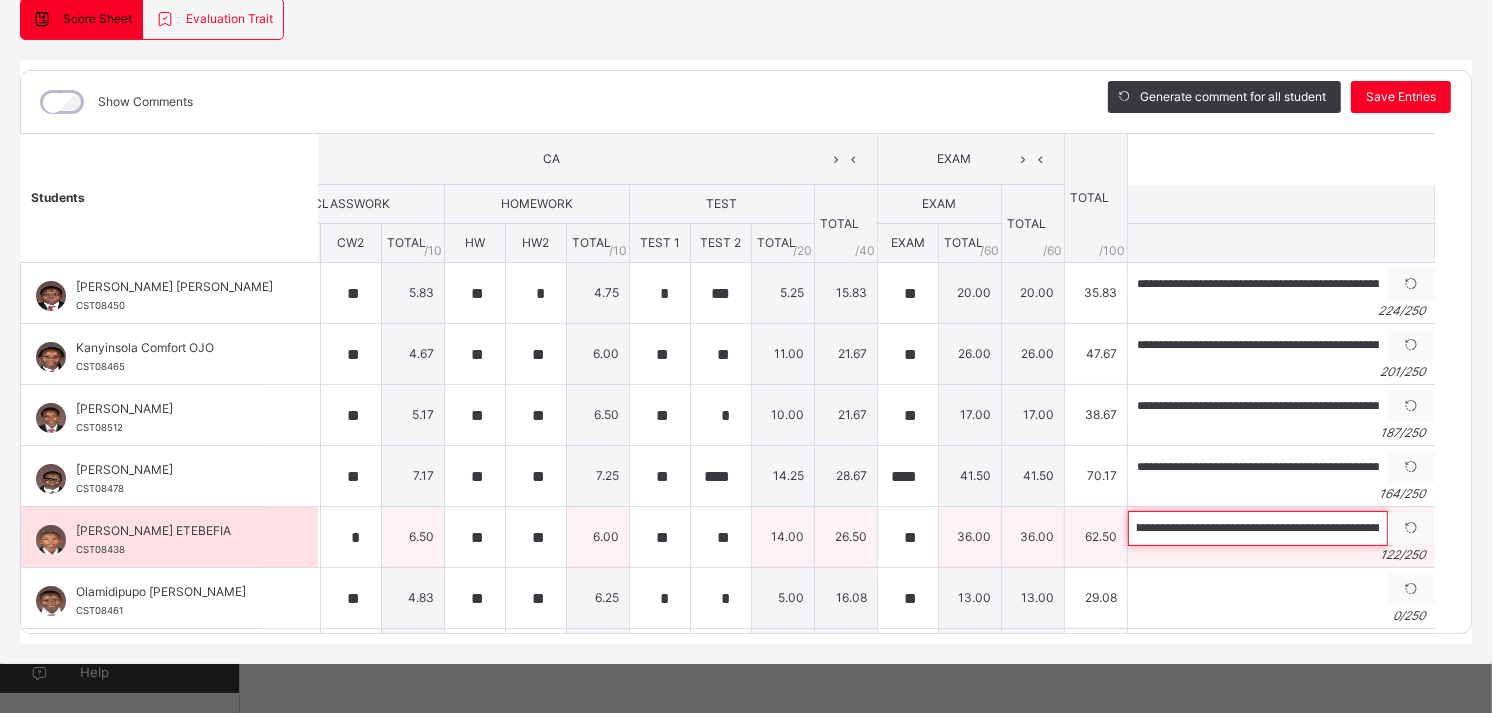 scroll, scrollTop: 0, scrollLeft: 0, axis: both 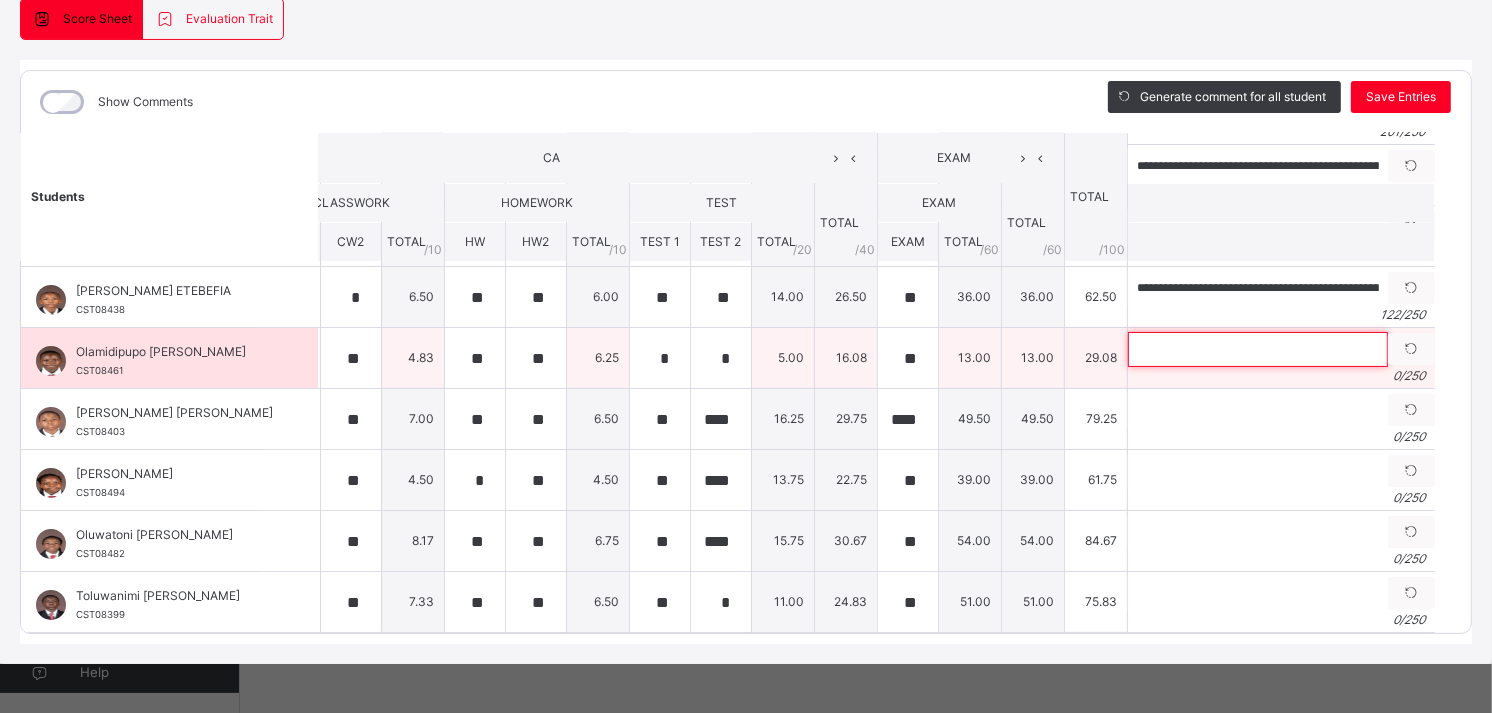 click at bounding box center [1258, 349] 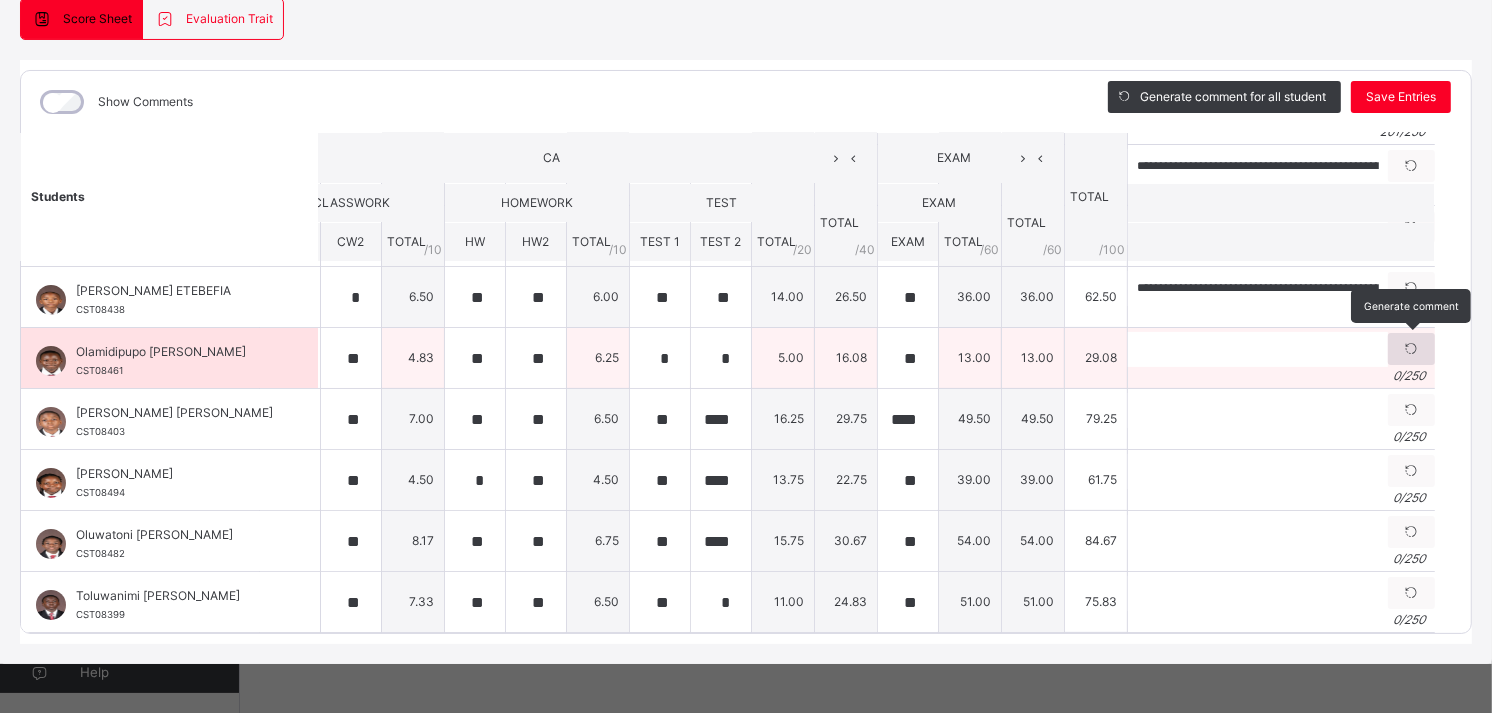 click at bounding box center [1411, 349] 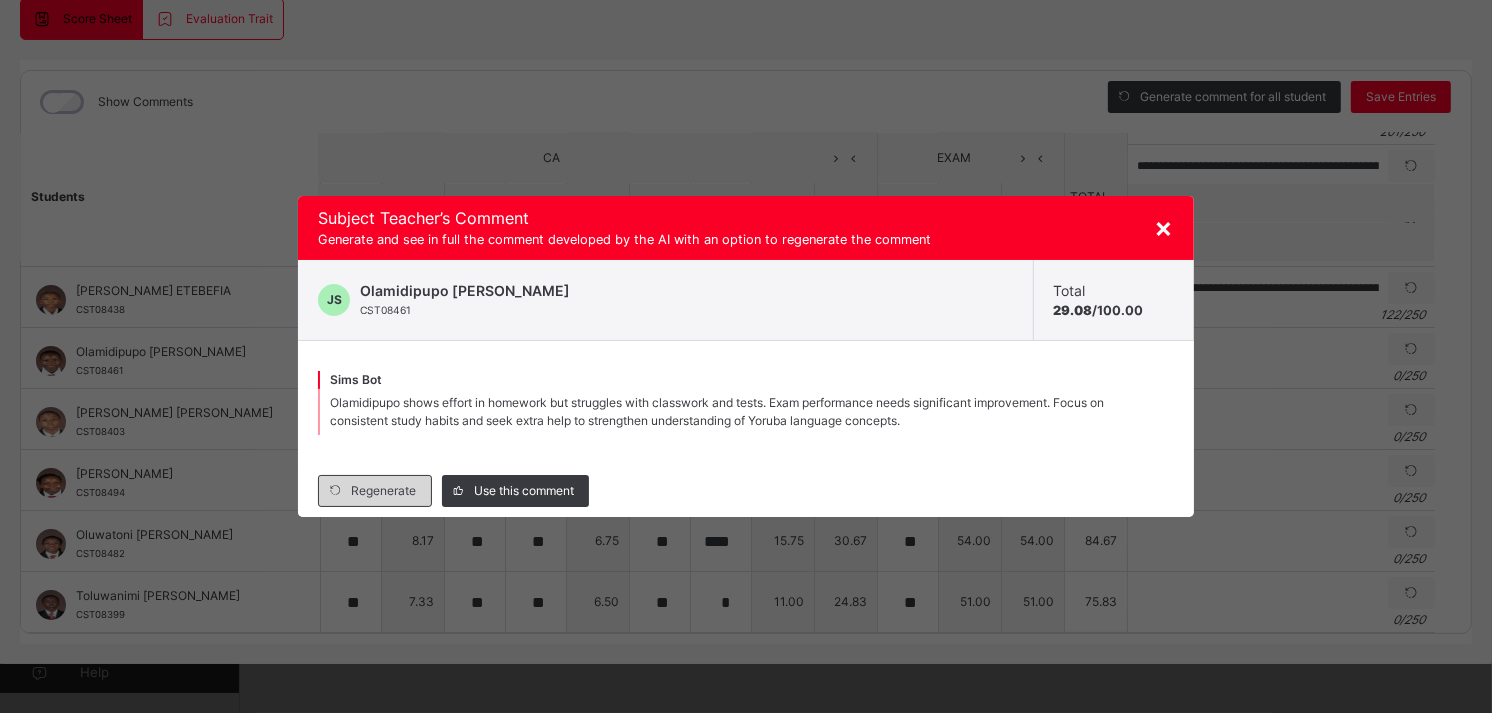 click on "Regenerate" at bounding box center [383, 491] 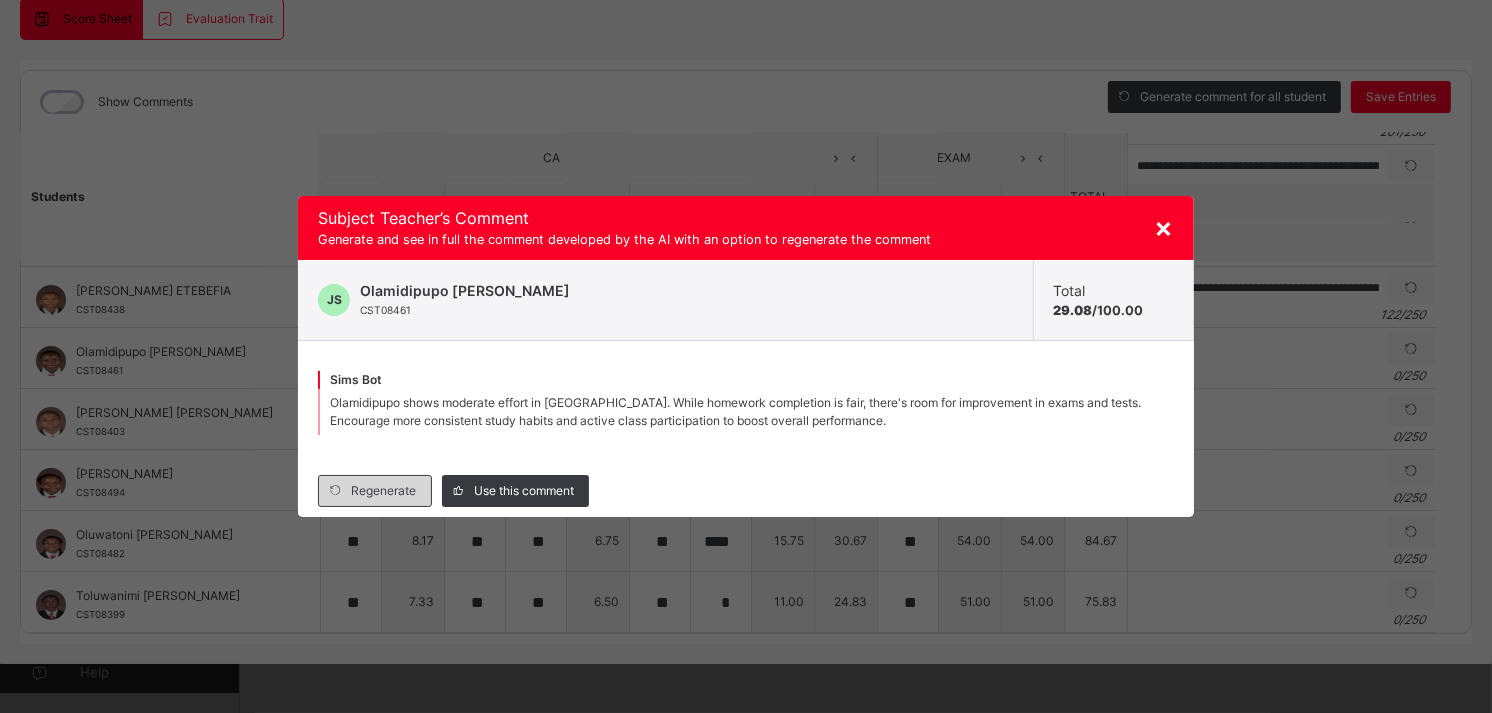 click on "Regenerate" at bounding box center (383, 491) 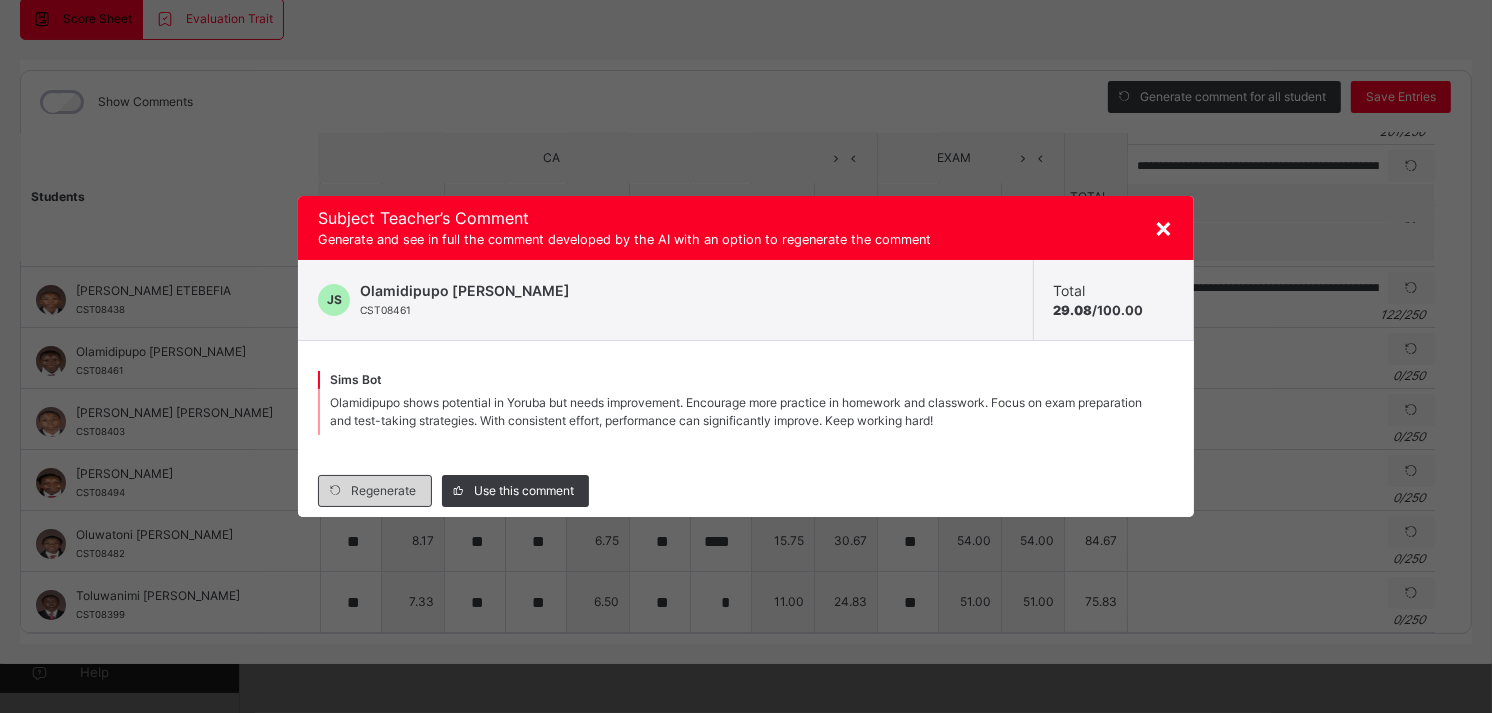 click on "Regenerate" at bounding box center (383, 491) 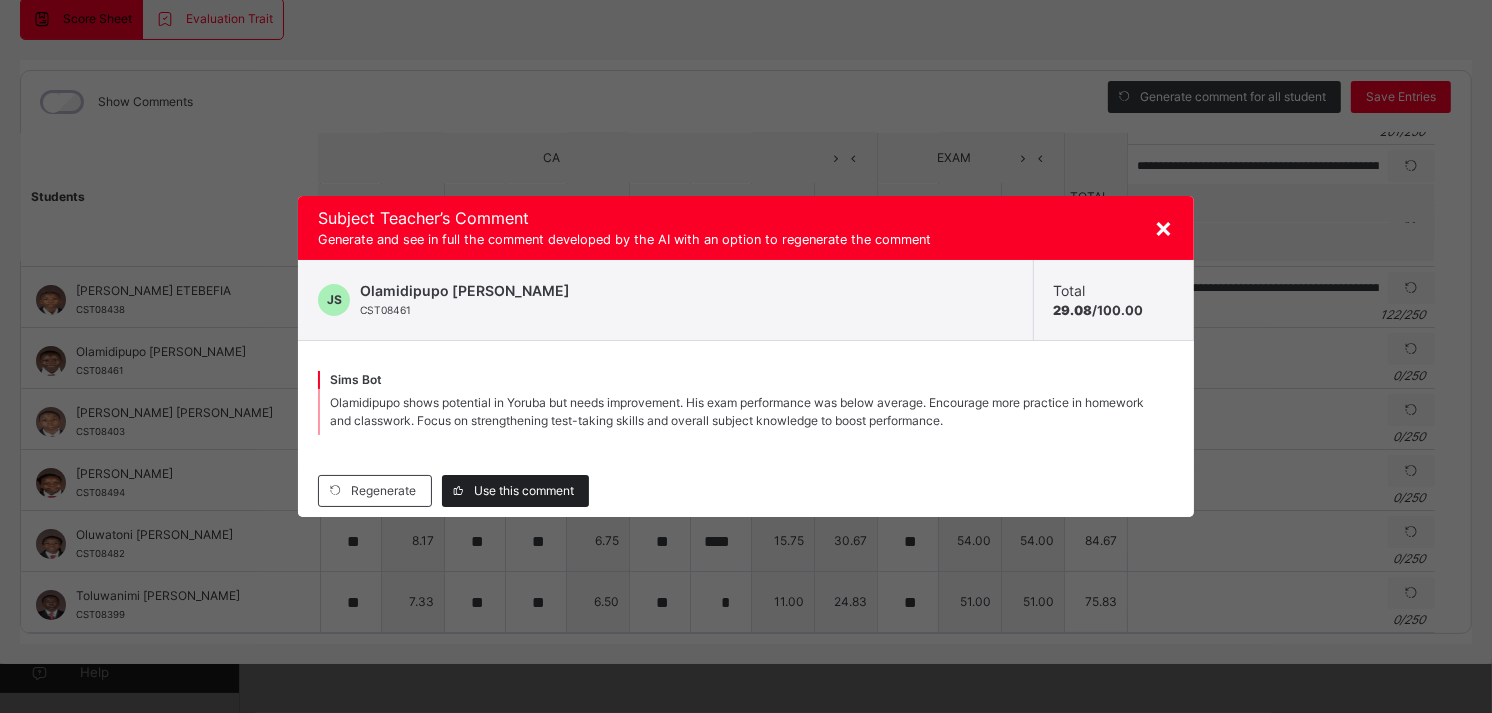 click on "Use this comment" at bounding box center [524, 491] 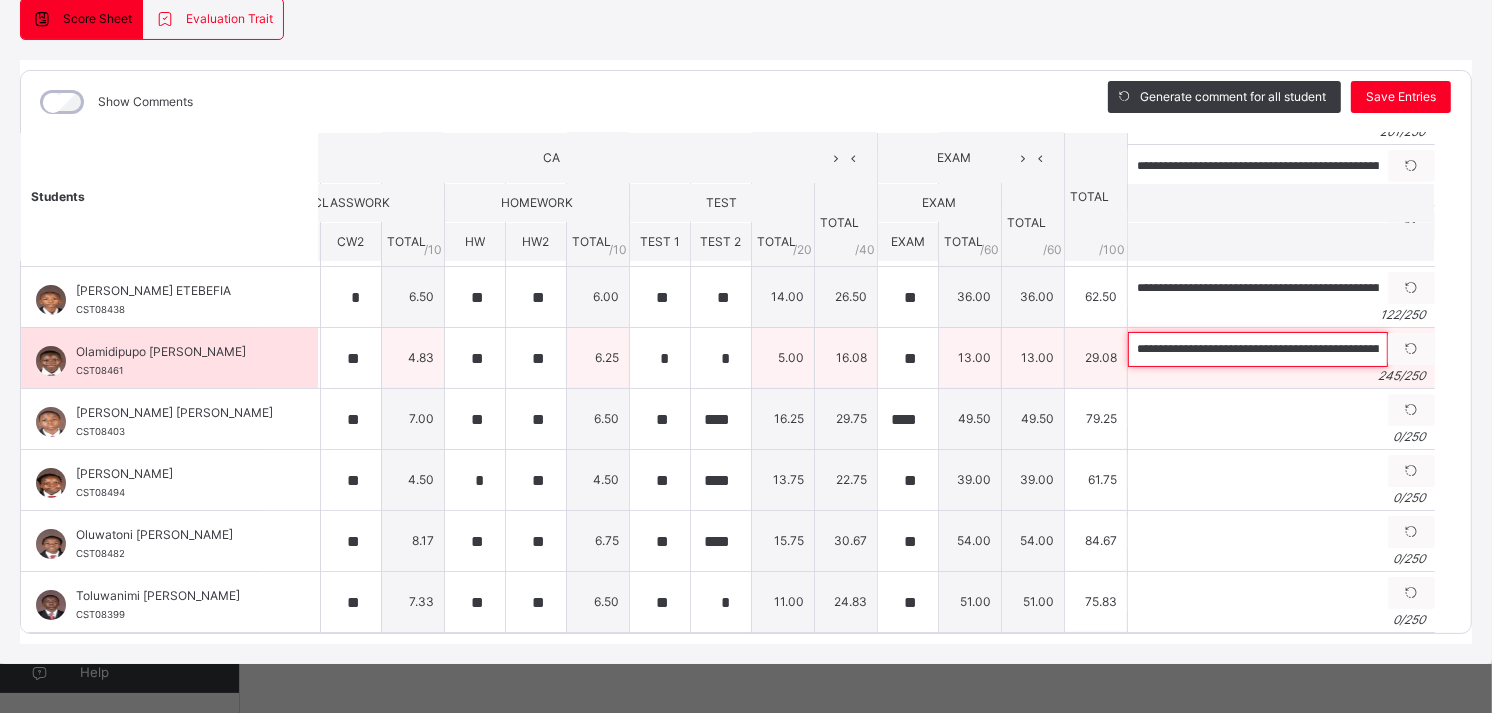 click on "**********" at bounding box center [1258, 349] 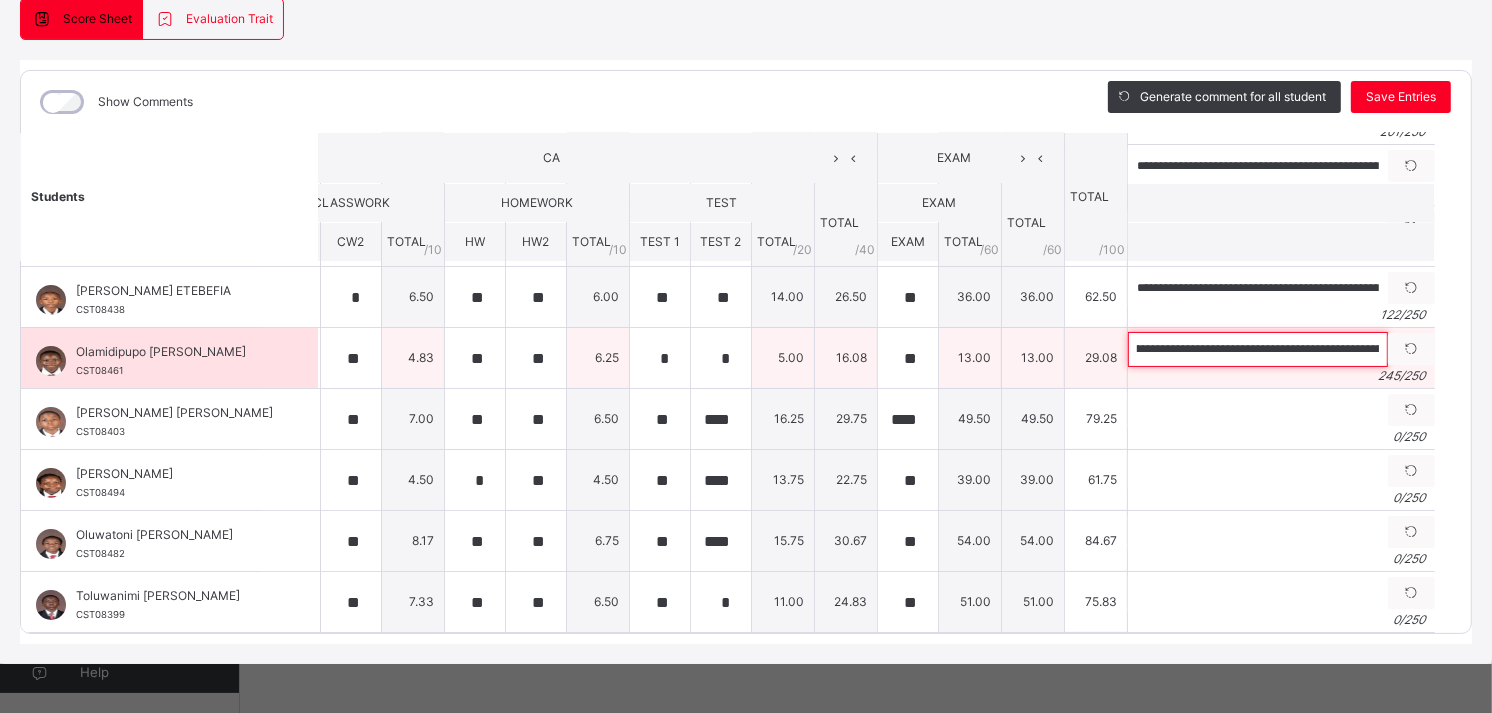 scroll, scrollTop: 0, scrollLeft: 324, axis: horizontal 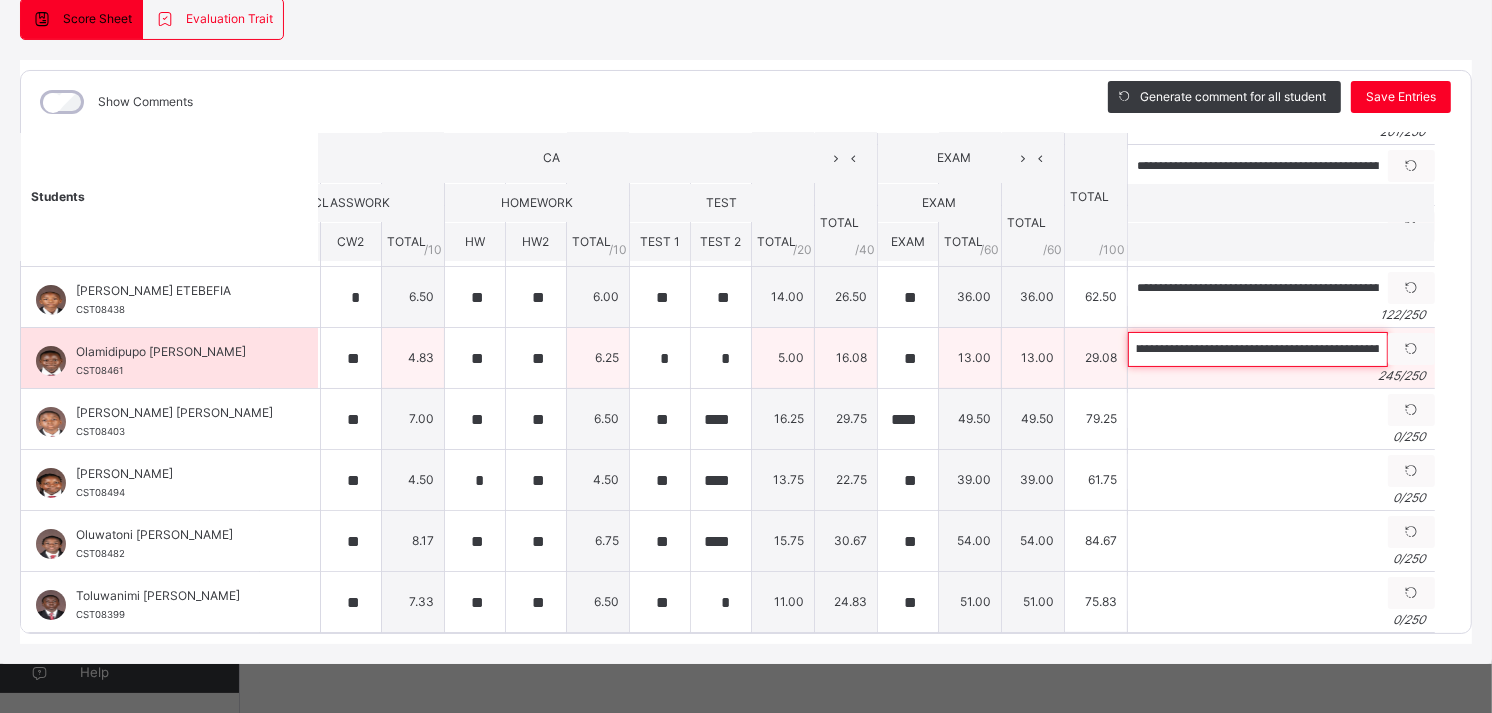 click on "**********" at bounding box center [1258, 349] 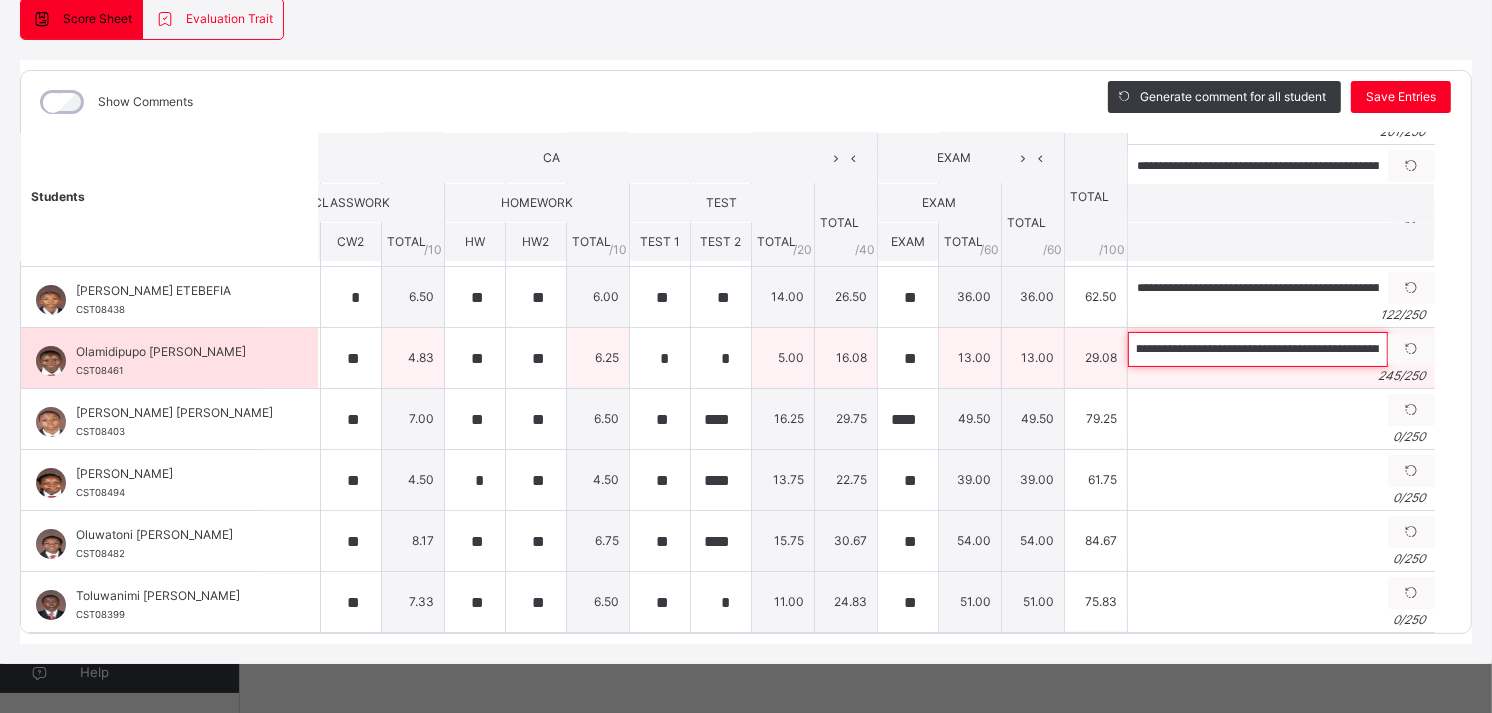 scroll, scrollTop: 0, scrollLeft: 270, axis: horizontal 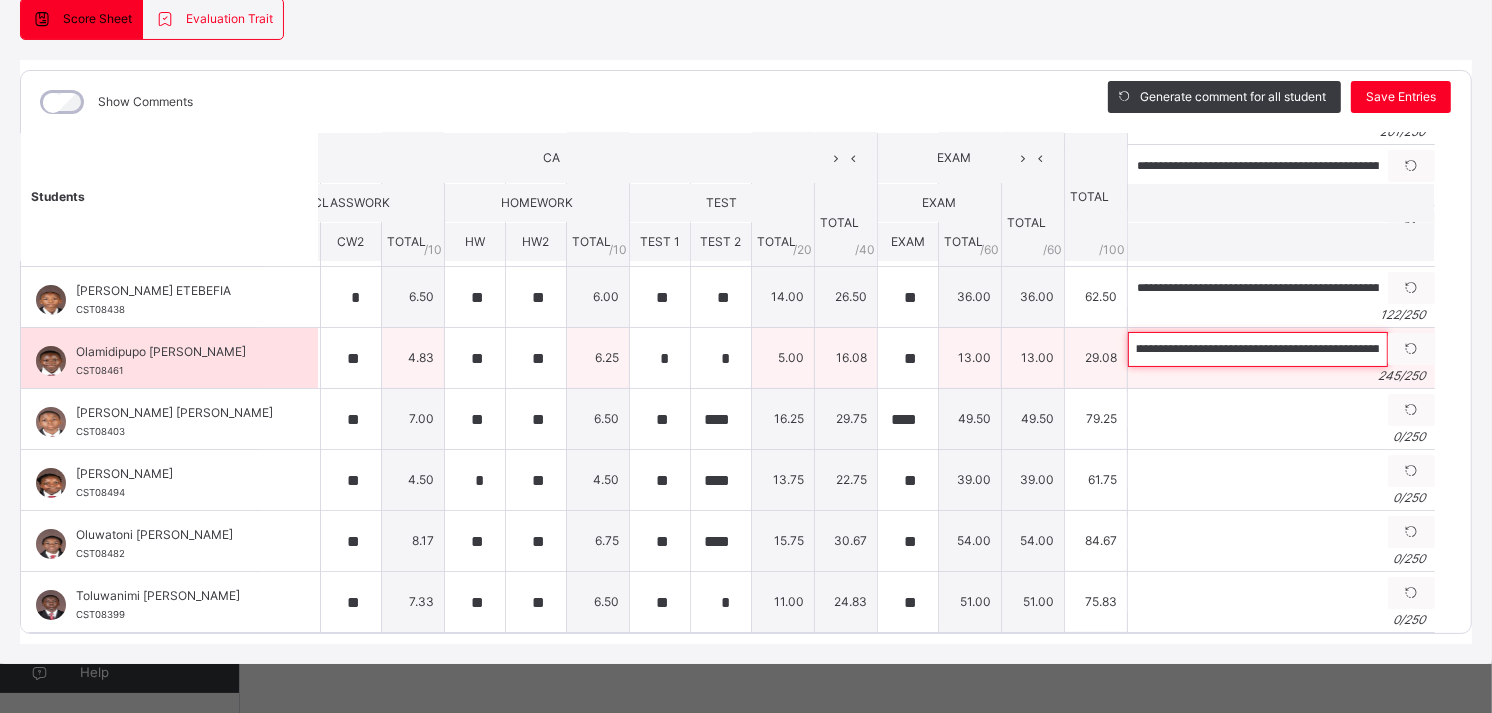 drag, startPoint x: 1192, startPoint y: 331, endPoint x: 1240, endPoint y: 347, distance: 50.596443 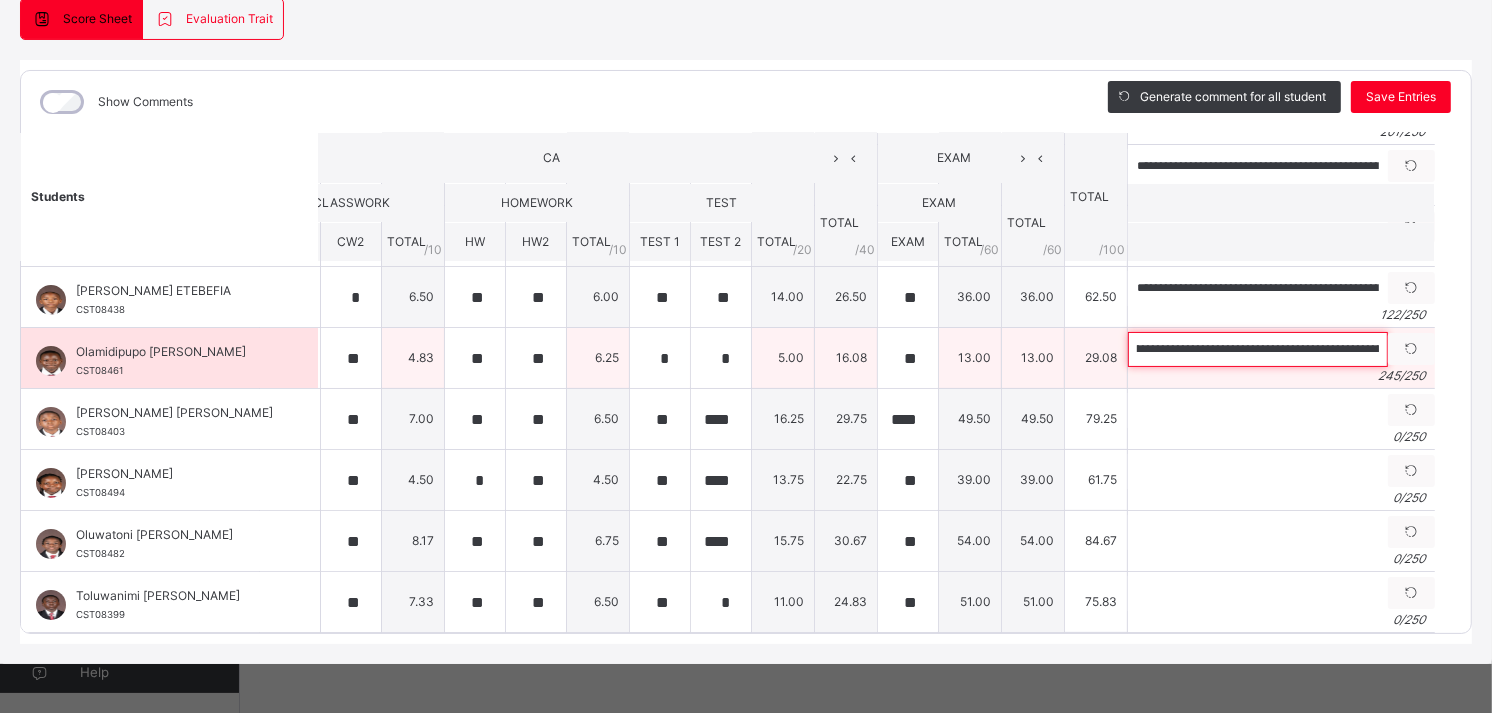 scroll, scrollTop: 0, scrollLeft: 0, axis: both 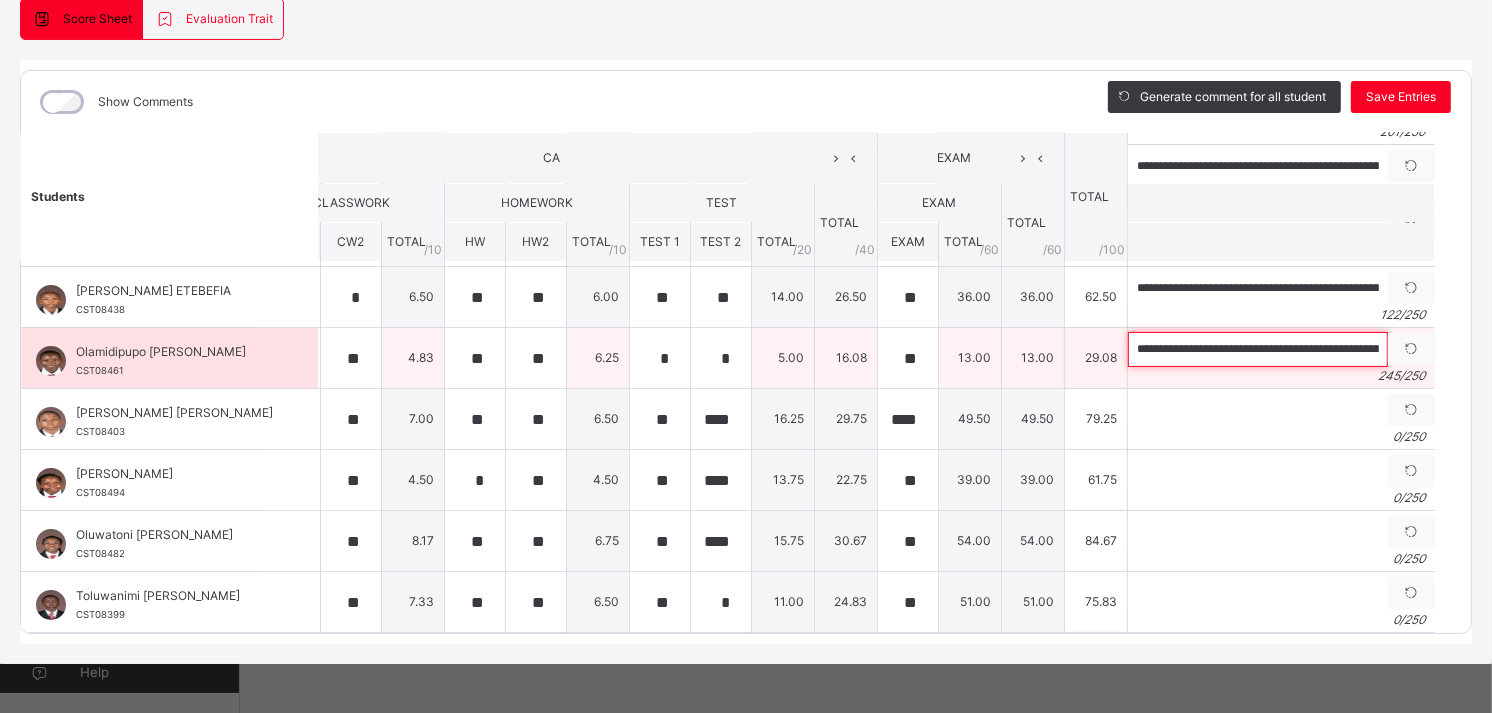 drag, startPoint x: 1250, startPoint y: 336, endPoint x: 1208, endPoint y: 341, distance: 42.296574 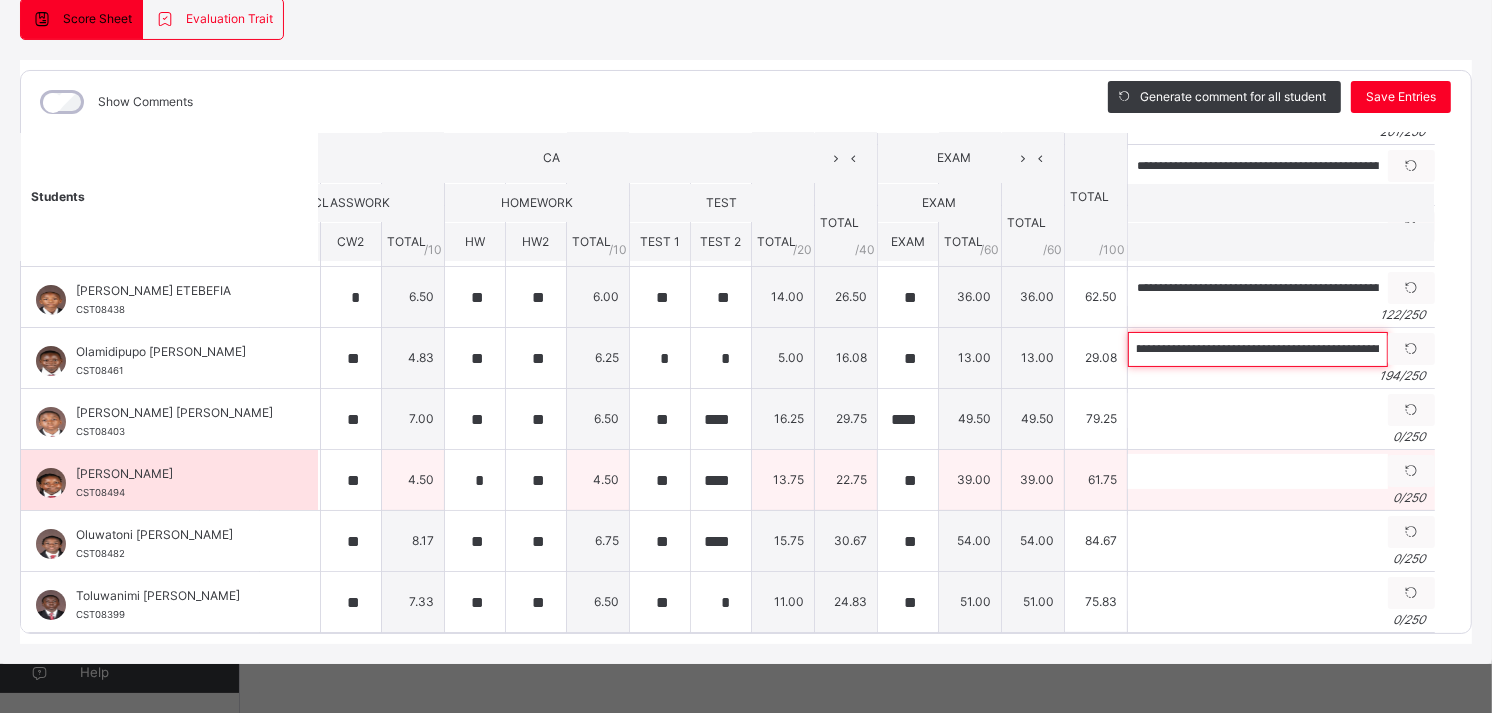 scroll, scrollTop: 0, scrollLeft: 301, axis: horizontal 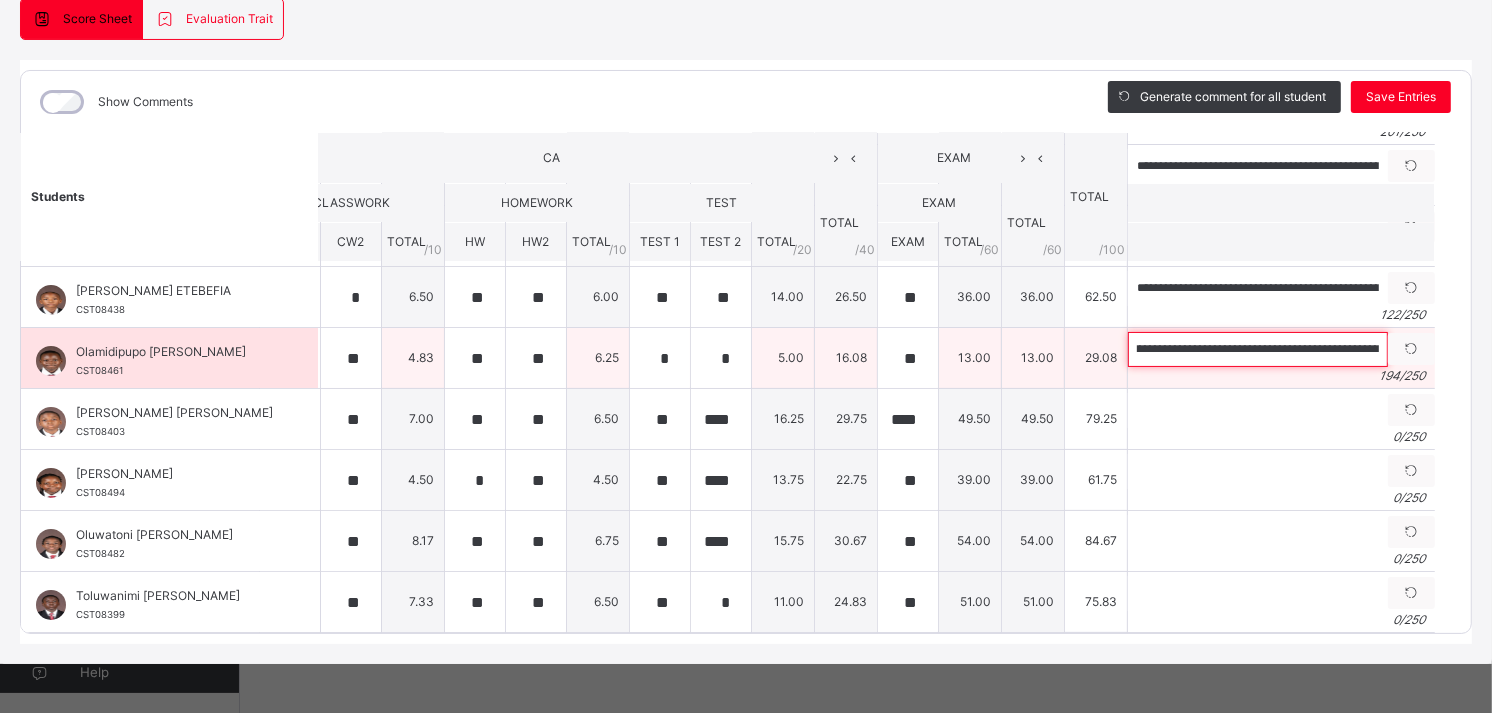 click on "**********" at bounding box center [1258, 349] 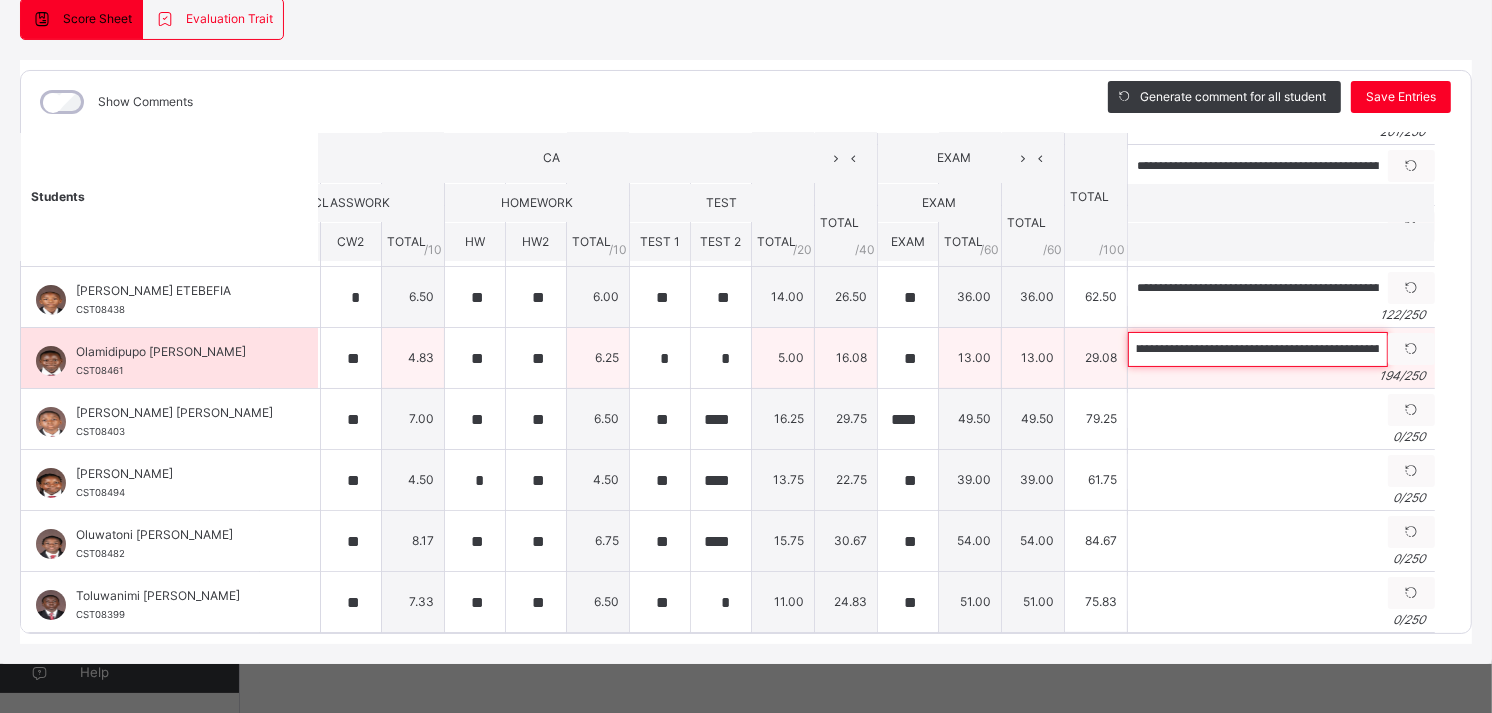 click on "**********" at bounding box center [1258, 349] 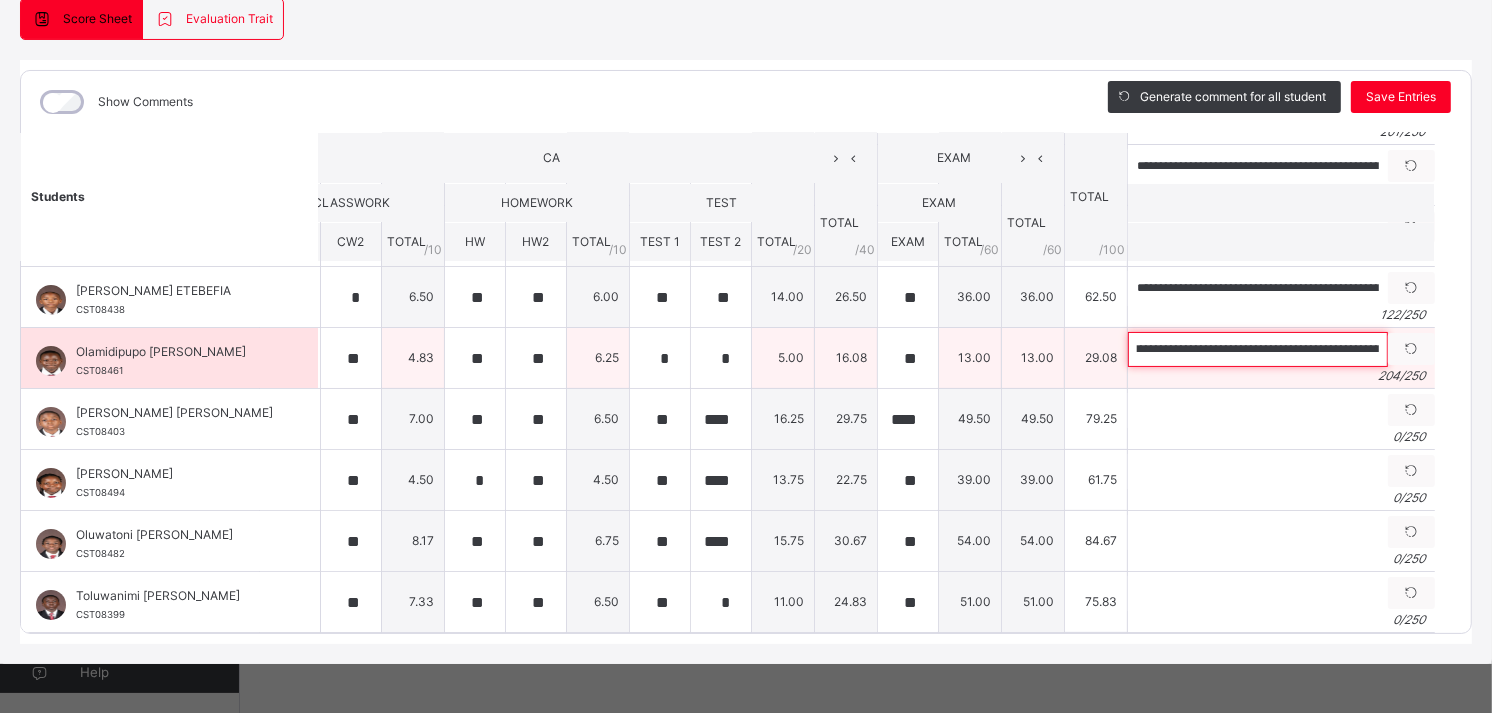 scroll, scrollTop: 0, scrollLeft: 494, axis: horizontal 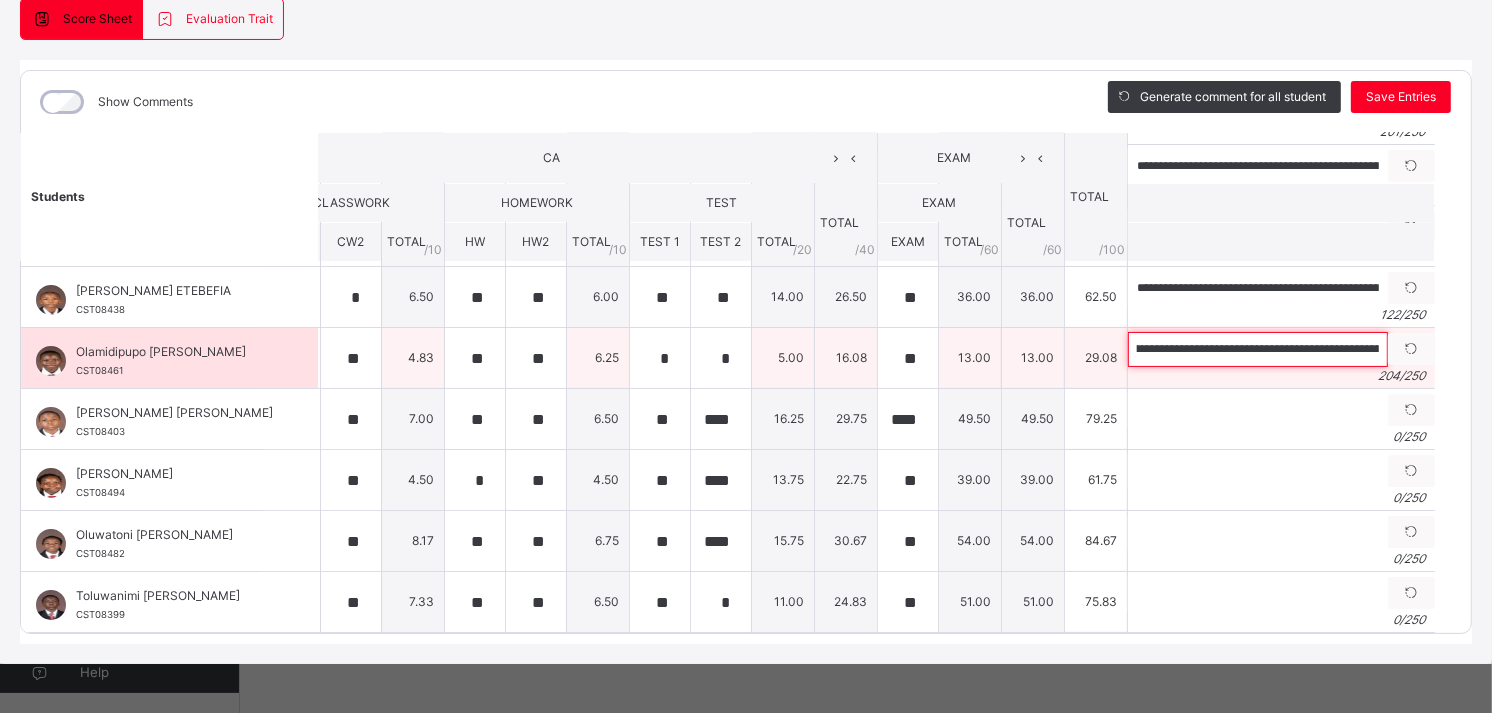 click on "**********" at bounding box center [1258, 349] 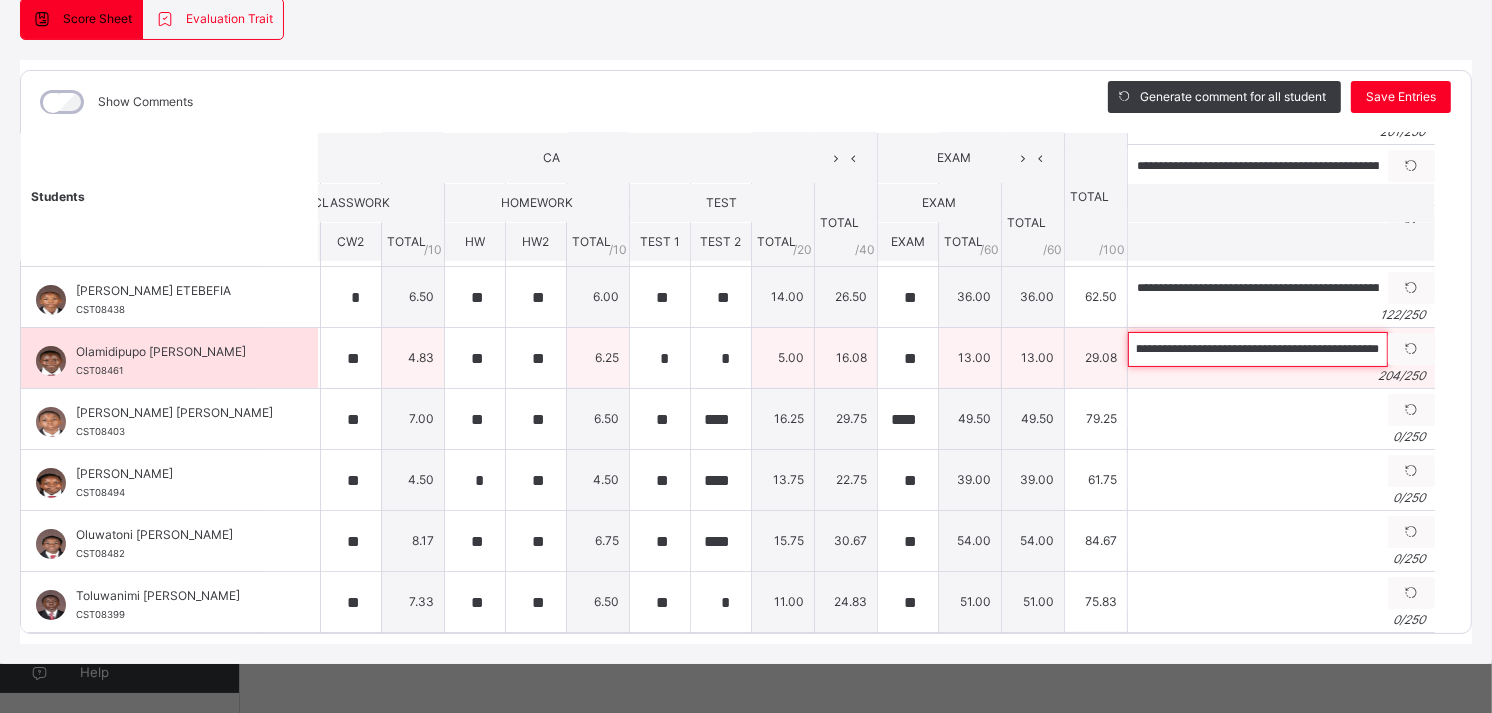 scroll, scrollTop: 0, scrollLeft: 955, axis: horizontal 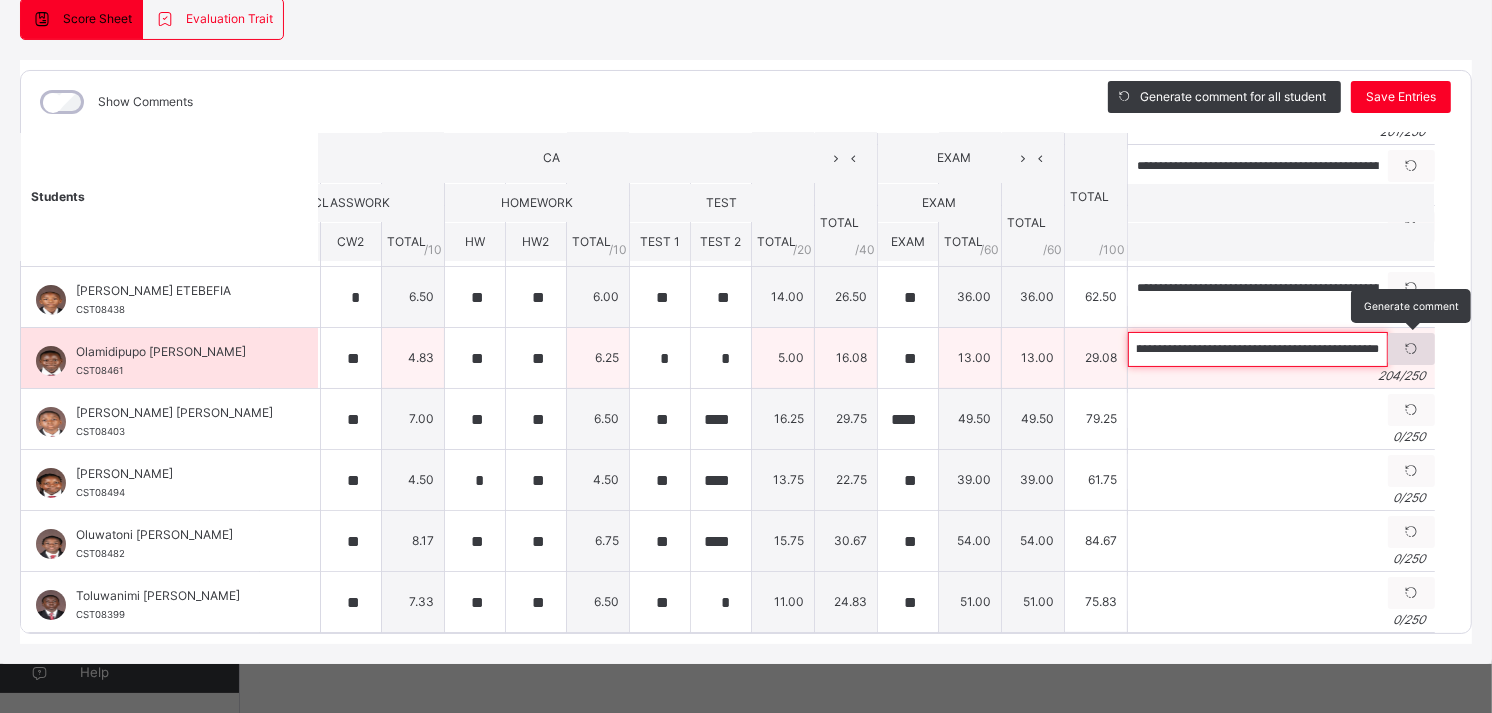 drag, startPoint x: 1304, startPoint y: 330, endPoint x: 1390, endPoint y: 343, distance: 86.977005 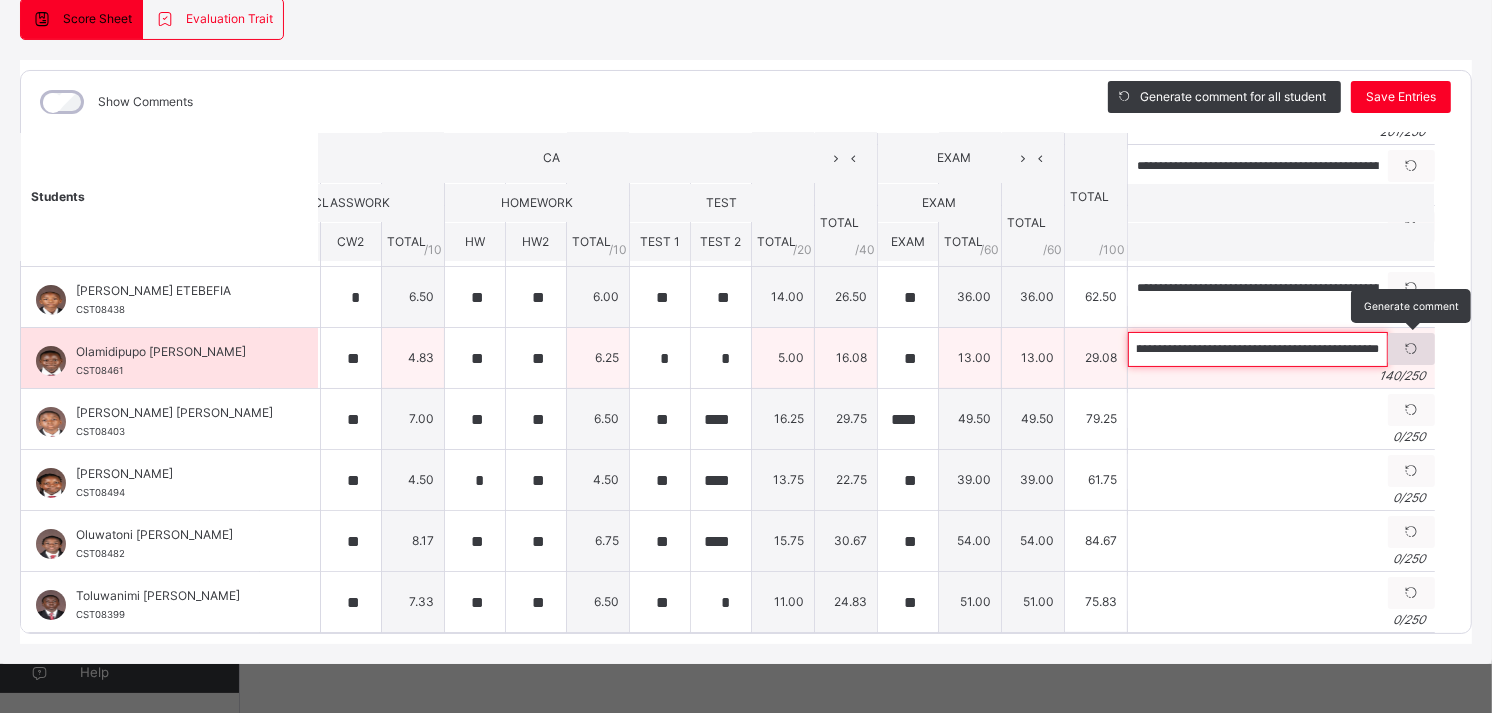 scroll, scrollTop: 0, scrollLeft: 597, axis: horizontal 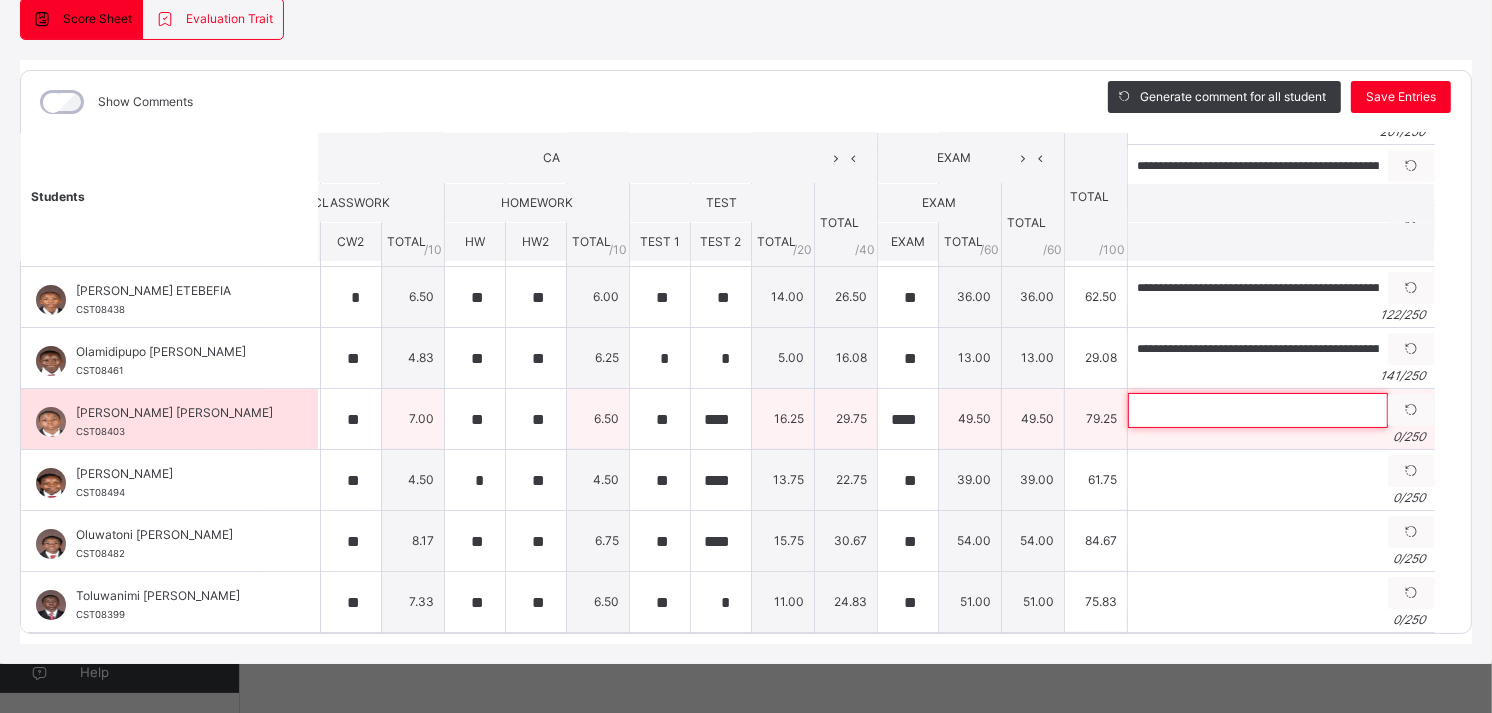 click at bounding box center (1258, 410) 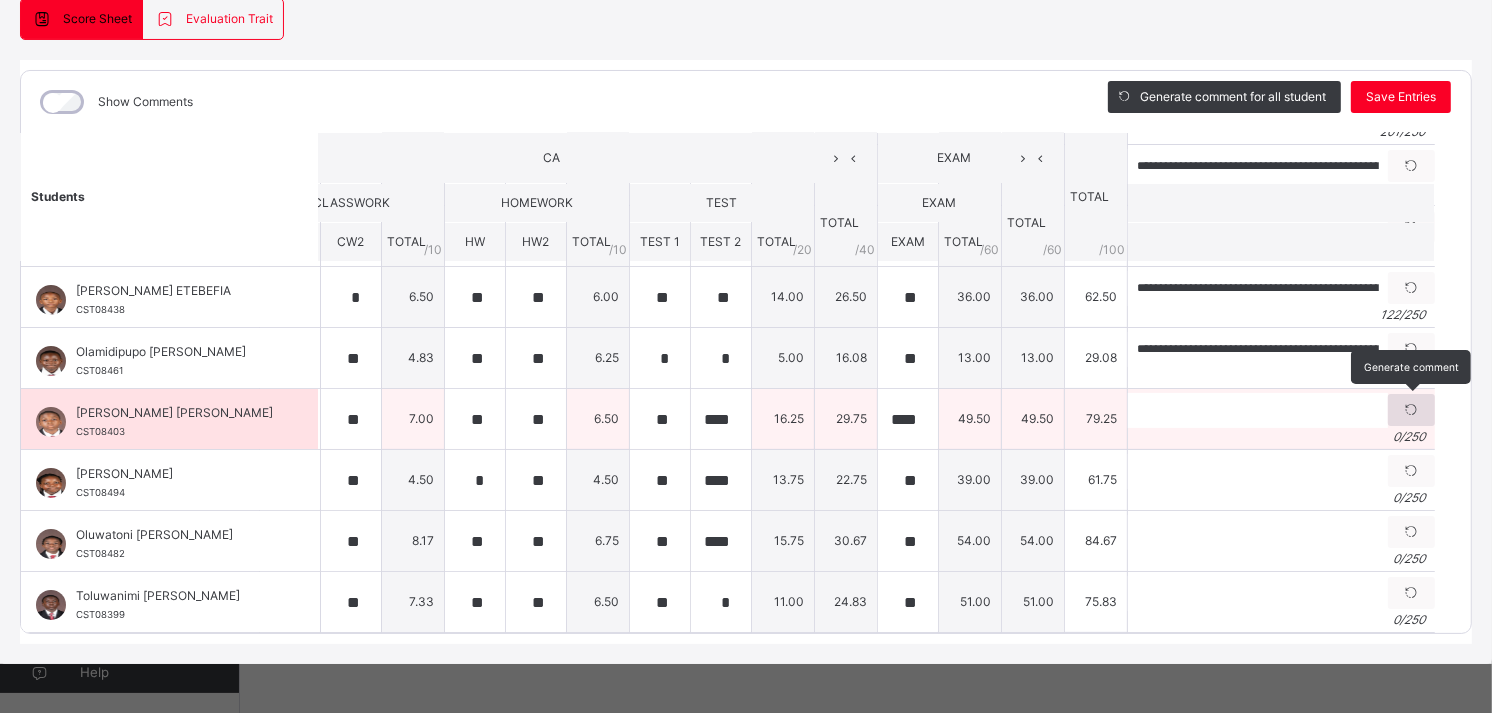 click at bounding box center [1411, 410] 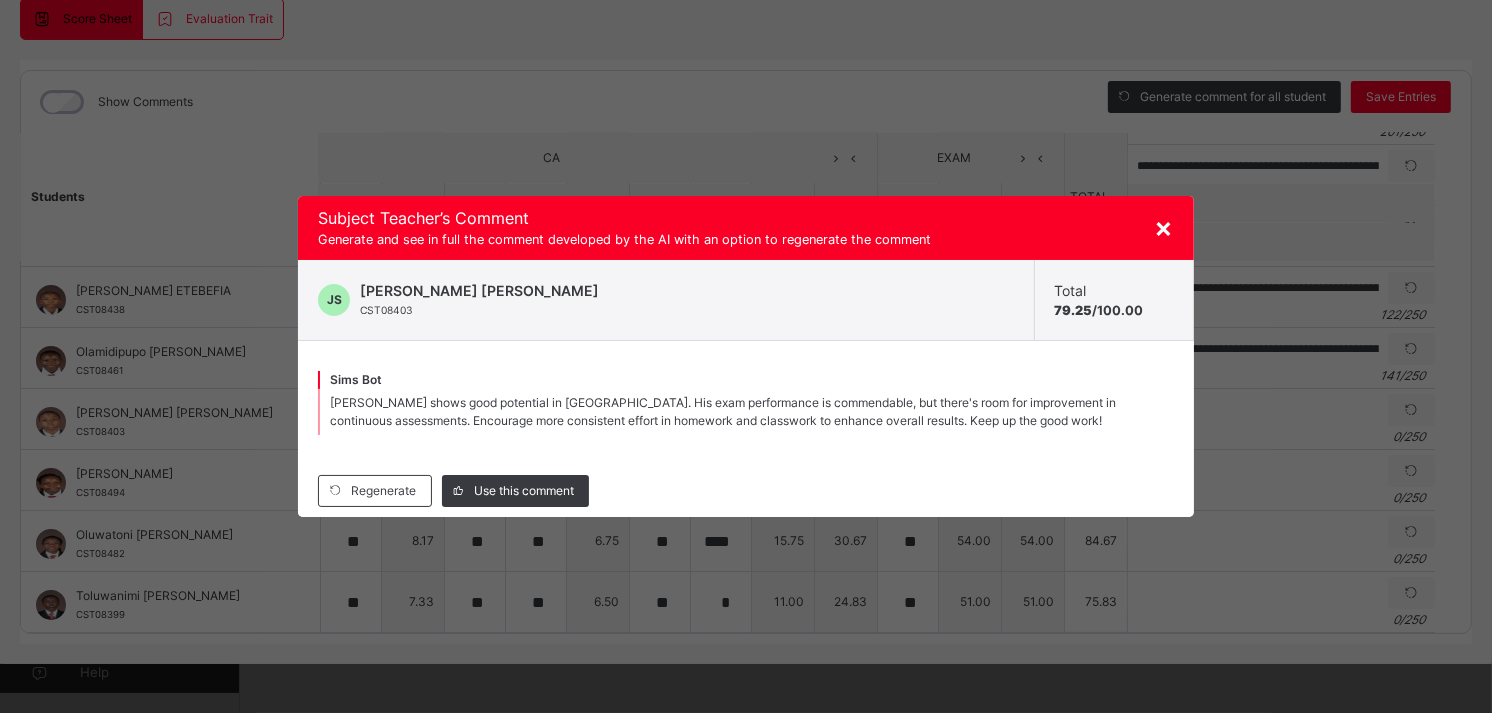 click on "[PERSON_NAME] shows good potential in [GEOGRAPHIC_DATA]. His exam performance is commendable, but there's room for improvement in continuous assessments. Encourage more consistent effort in homework and classwork to enhance overall results. Keep up the good work!" at bounding box center [745, 412] 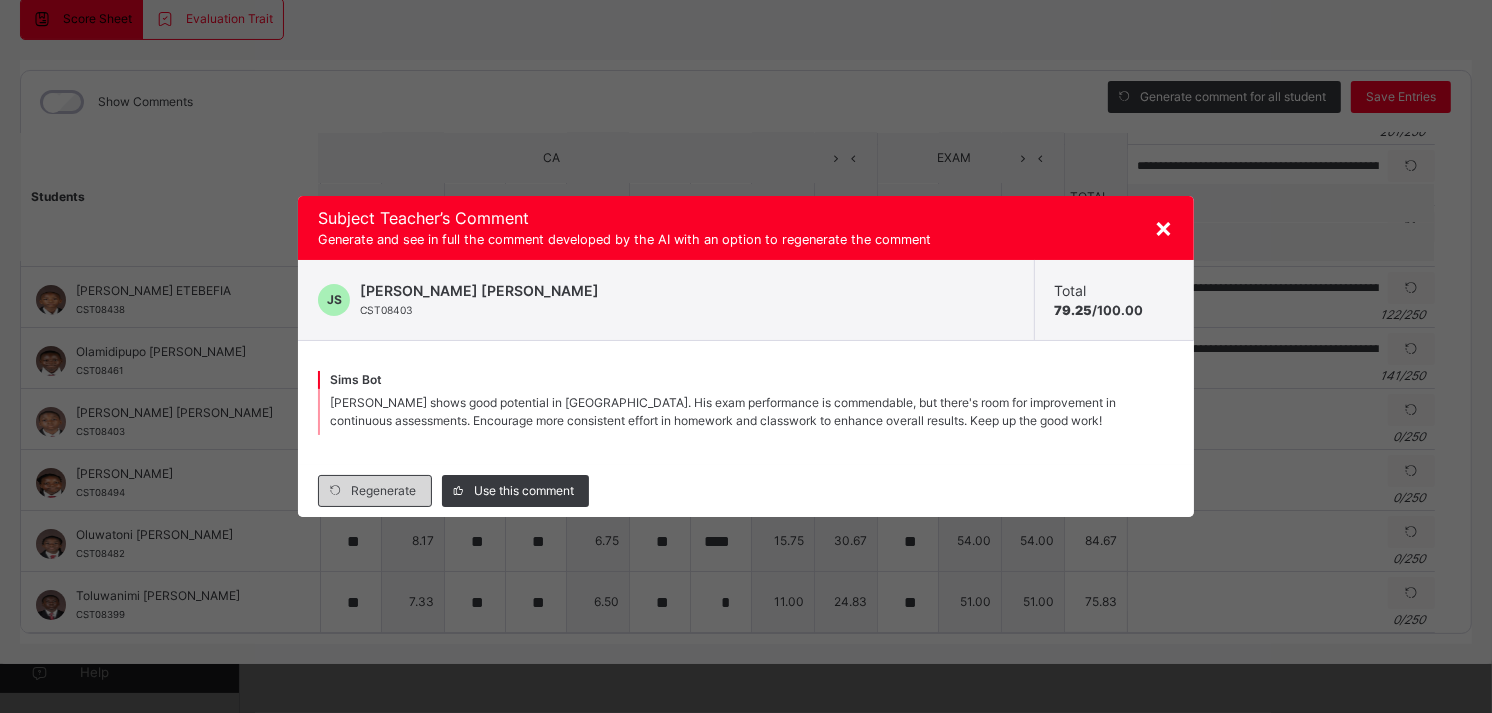 click on "Regenerate" at bounding box center (383, 491) 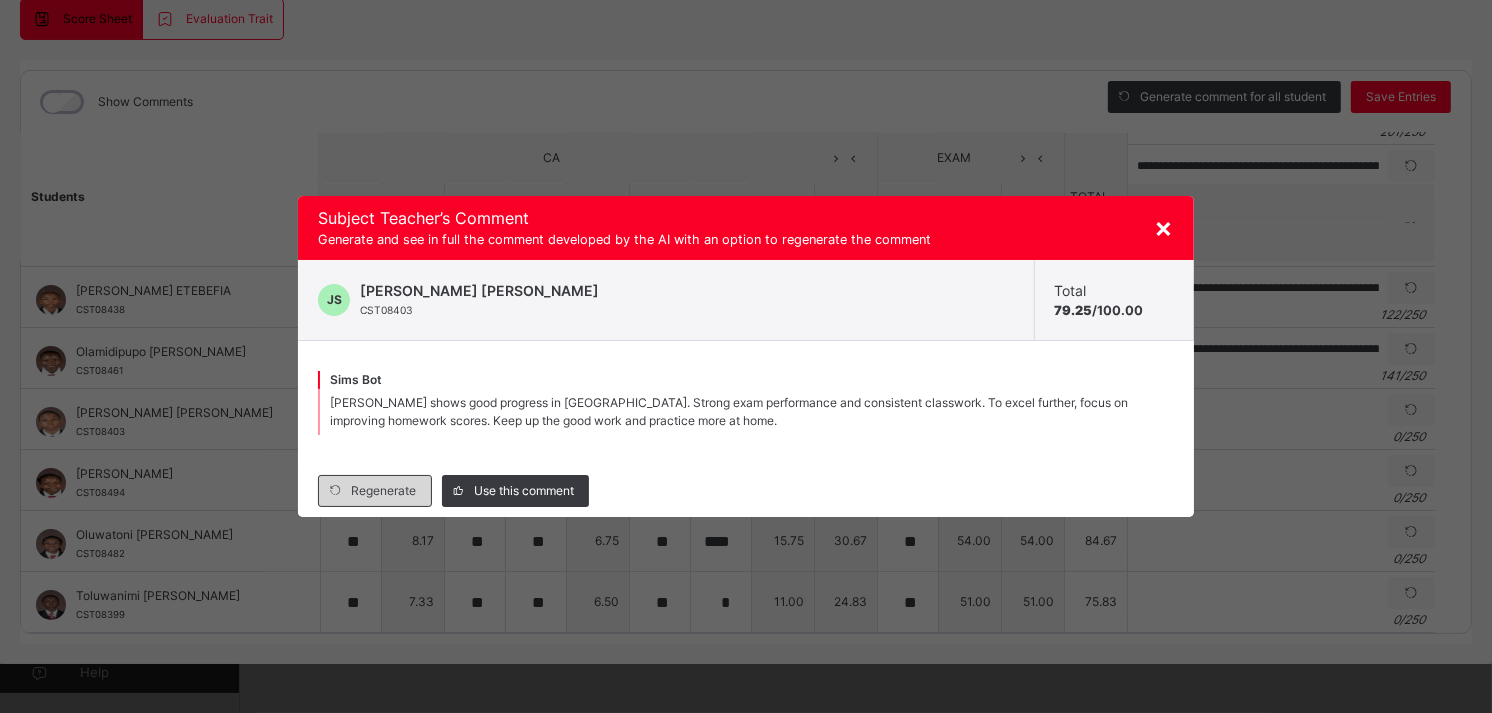 click on "Regenerate" at bounding box center [383, 491] 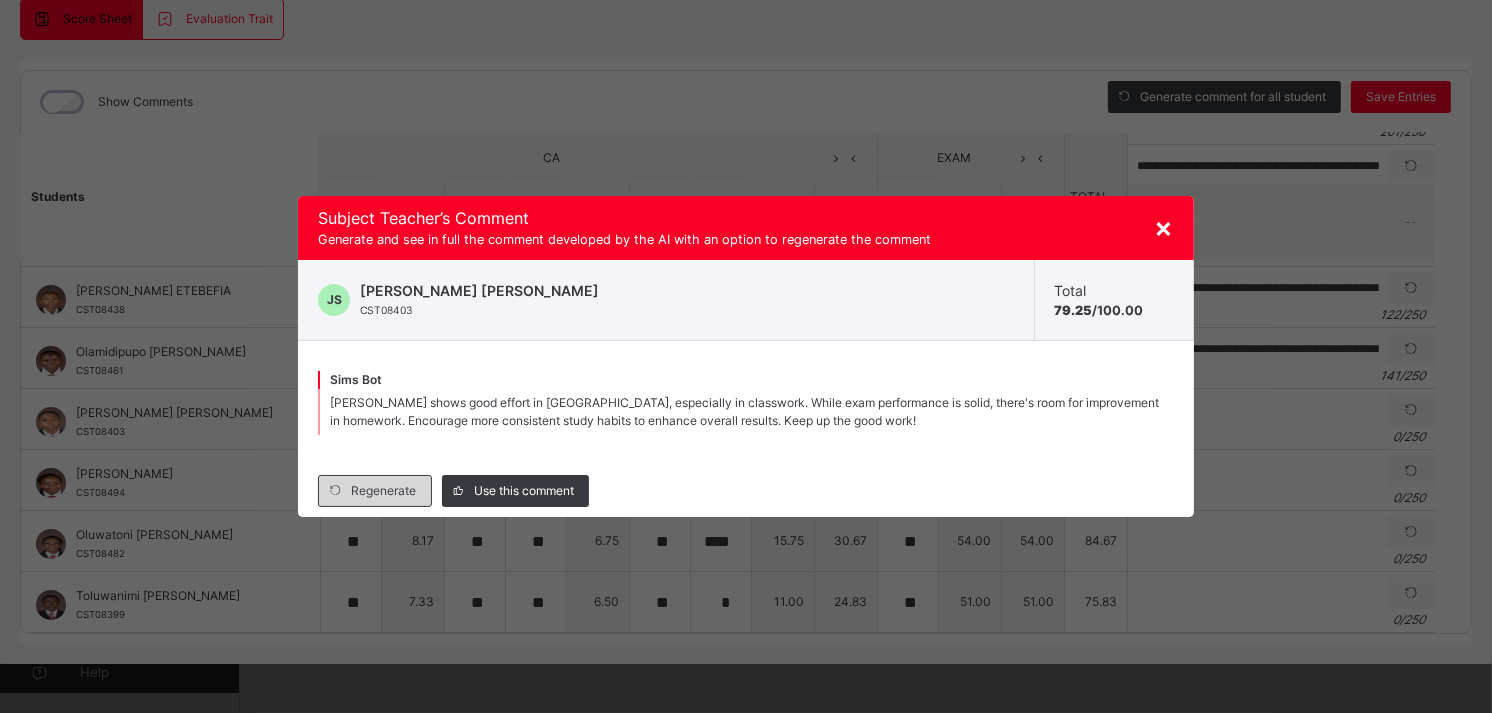 click on "Regenerate" at bounding box center (375, 491) 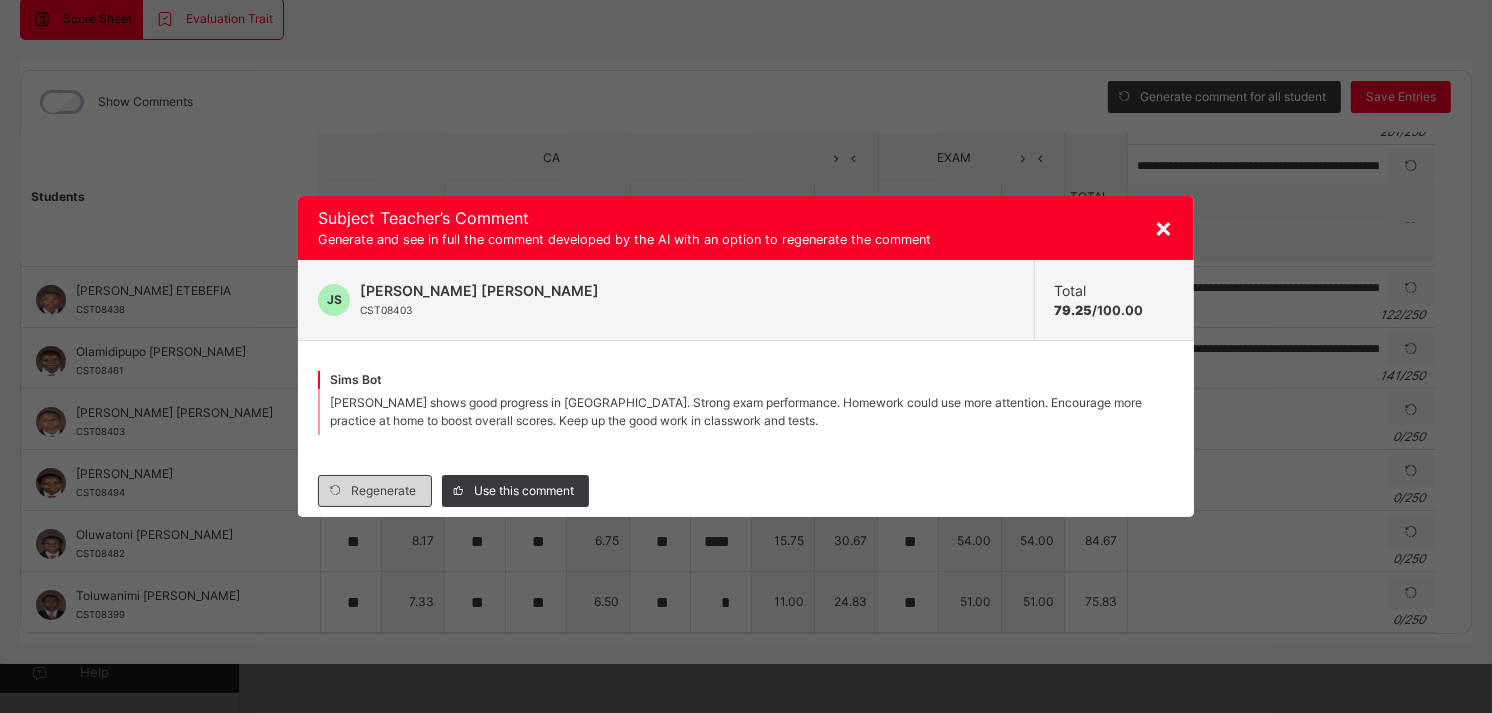 click on "Regenerate" at bounding box center [383, 491] 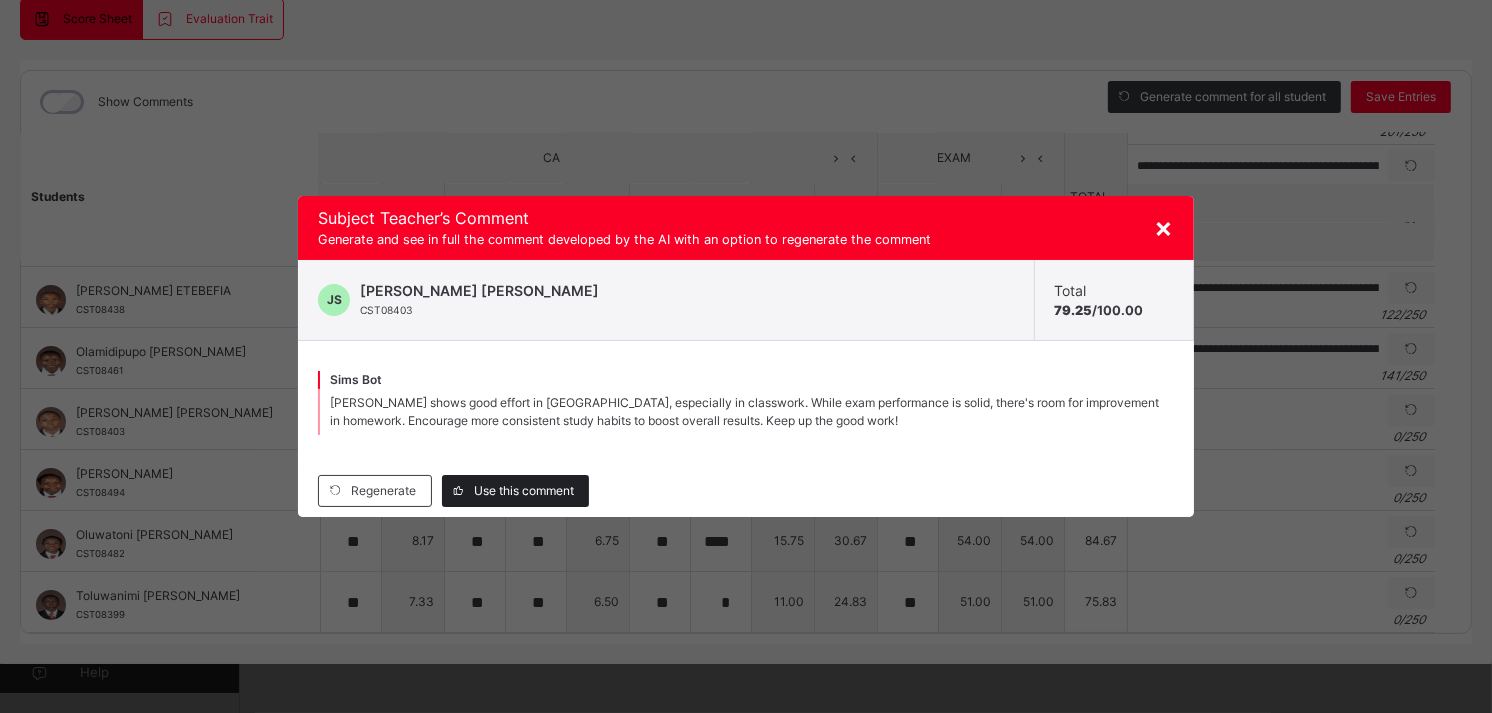 click on "Use this comment" at bounding box center (524, 491) 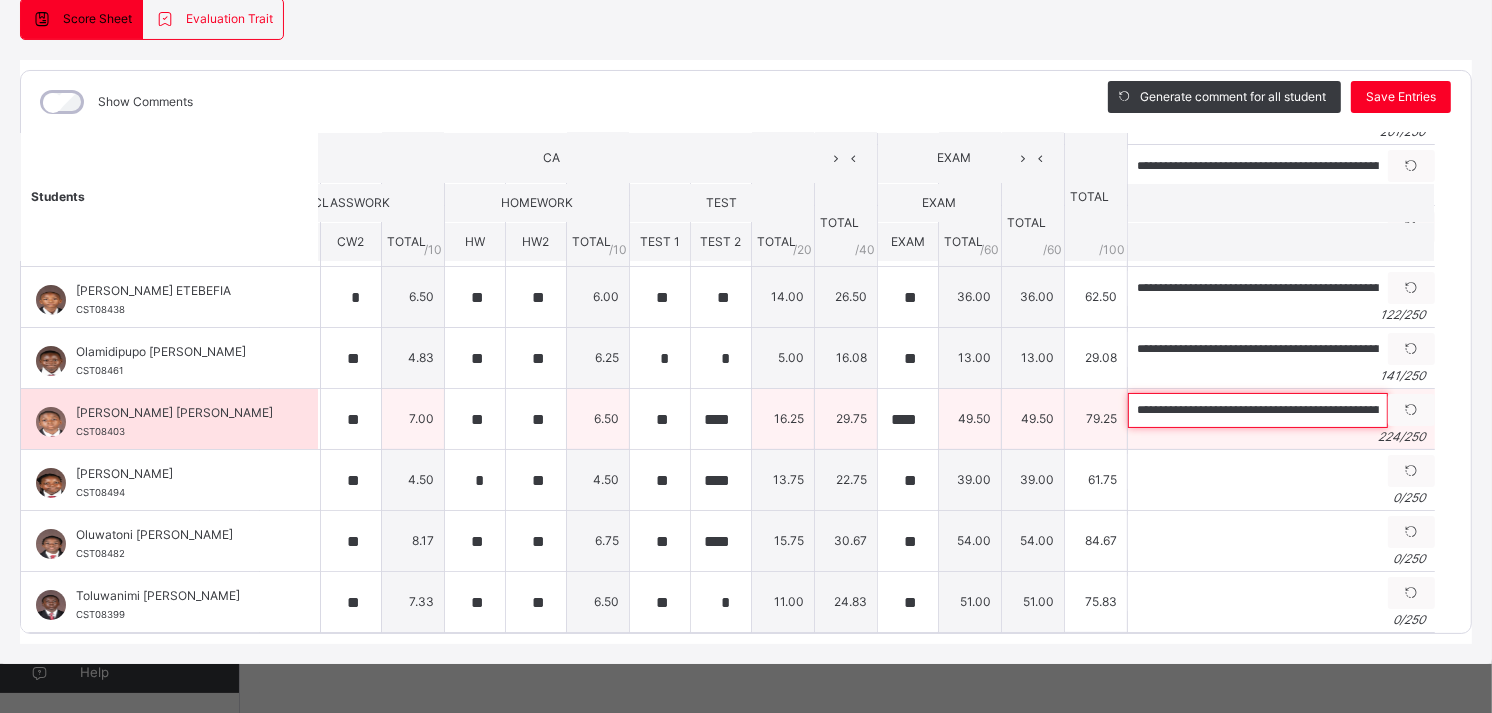 click on "**********" at bounding box center (1258, 410) 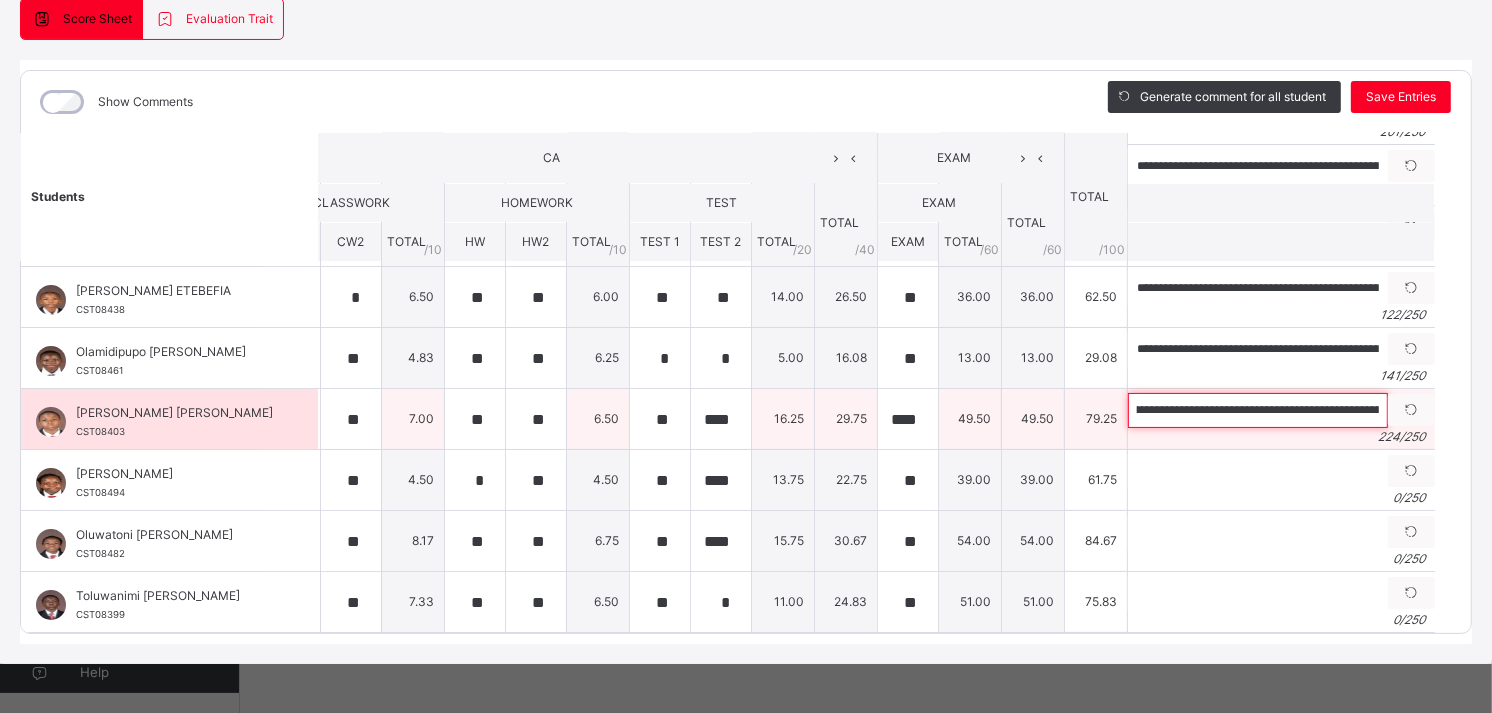 scroll, scrollTop: 0, scrollLeft: 702, axis: horizontal 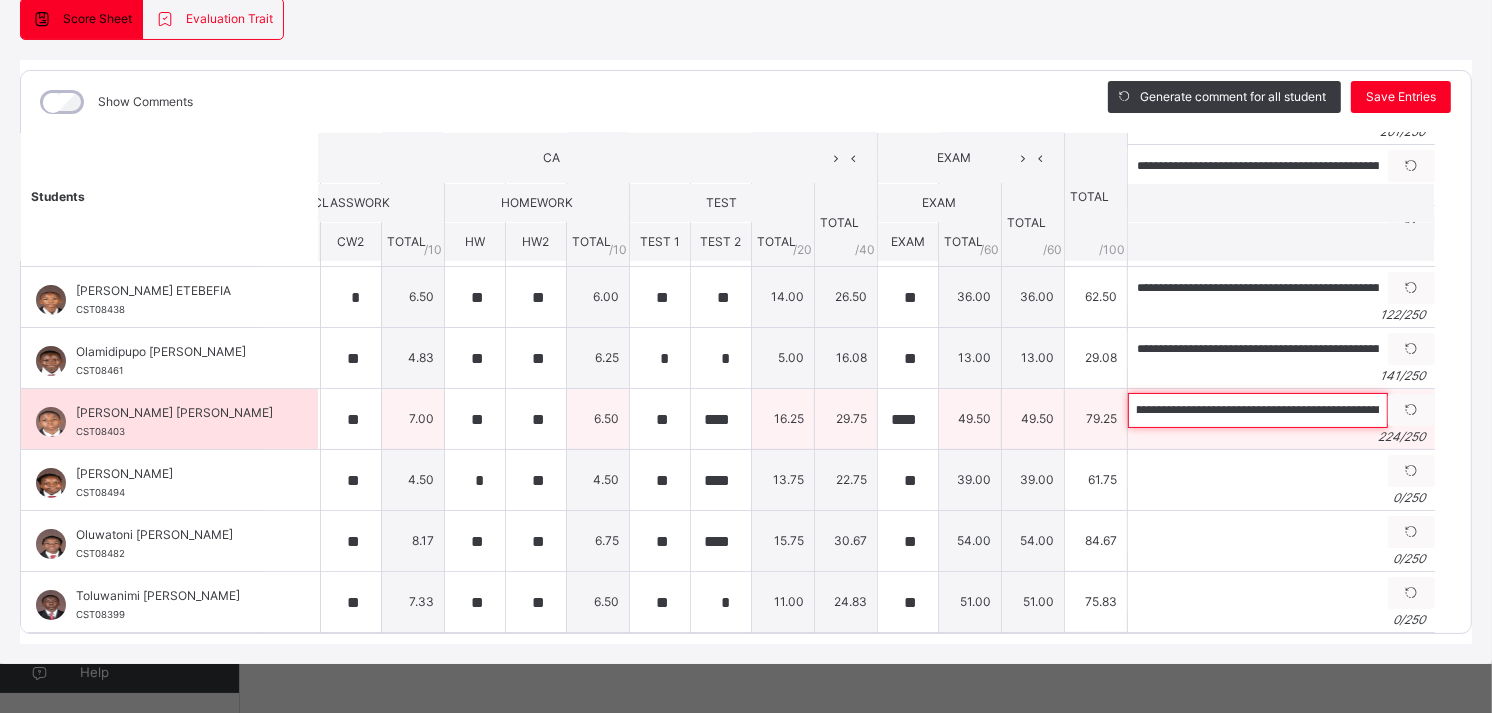 click on "**********" at bounding box center [1258, 410] 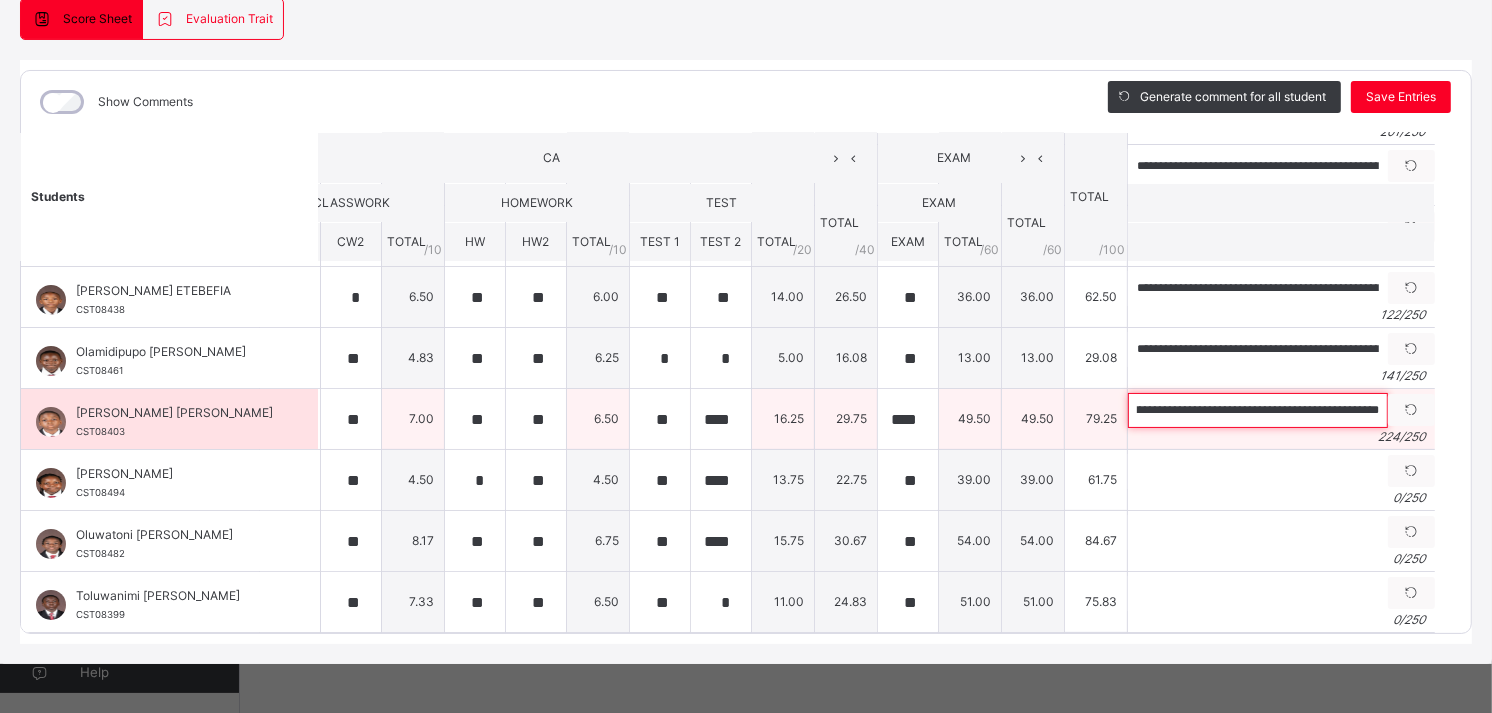 scroll, scrollTop: 0, scrollLeft: 938, axis: horizontal 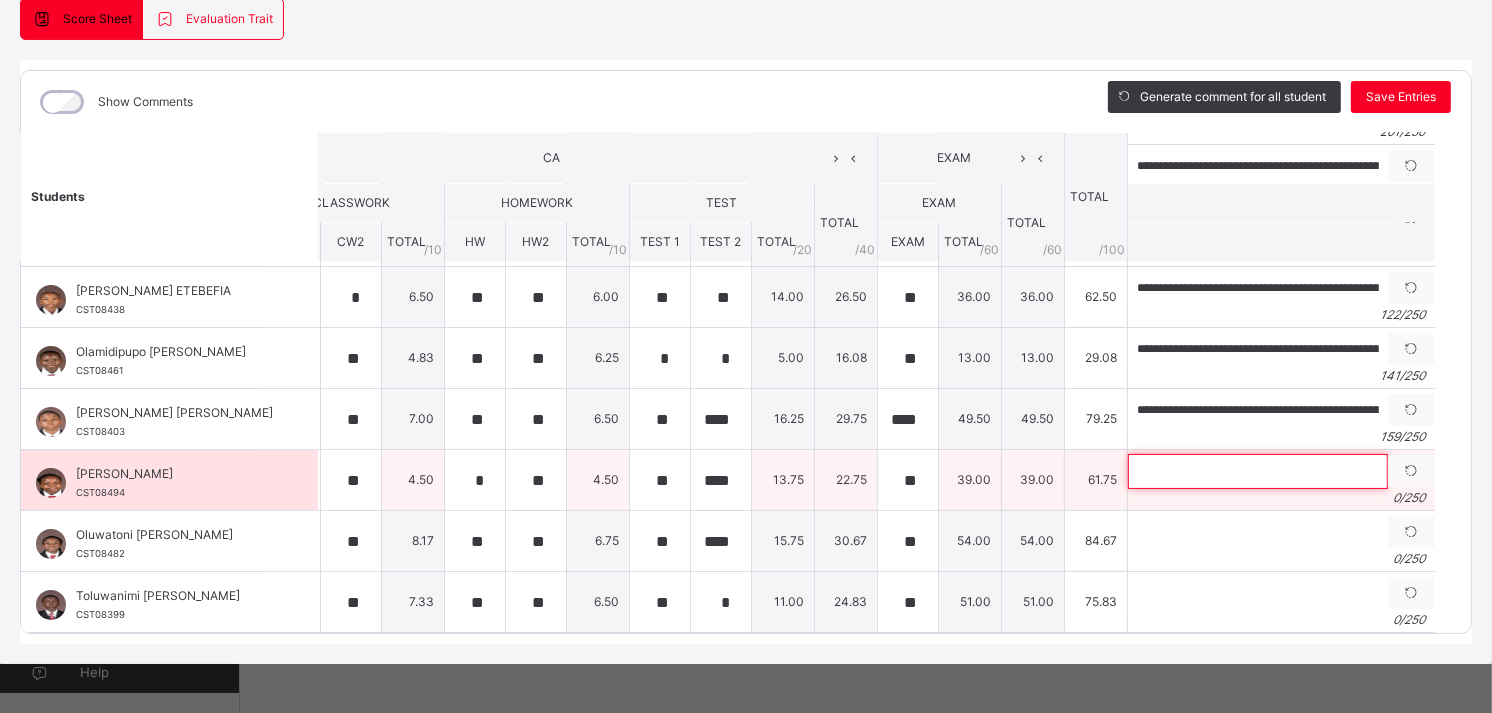 click at bounding box center (1258, 471) 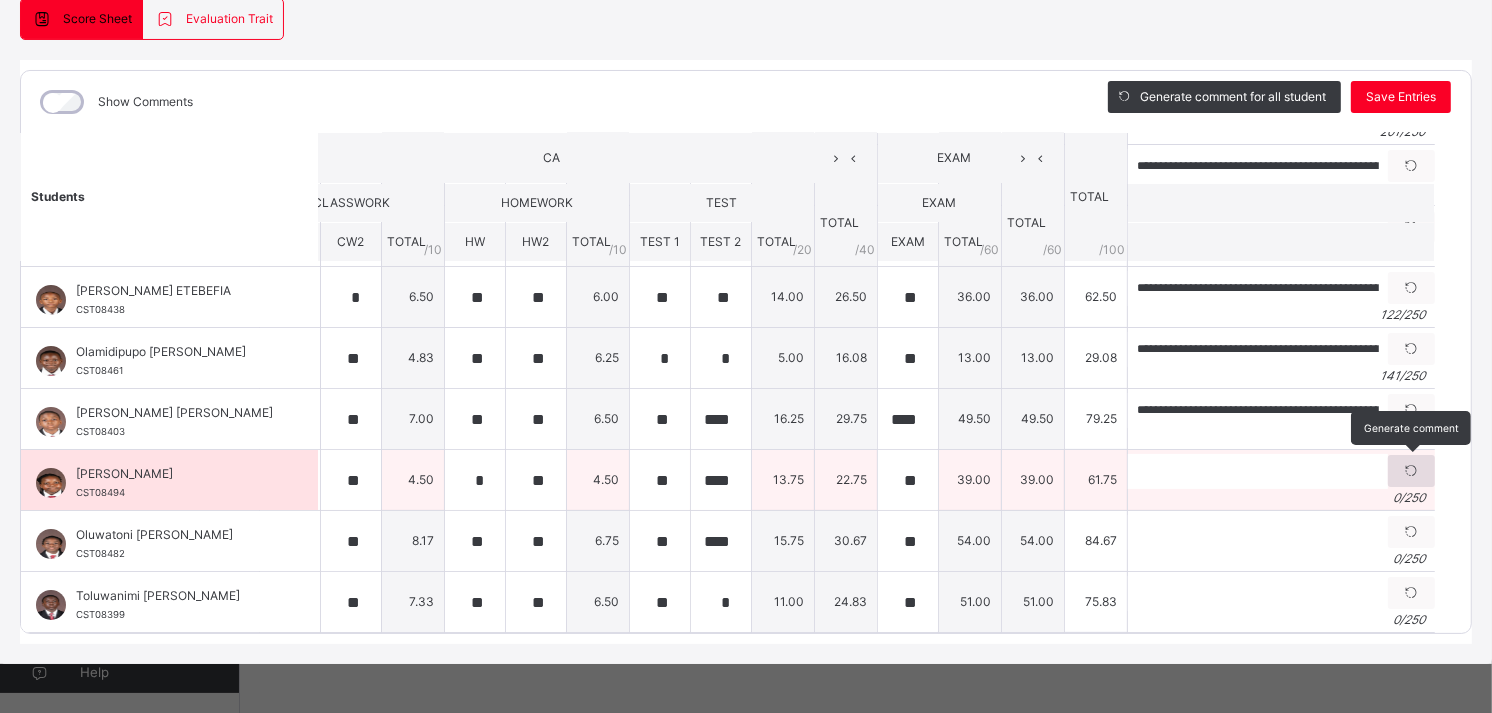 click at bounding box center [1411, 471] 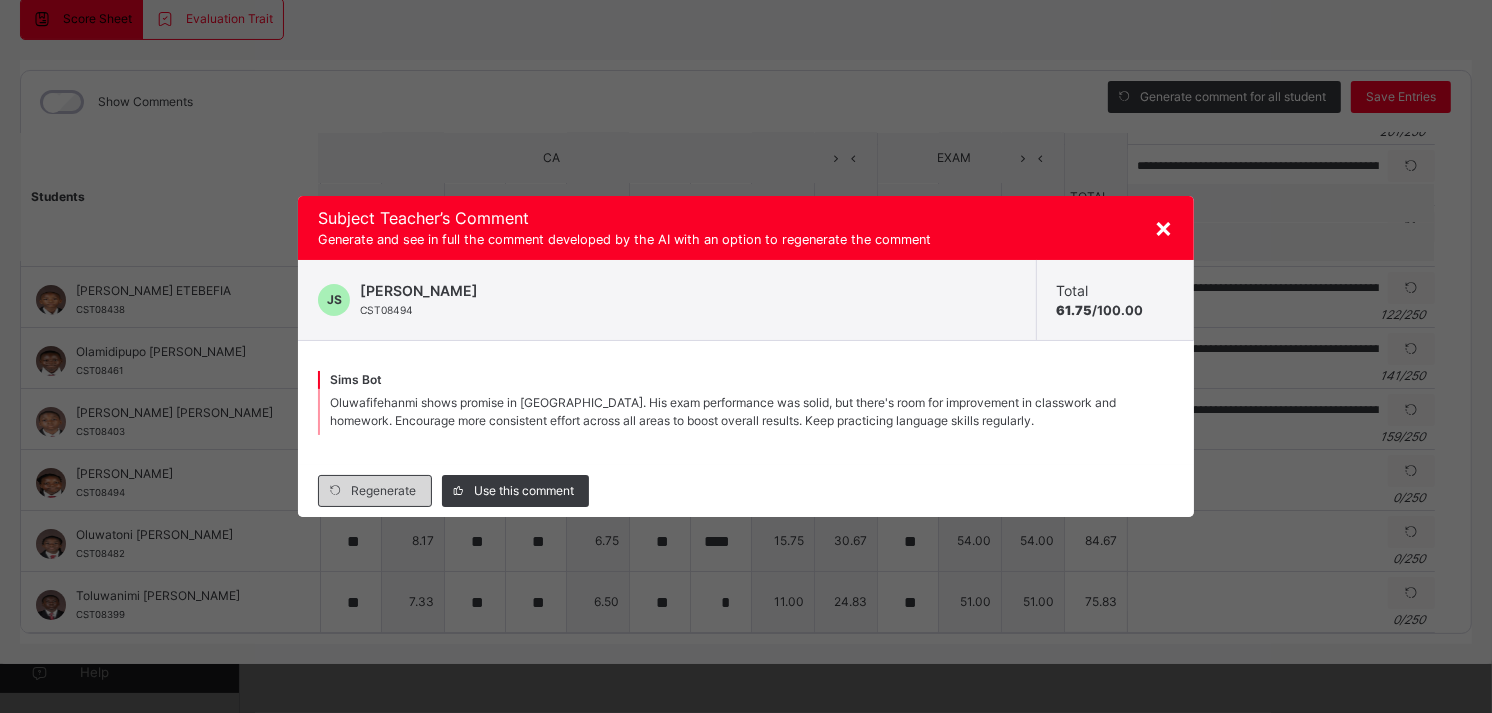 click on "Regenerate" at bounding box center (383, 491) 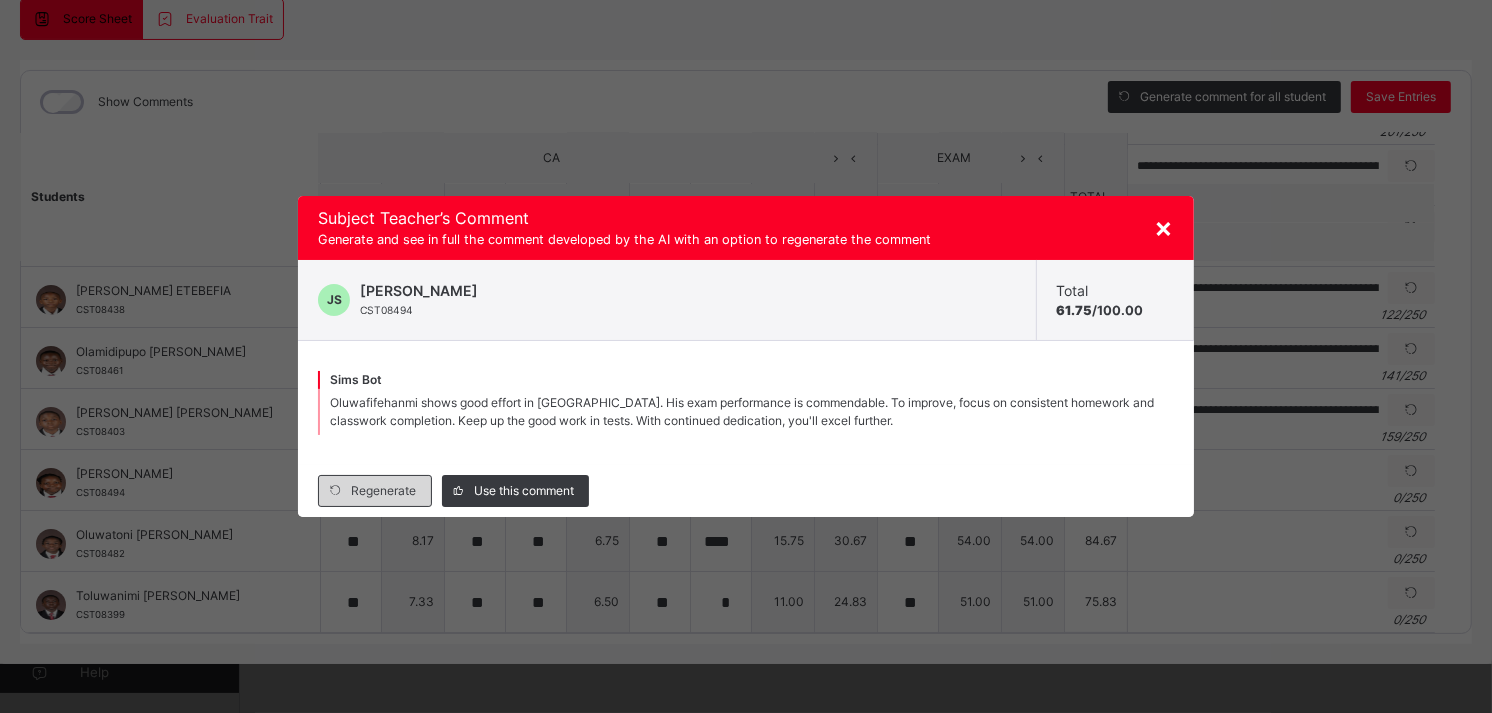 click on "Regenerate" at bounding box center [383, 491] 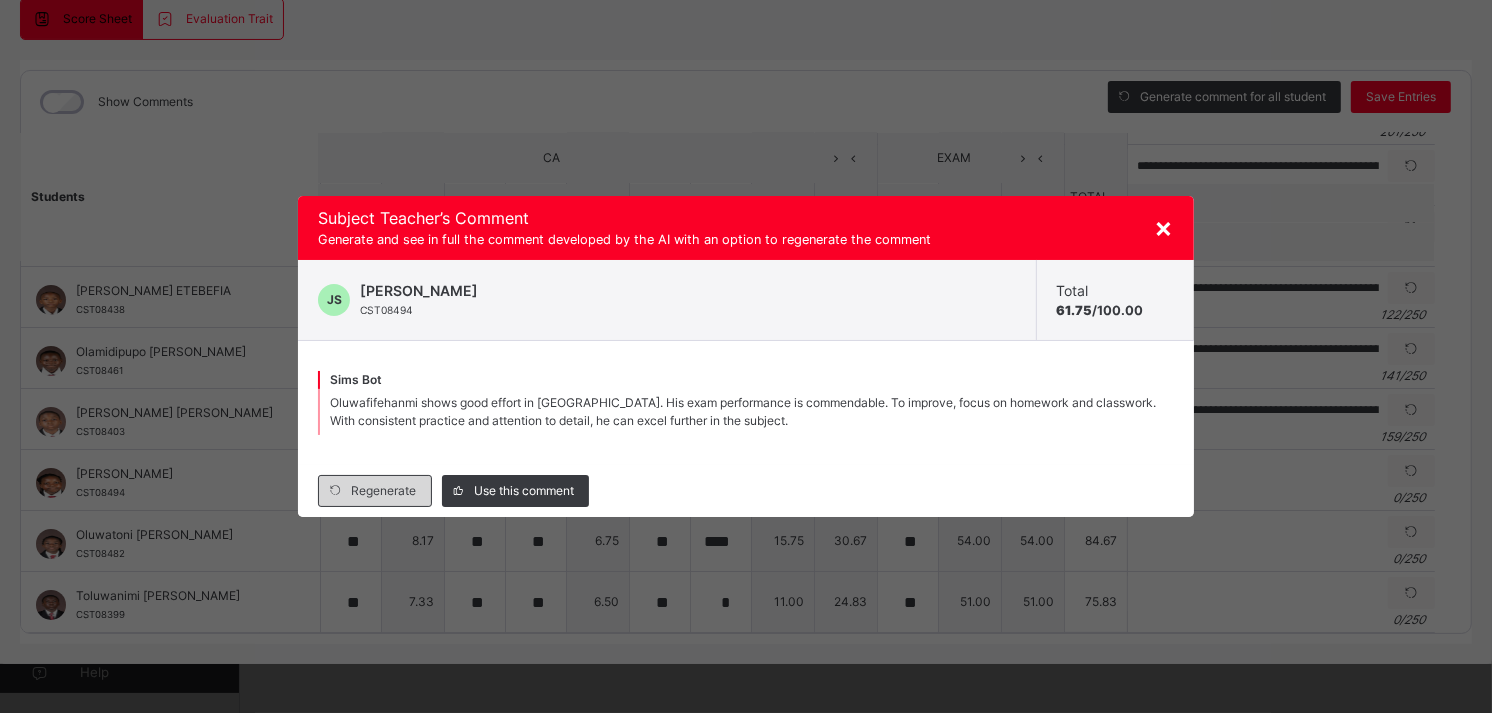 click on "Regenerate" at bounding box center (383, 491) 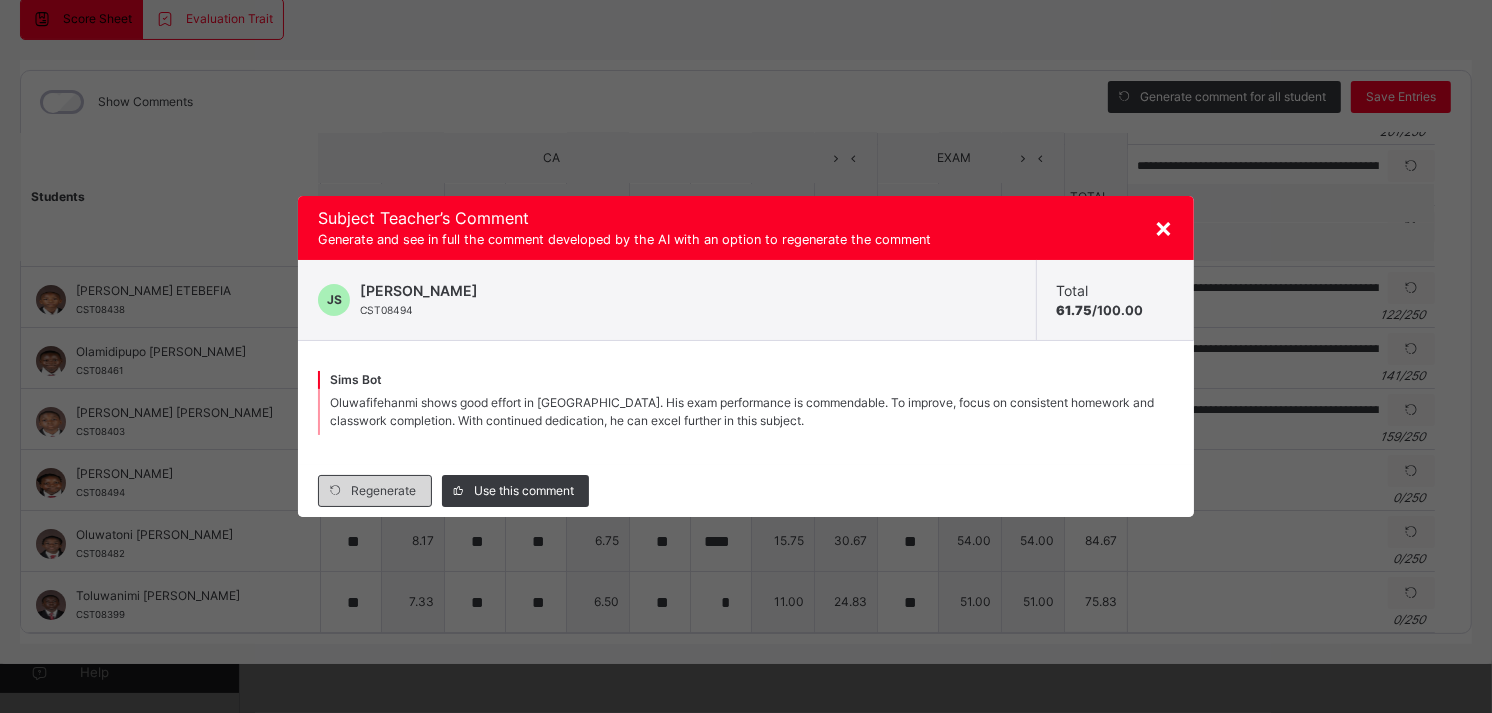 click on "Regenerate" at bounding box center [383, 491] 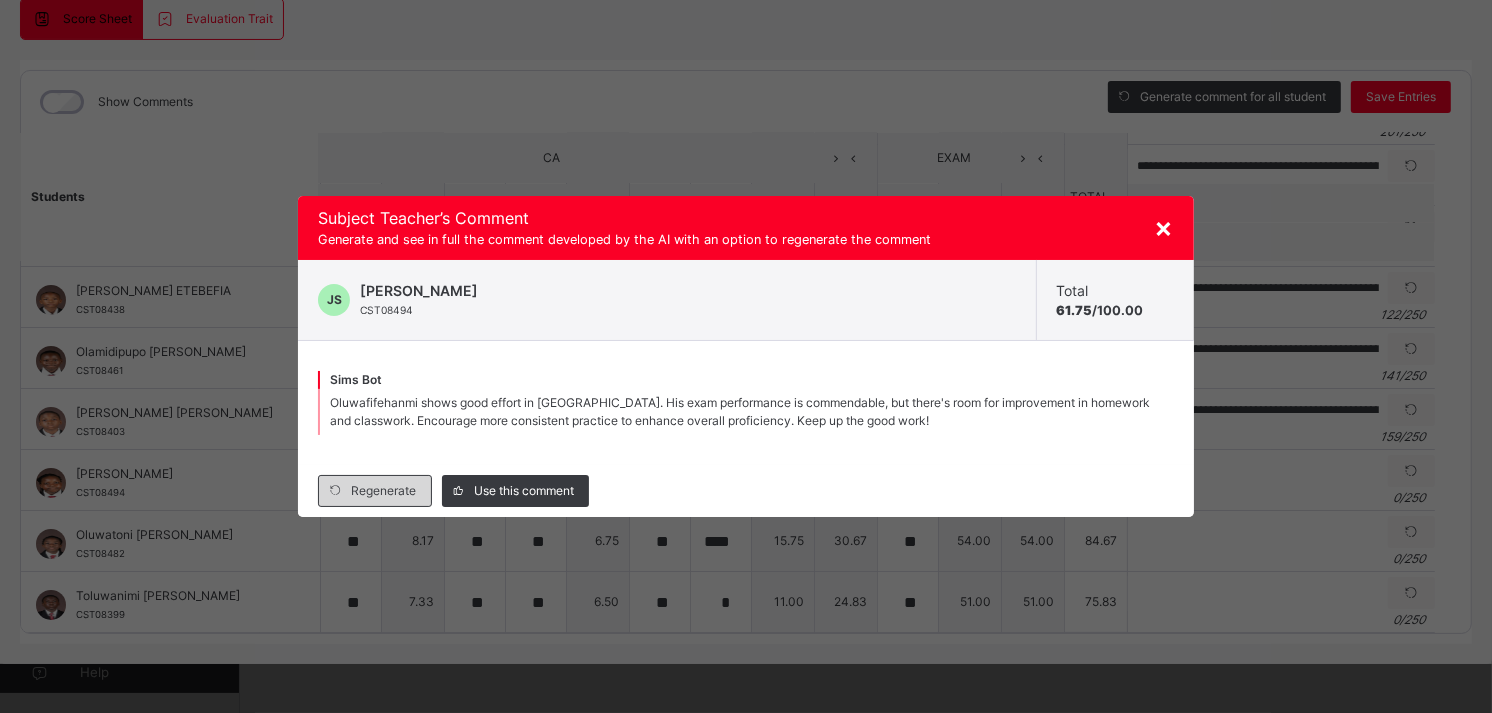 click on "Regenerate" at bounding box center [383, 491] 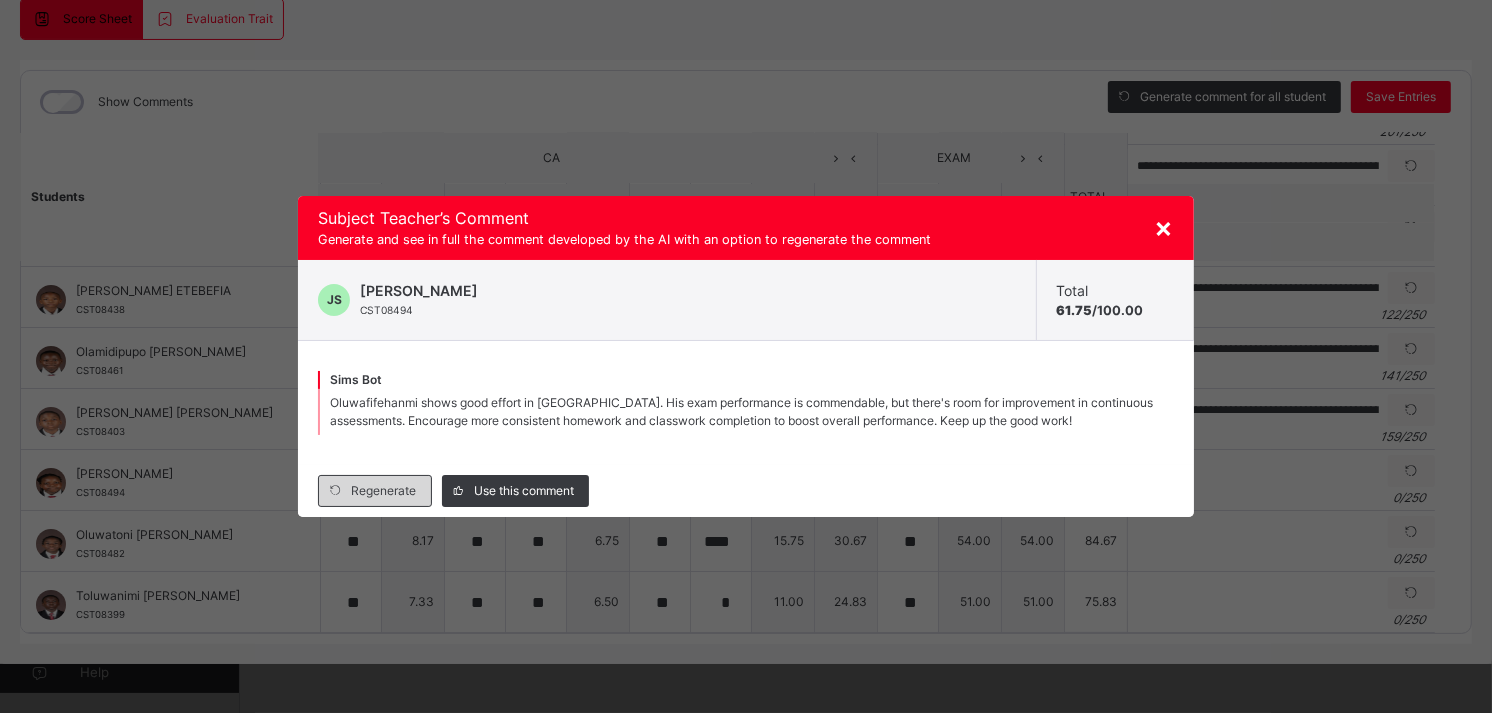 click on "Regenerate" at bounding box center [383, 491] 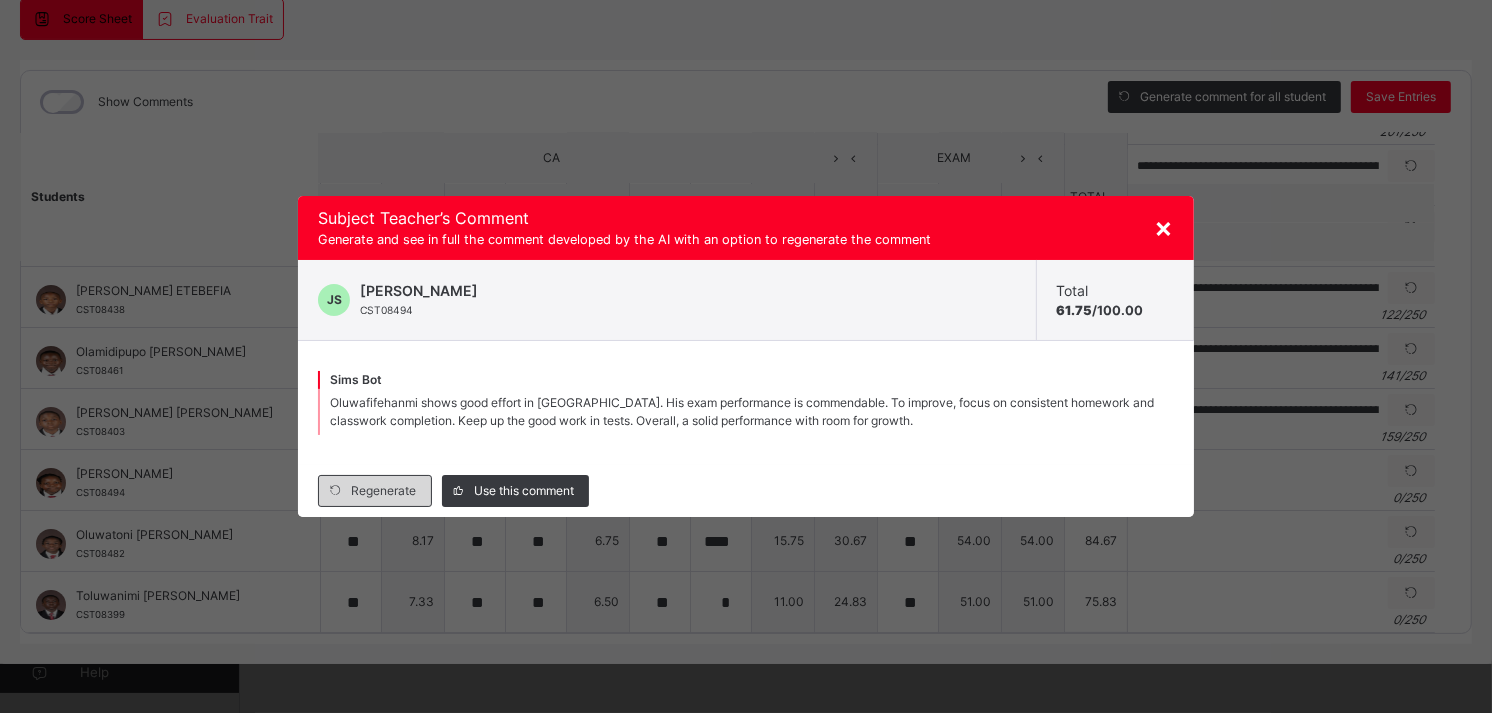 click on "Regenerate" at bounding box center (383, 491) 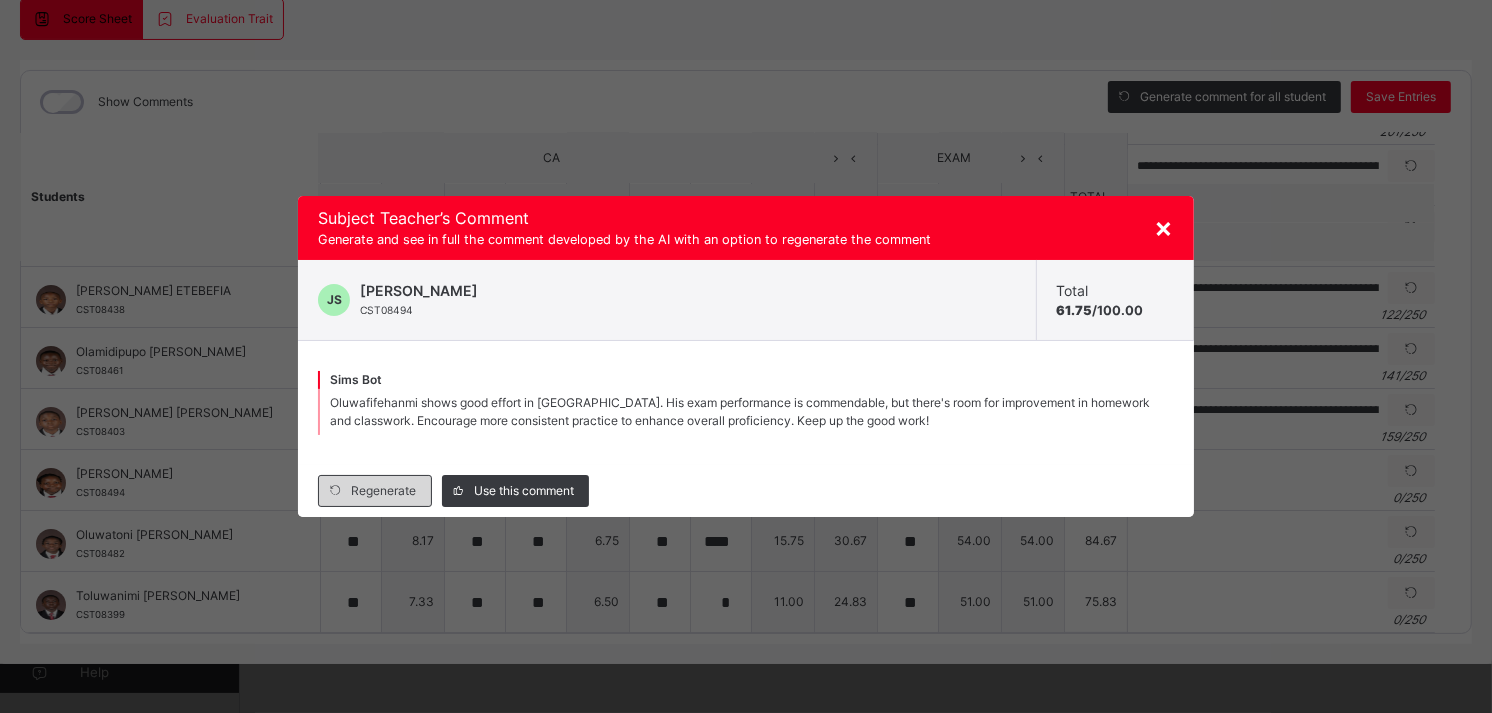 click on "Regenerate" at bounding box center (383, 491) 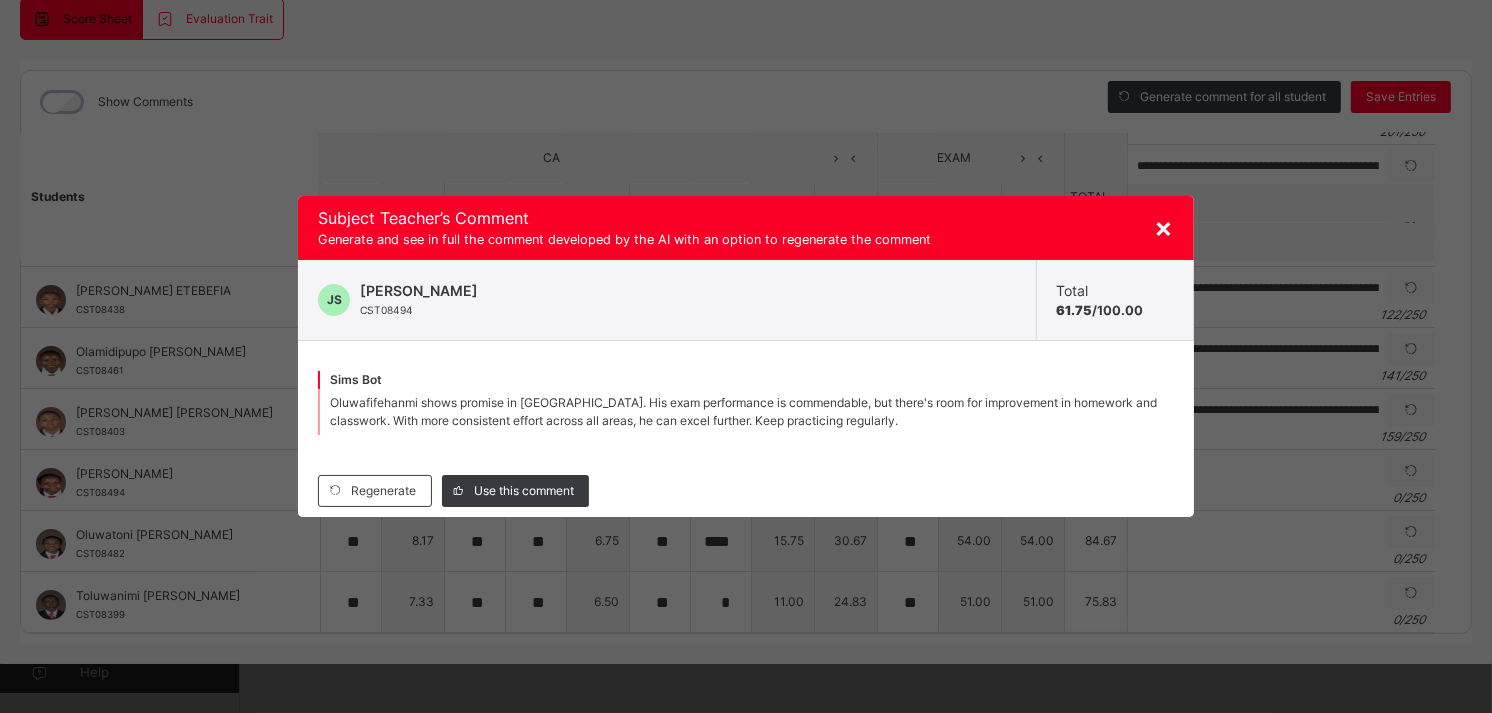 click on "×" at bounding box center (1164, 227) 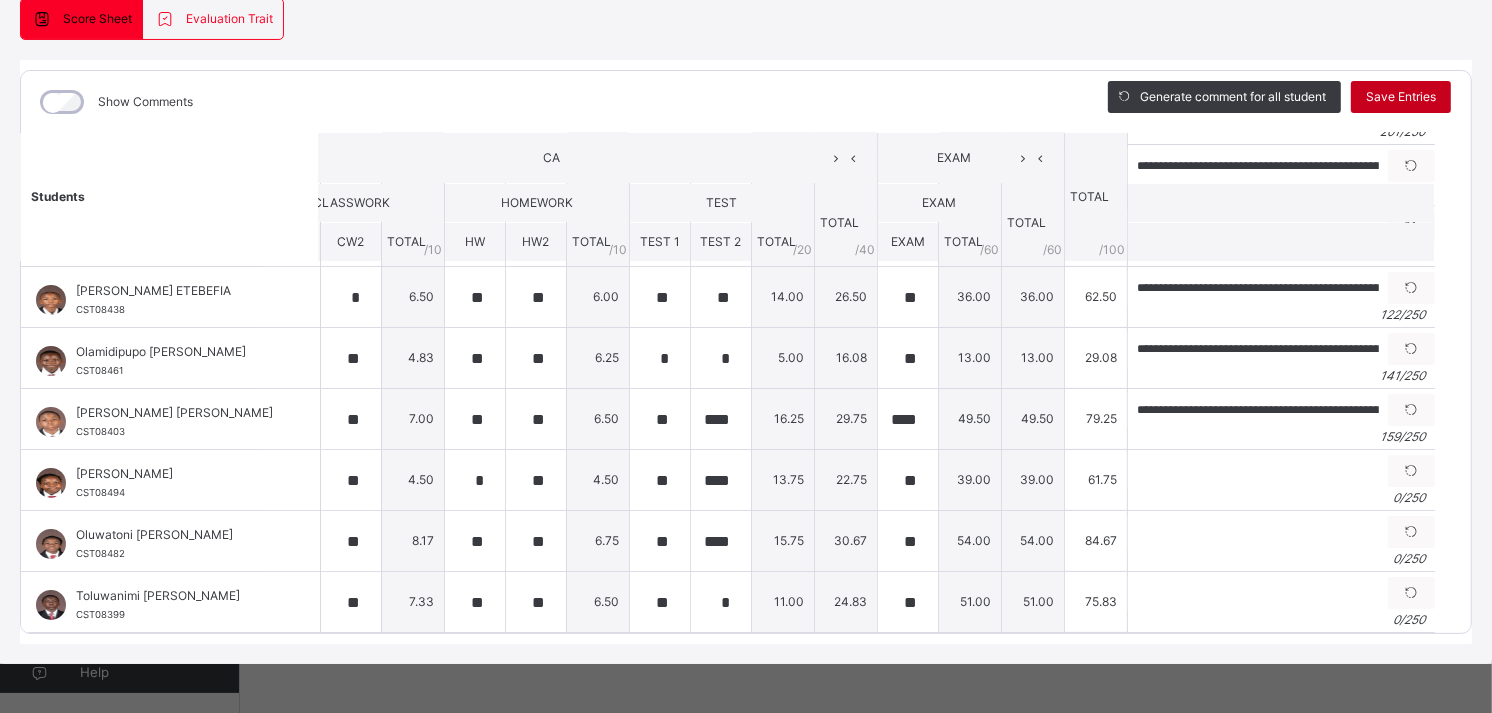 click on "Save Entries" at bounding box center [1401, 97] 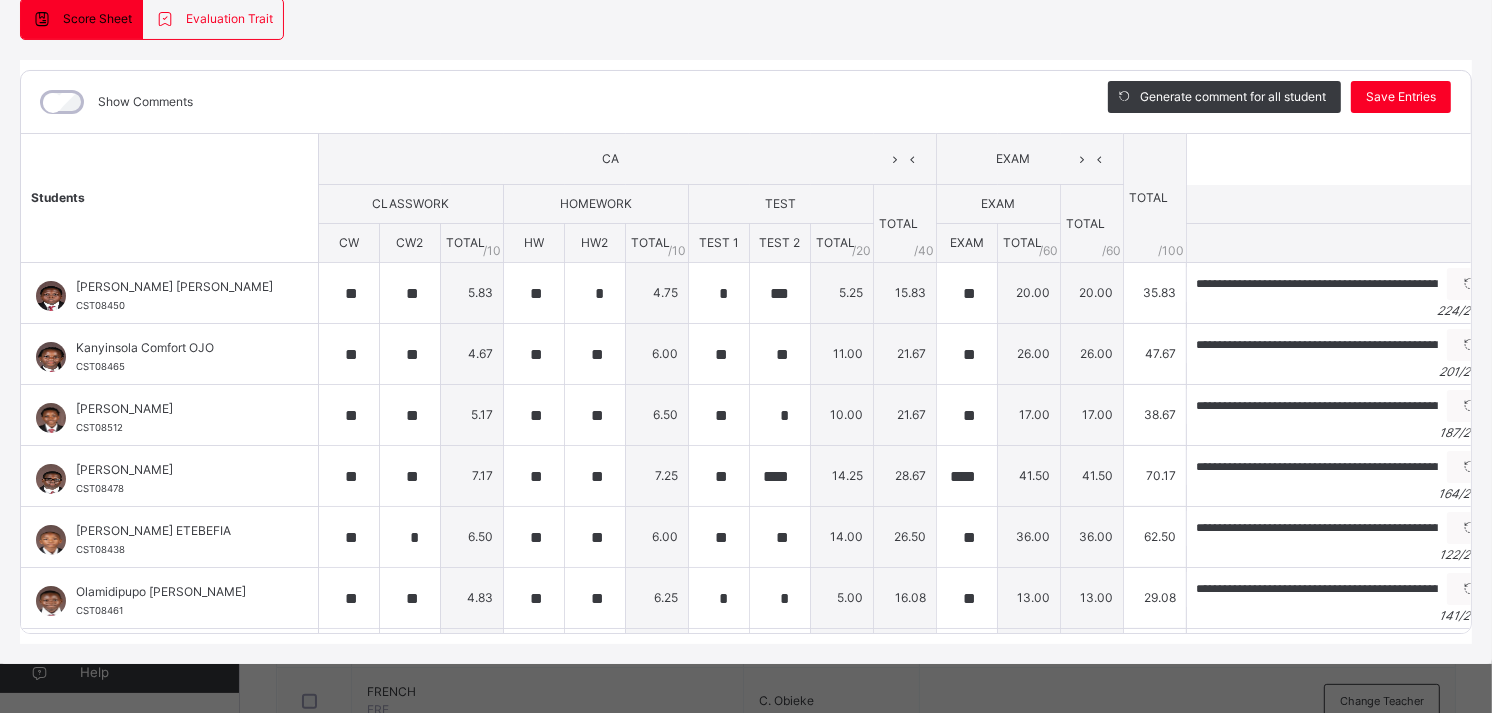 scroll, scrollTop: 170, scrollLeft: 0, axis: vertical 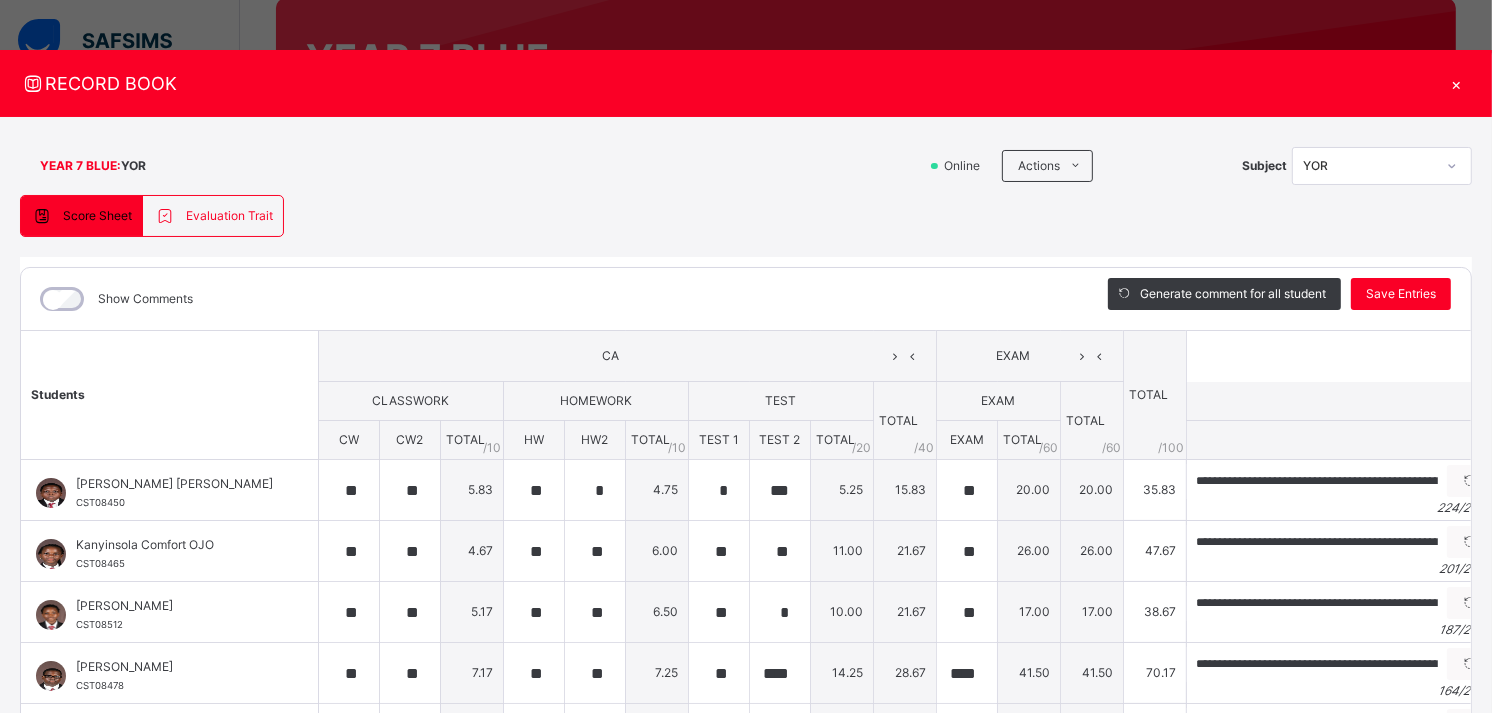 click on "×" at bounding box center (1457, 83) 